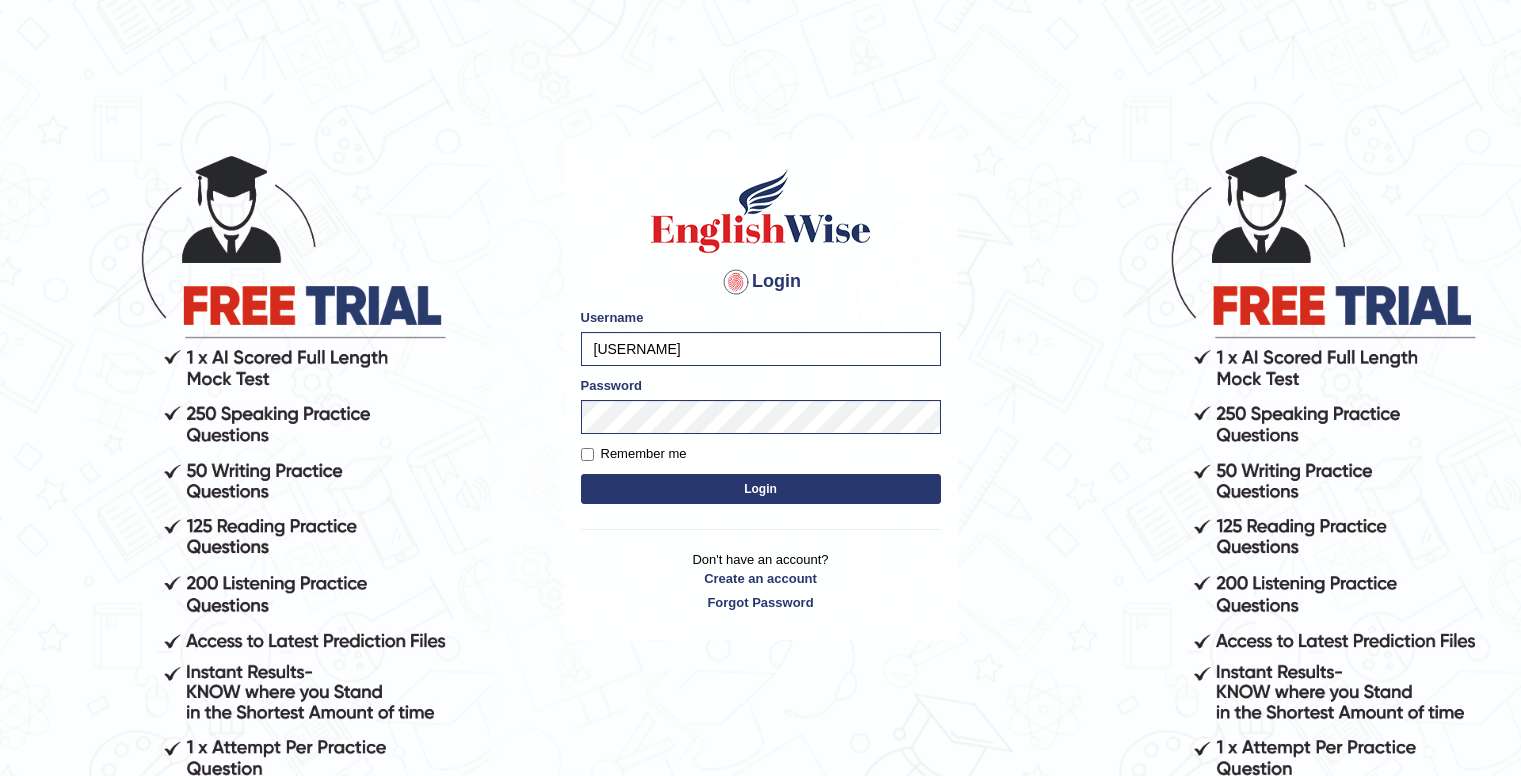 scroll, scrollTop: 0, scrollLeft: 0, axis: both 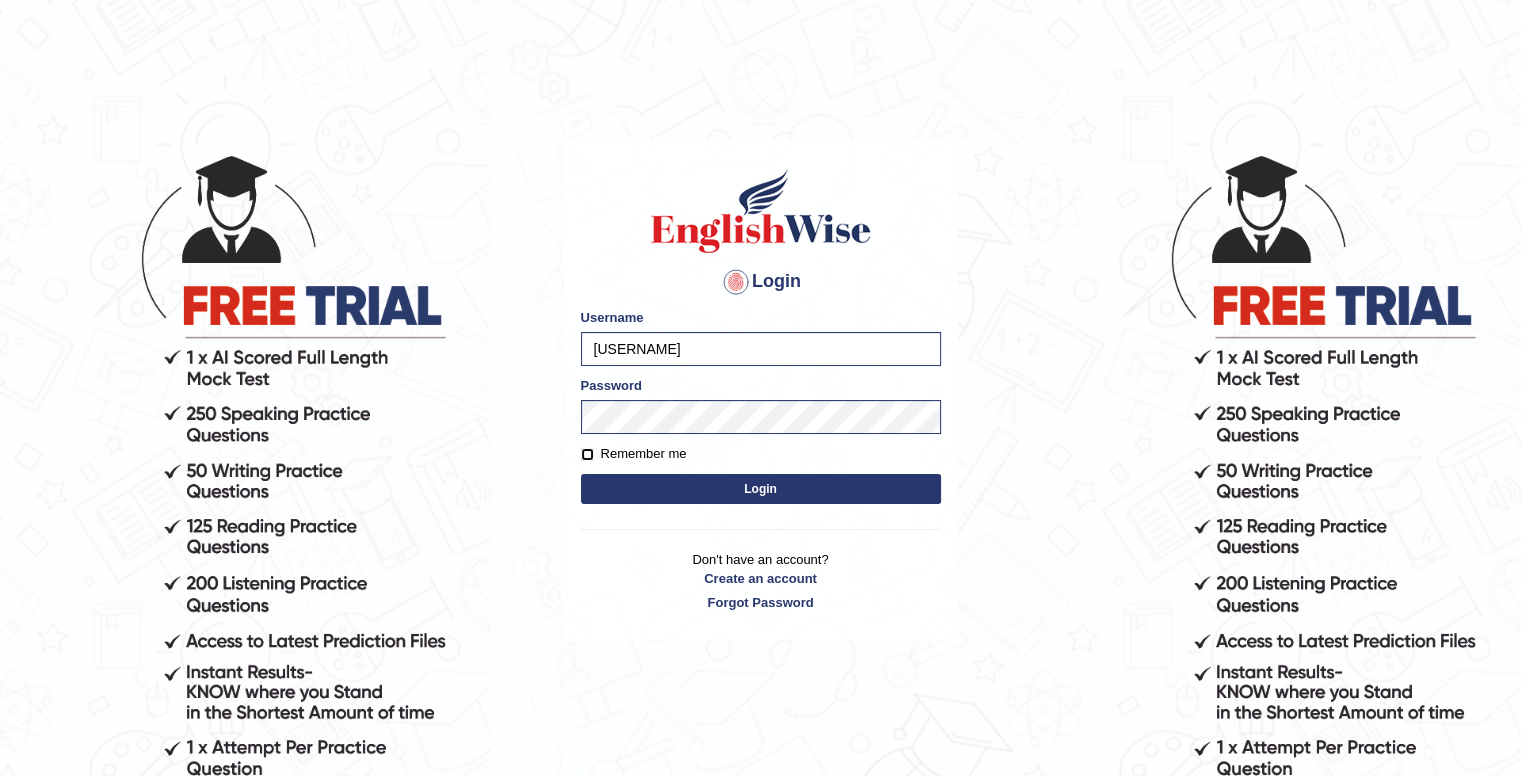 click on "Remember me" at bounding box center (587, 454) 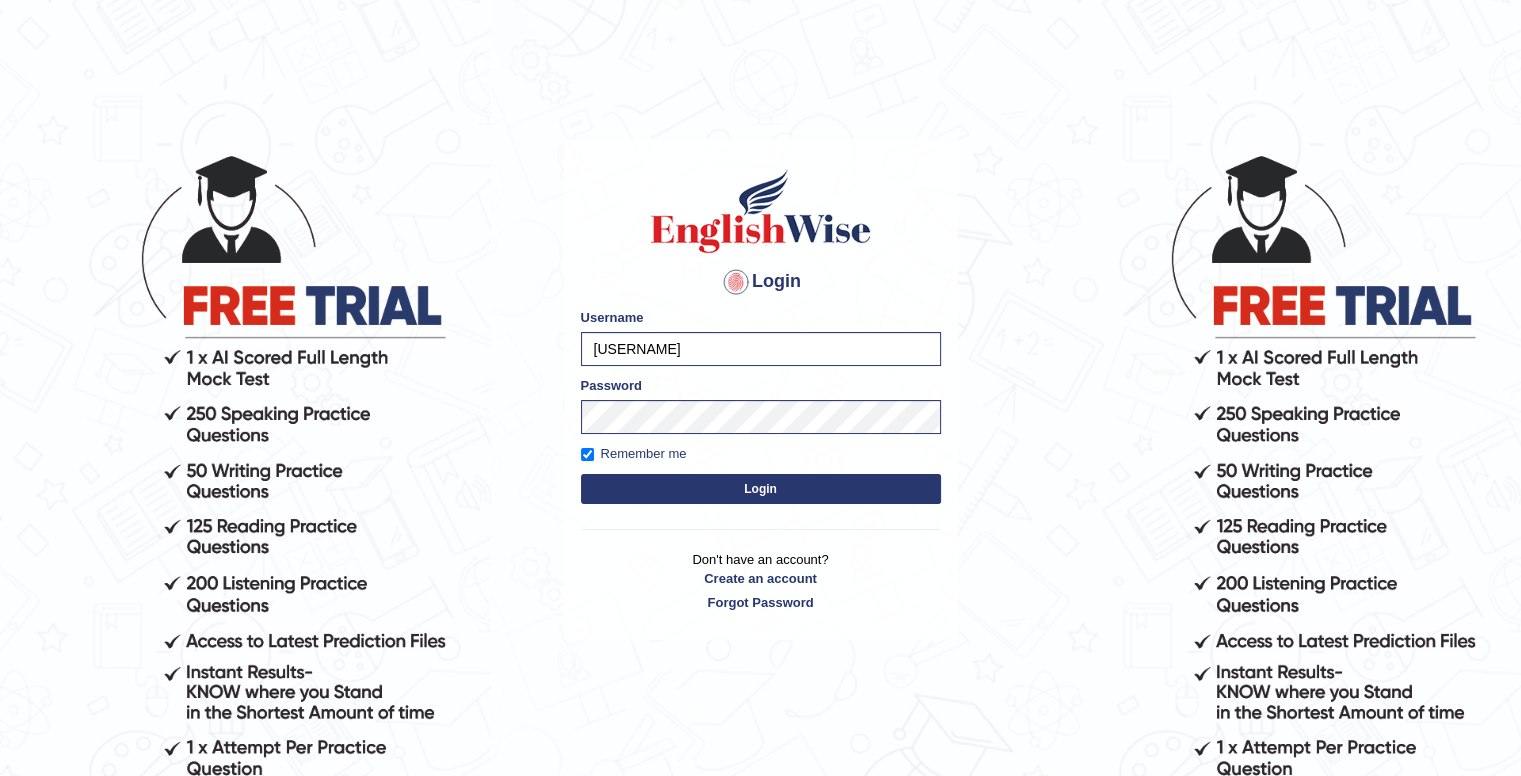 click on "Login" at bounding box center [761, 489] 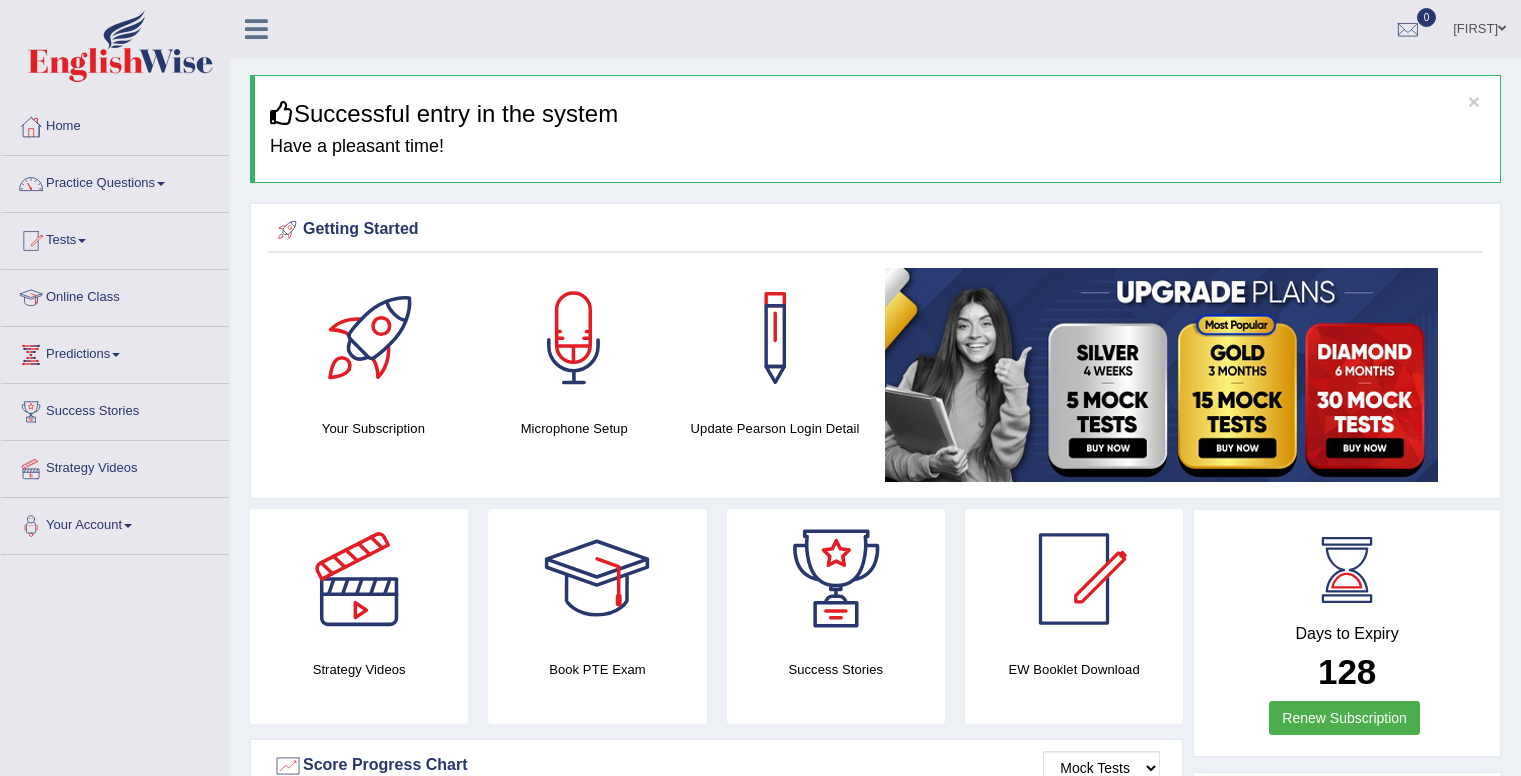 scroll, scrollTop: 0, scrollLeft: 0, axis: both 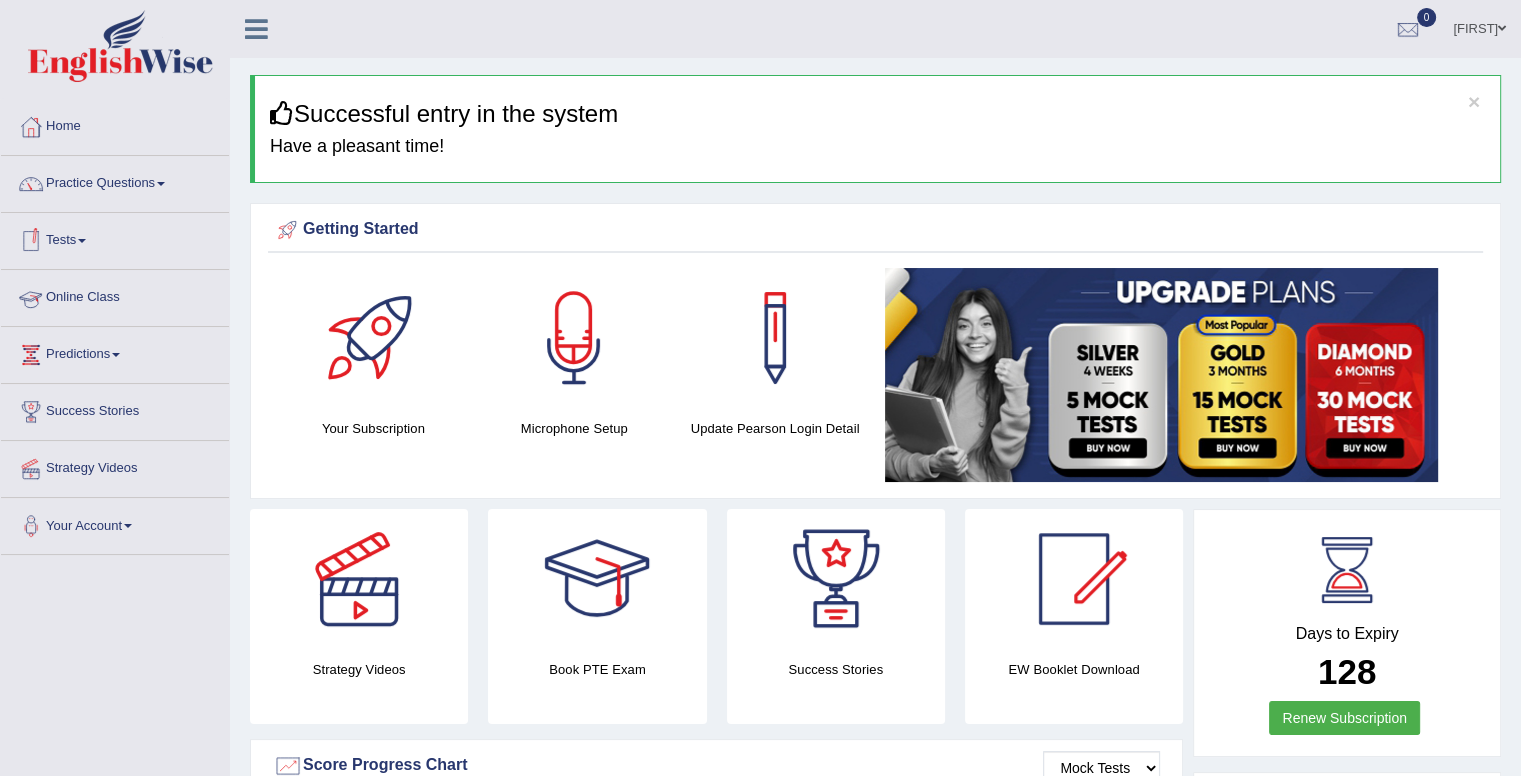 click on "Online Class" at bounding box center (115, 295) 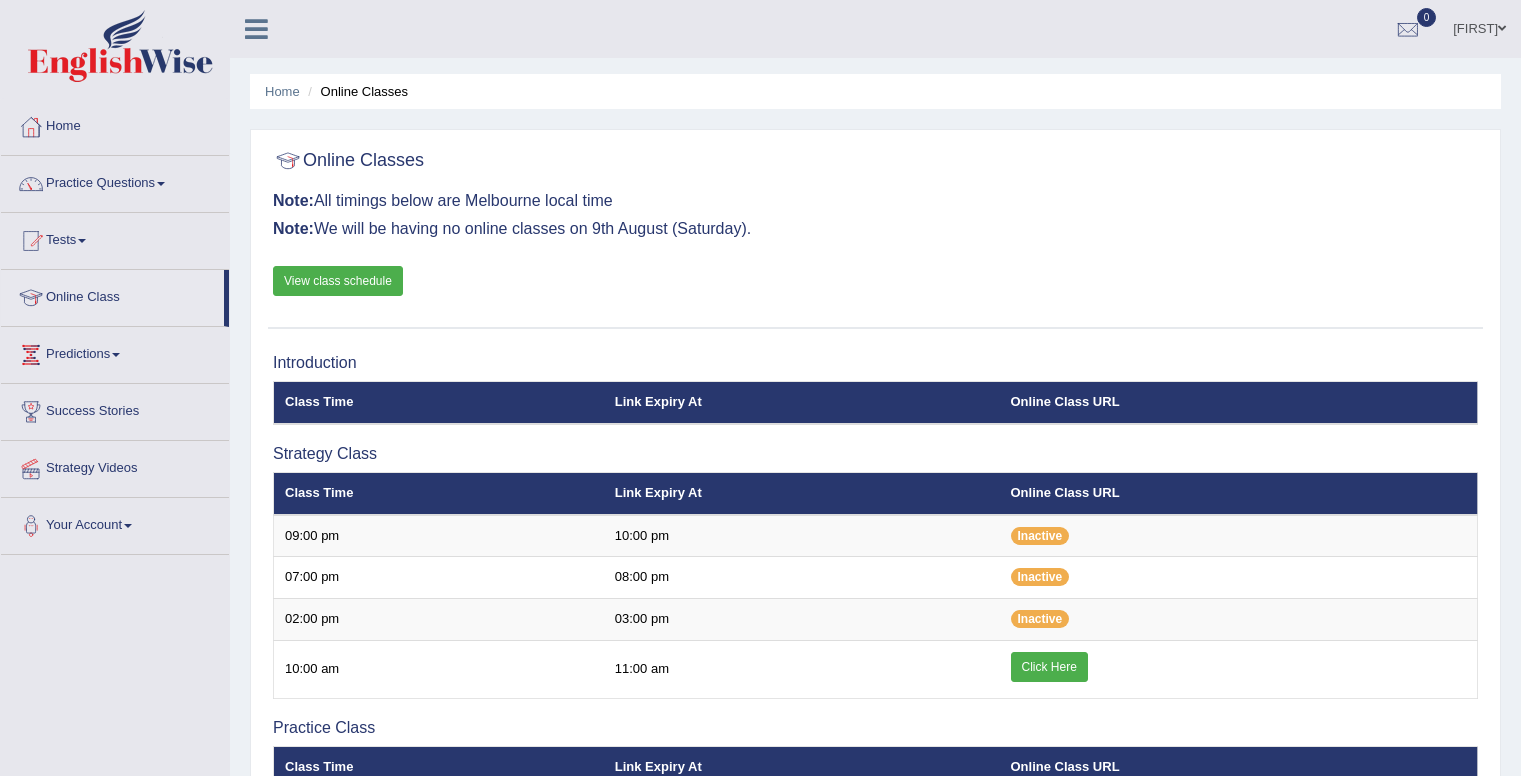 scroll, scrollTop: 0, scrollLeft: 0, axis: both 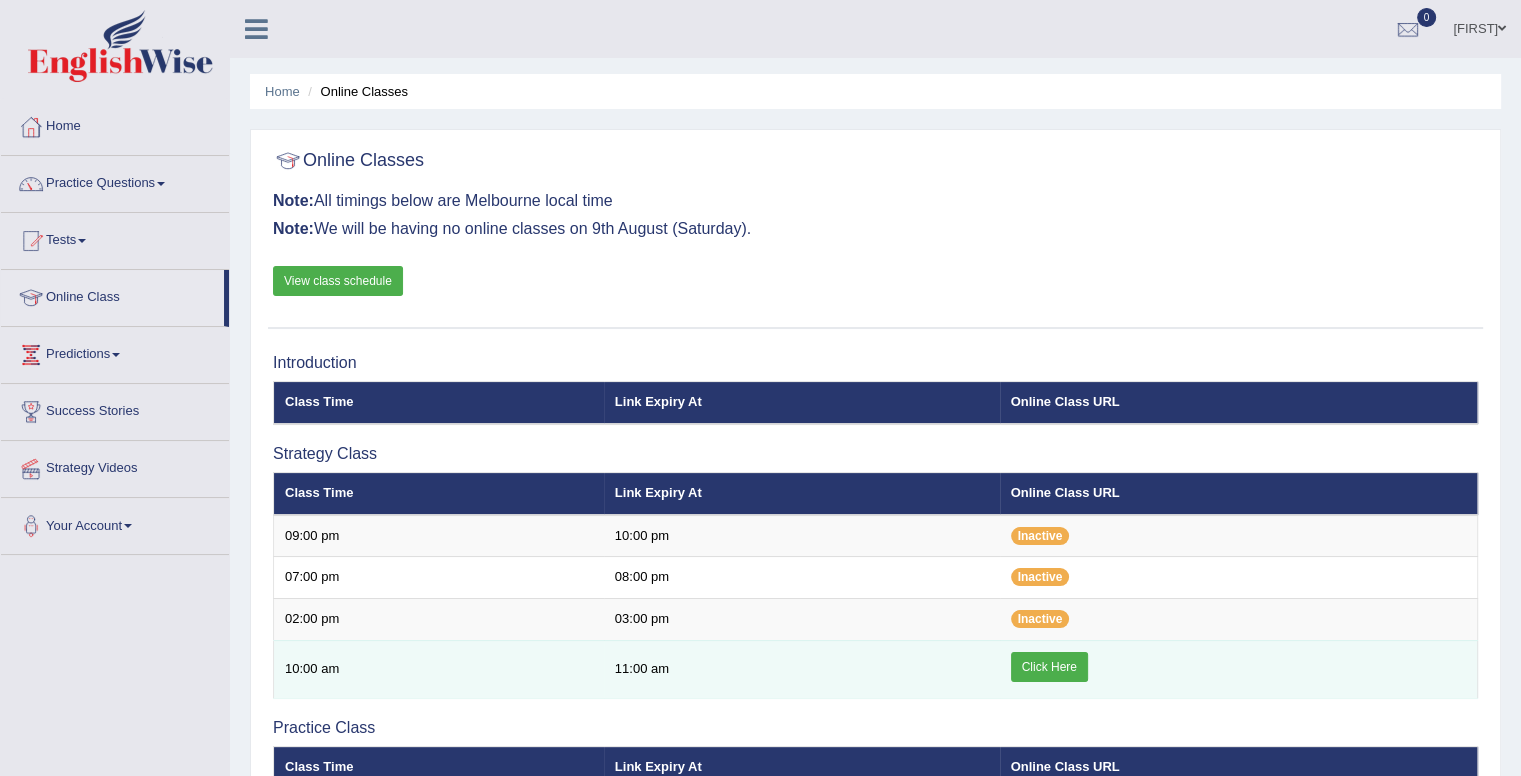 click on "Click Here" at bounding box center [1049, 667] 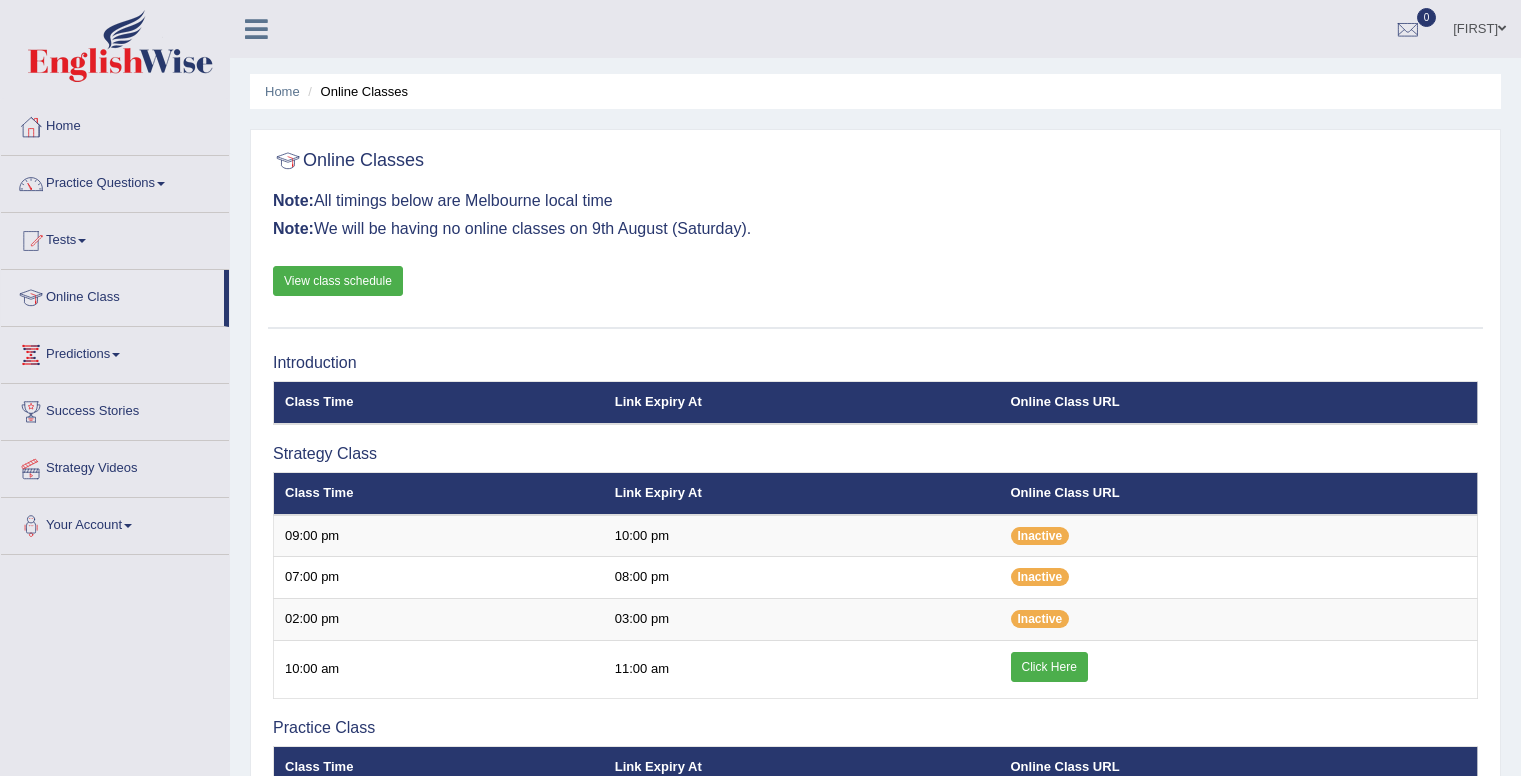 scroll, scrollTop: 0, scrollLeft: 0, axis: both 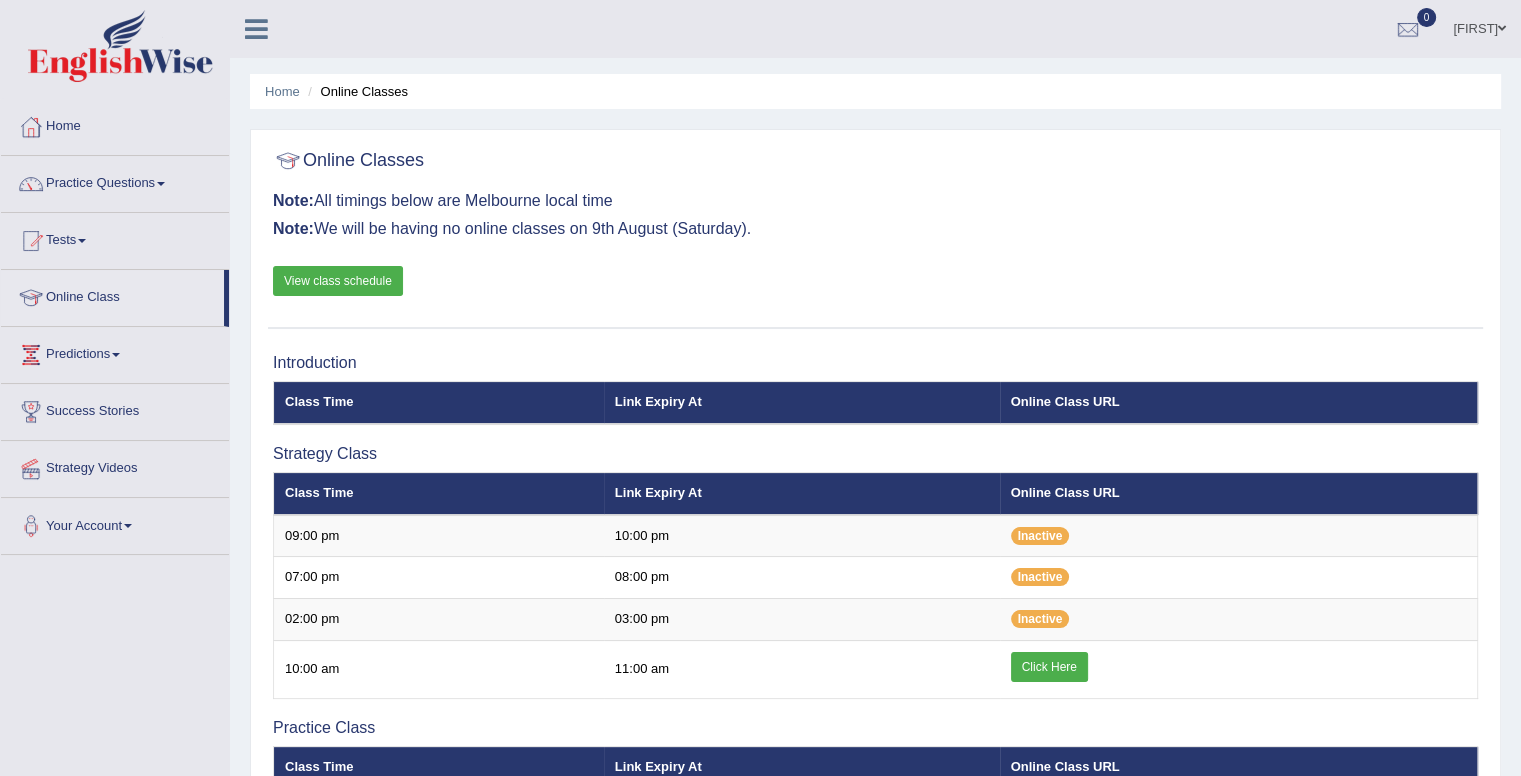 click on "View class schedule" at bounding box center [338, 281] 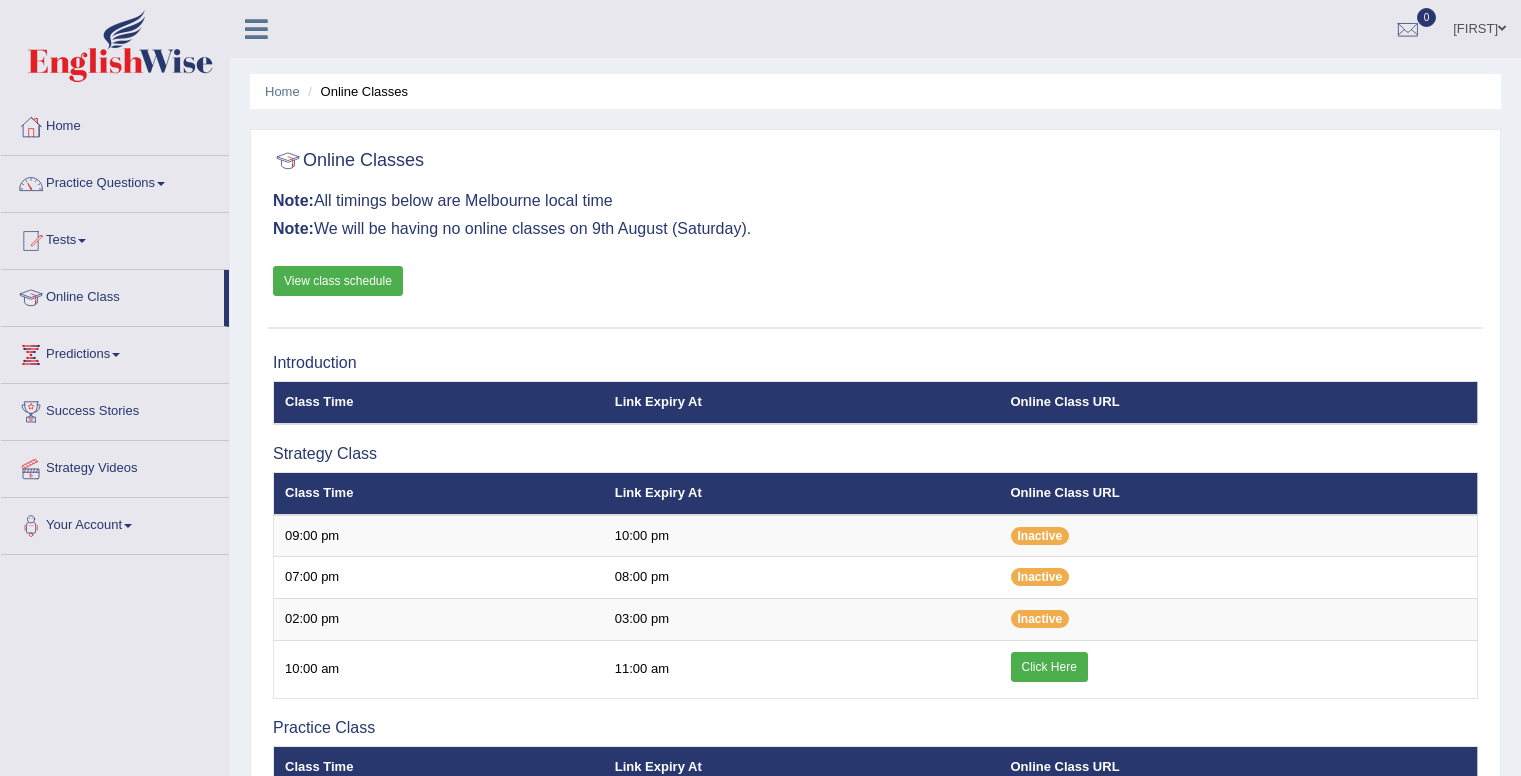 scroll, scrollTop: 0, scrollLeft: 0, axis: both 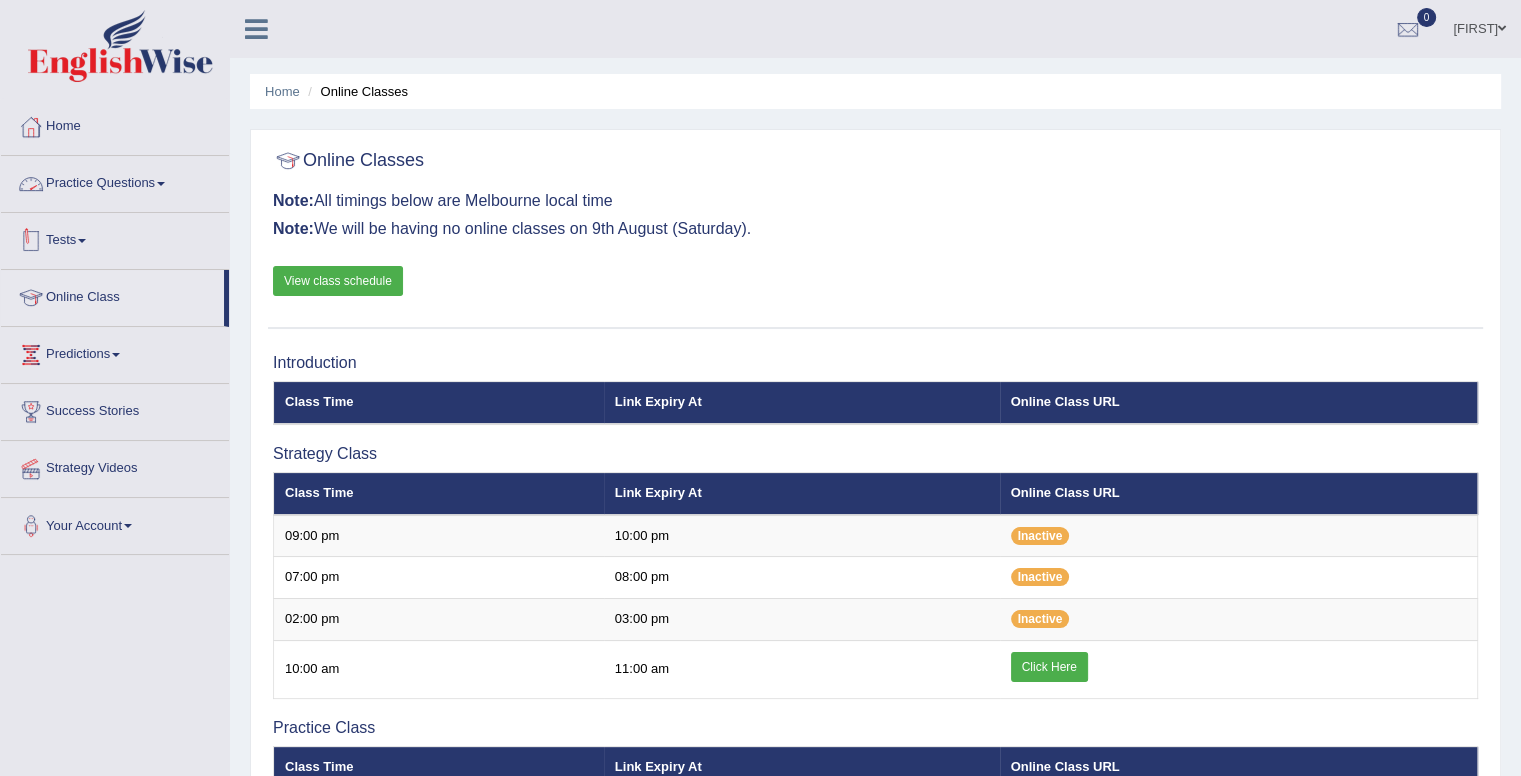 click on "Tests" at bounding box center (115, 238) 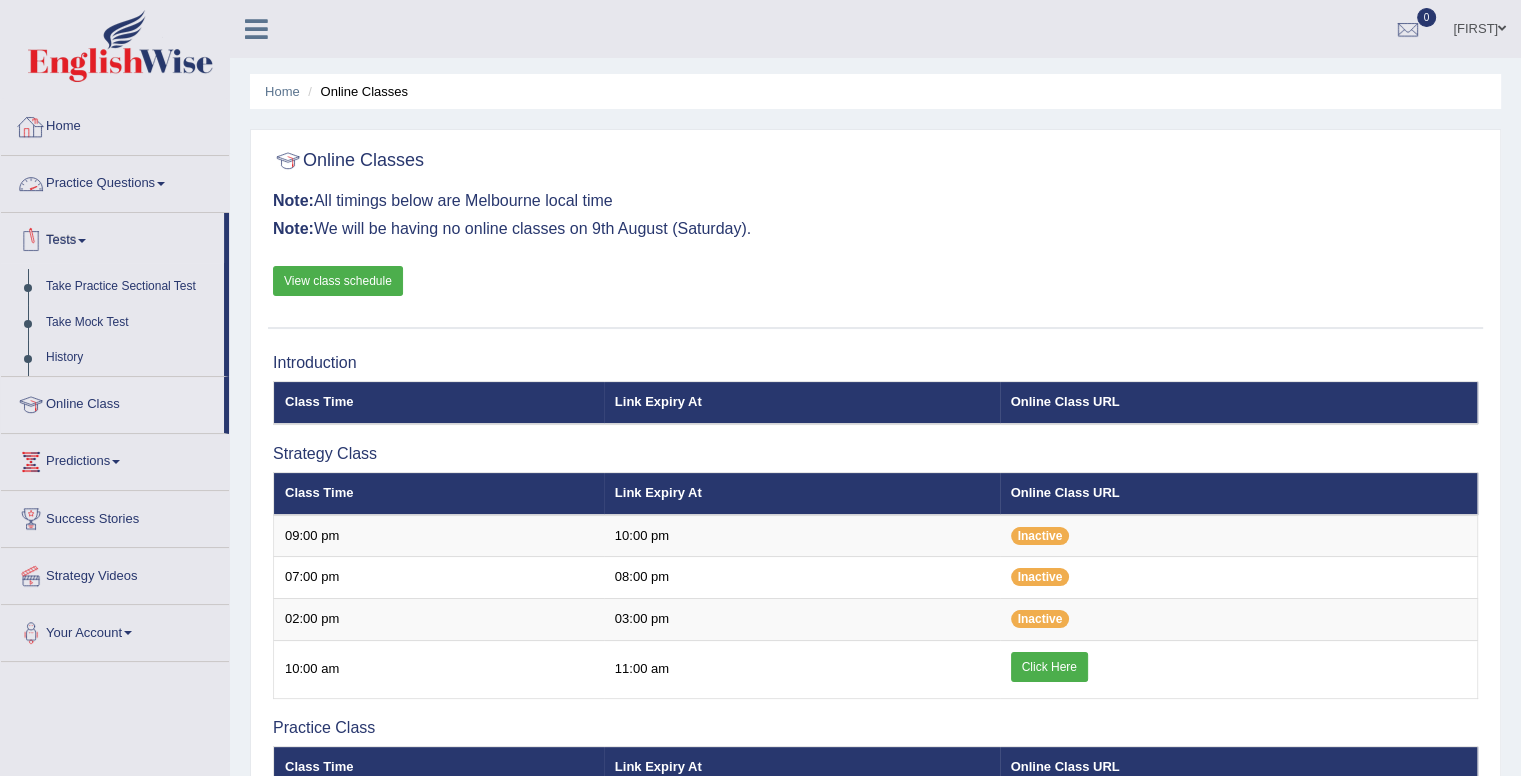 click on "Practice Questions" at bounding box center (115, 181) 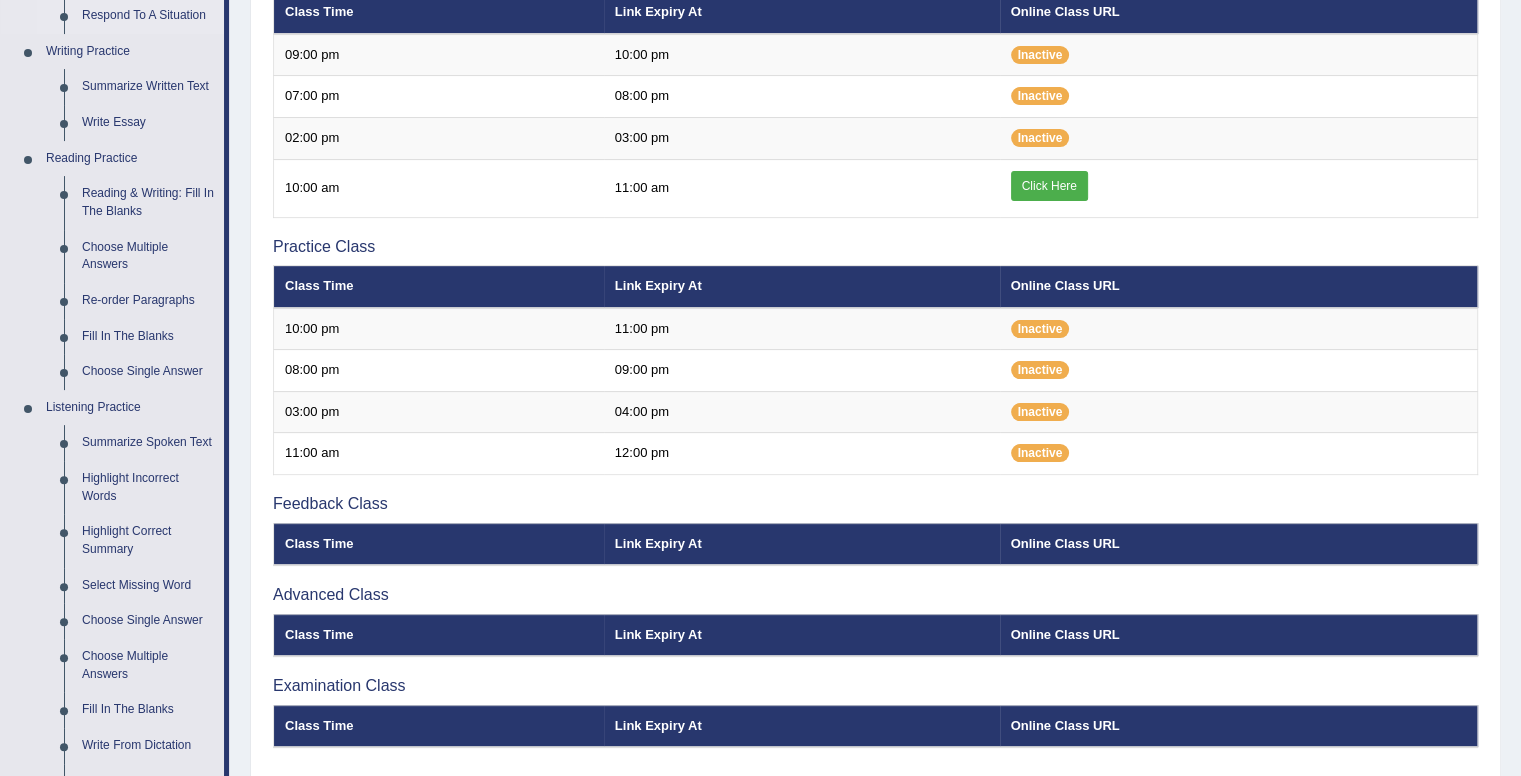 scroll, scrollTop: 483, scrollLeft: 0, axis: vertical 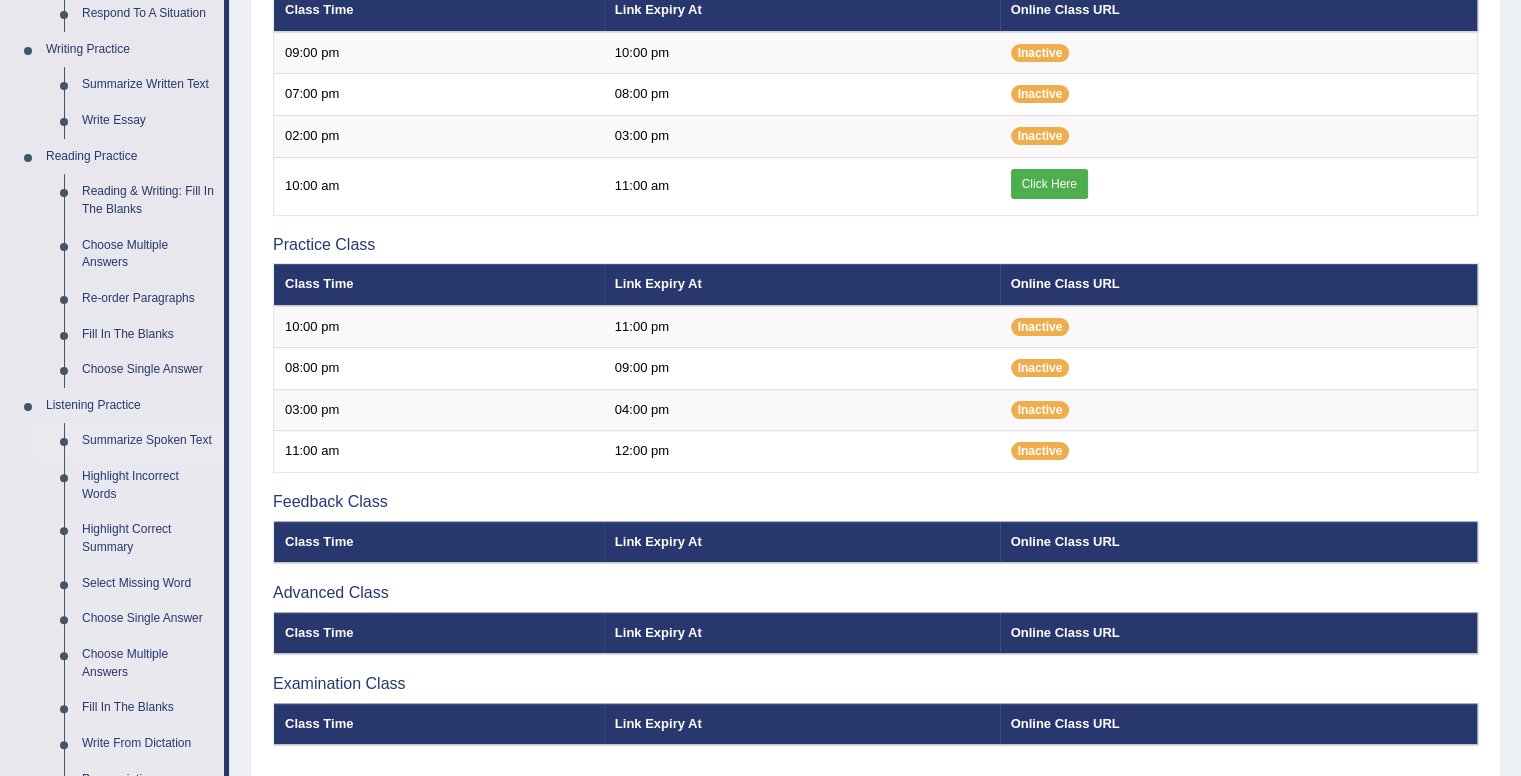 click on "Summarize Spoken Text" at bounding box center (148, 441) 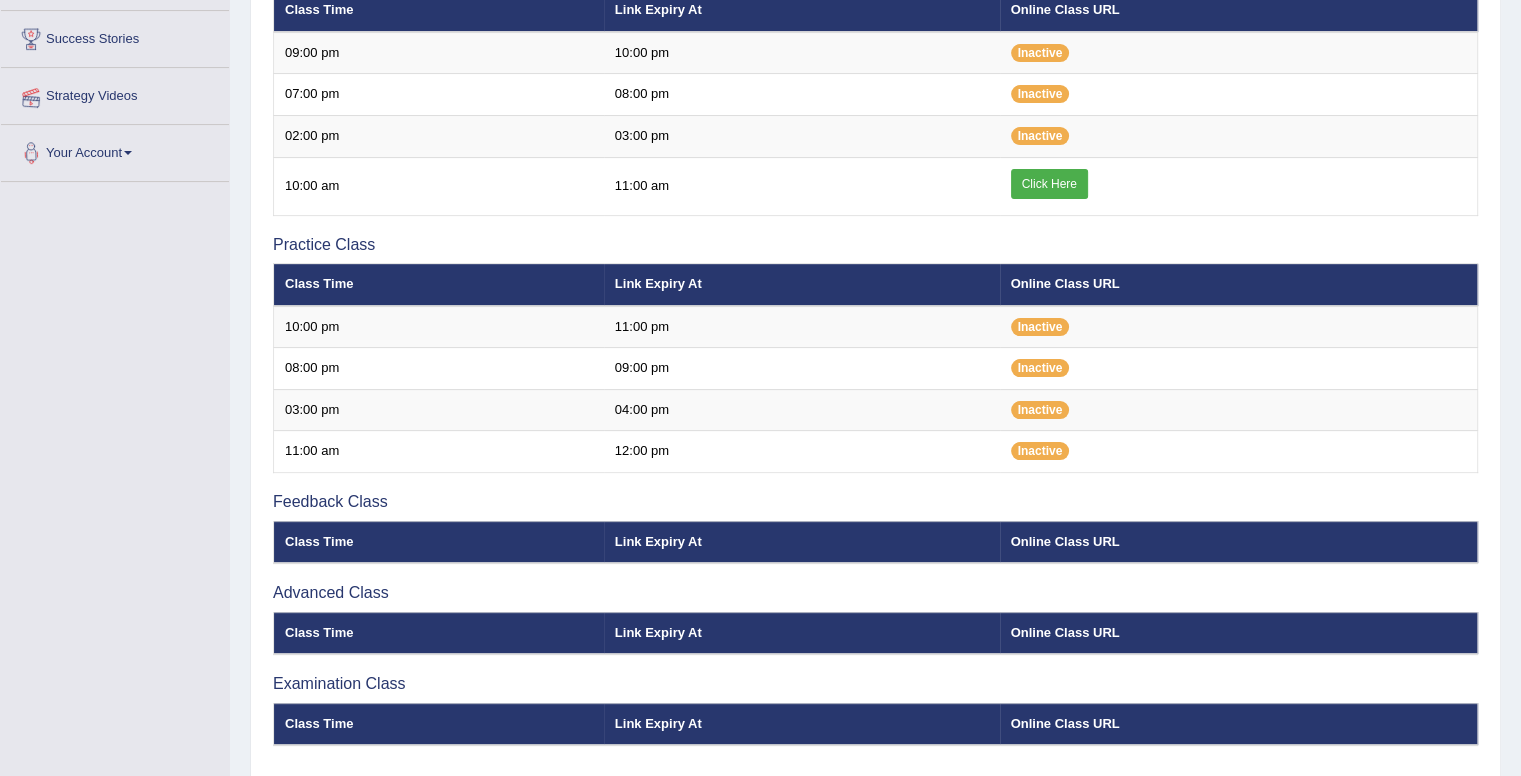 scroll, scrollTop: 548, scrollLeft: 0, axis: vertical 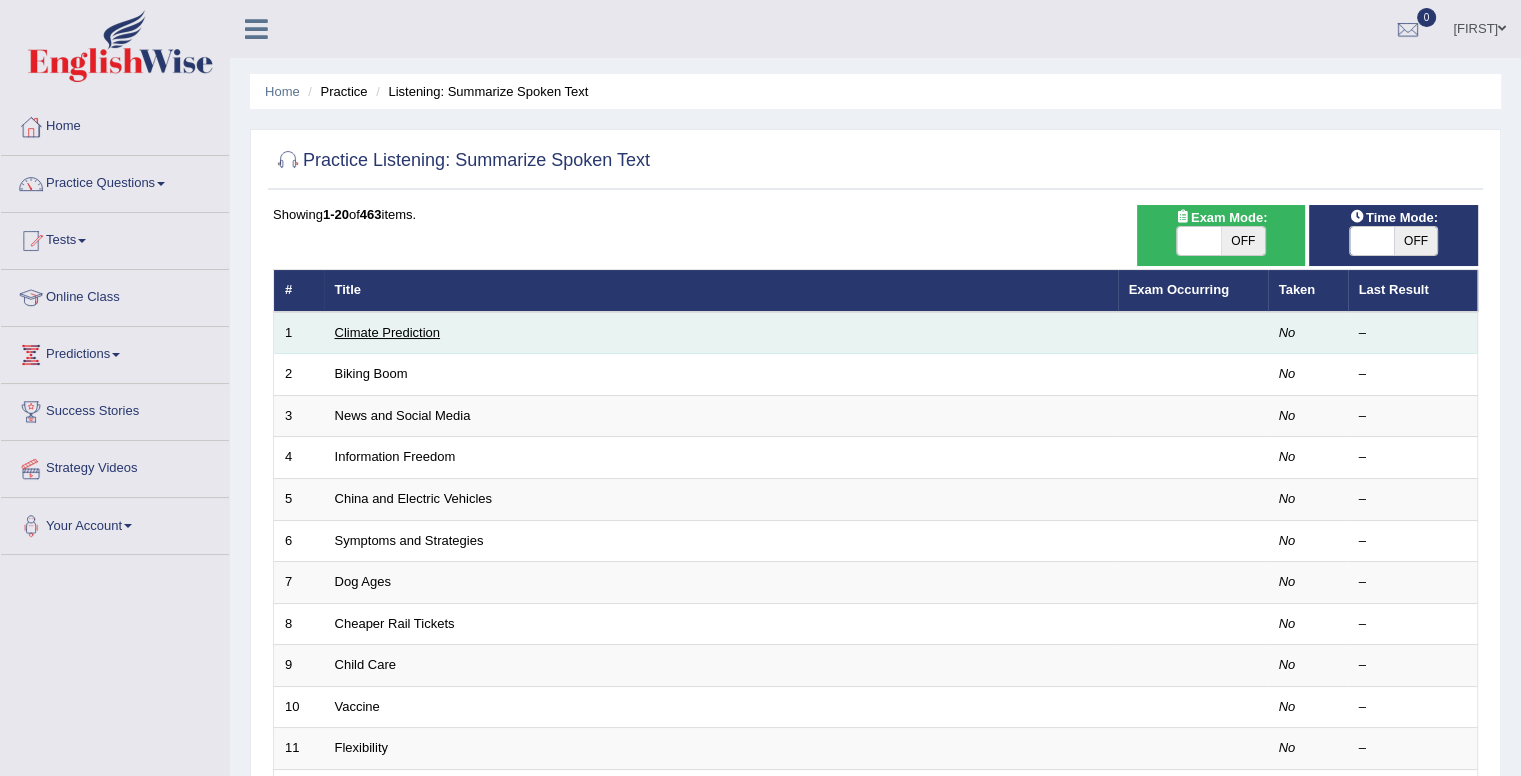 click on "Climate Prediction" at bounding box center (388, 332) 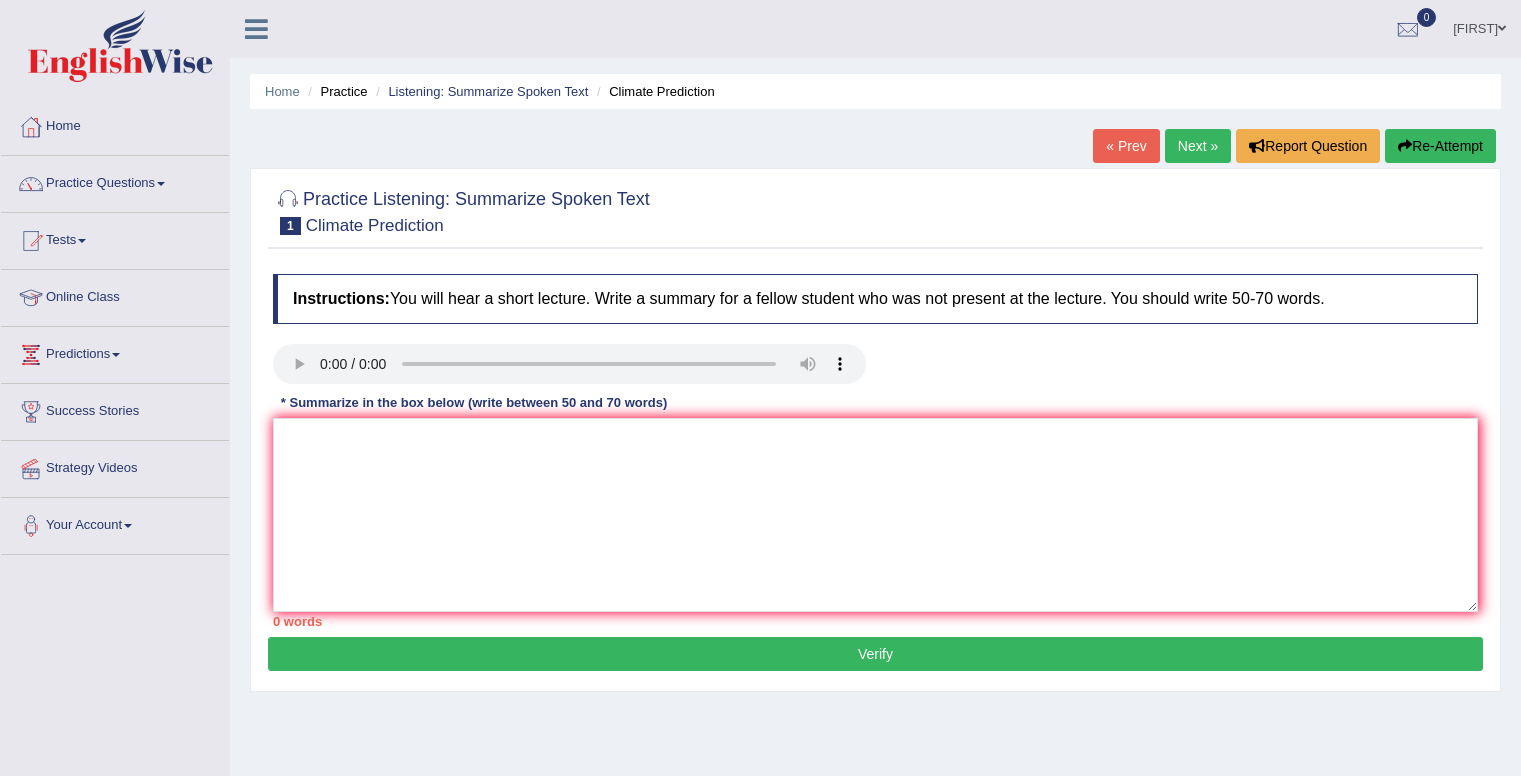 scroll, scrollTop: 0, scrollLeft: 0, axis: both 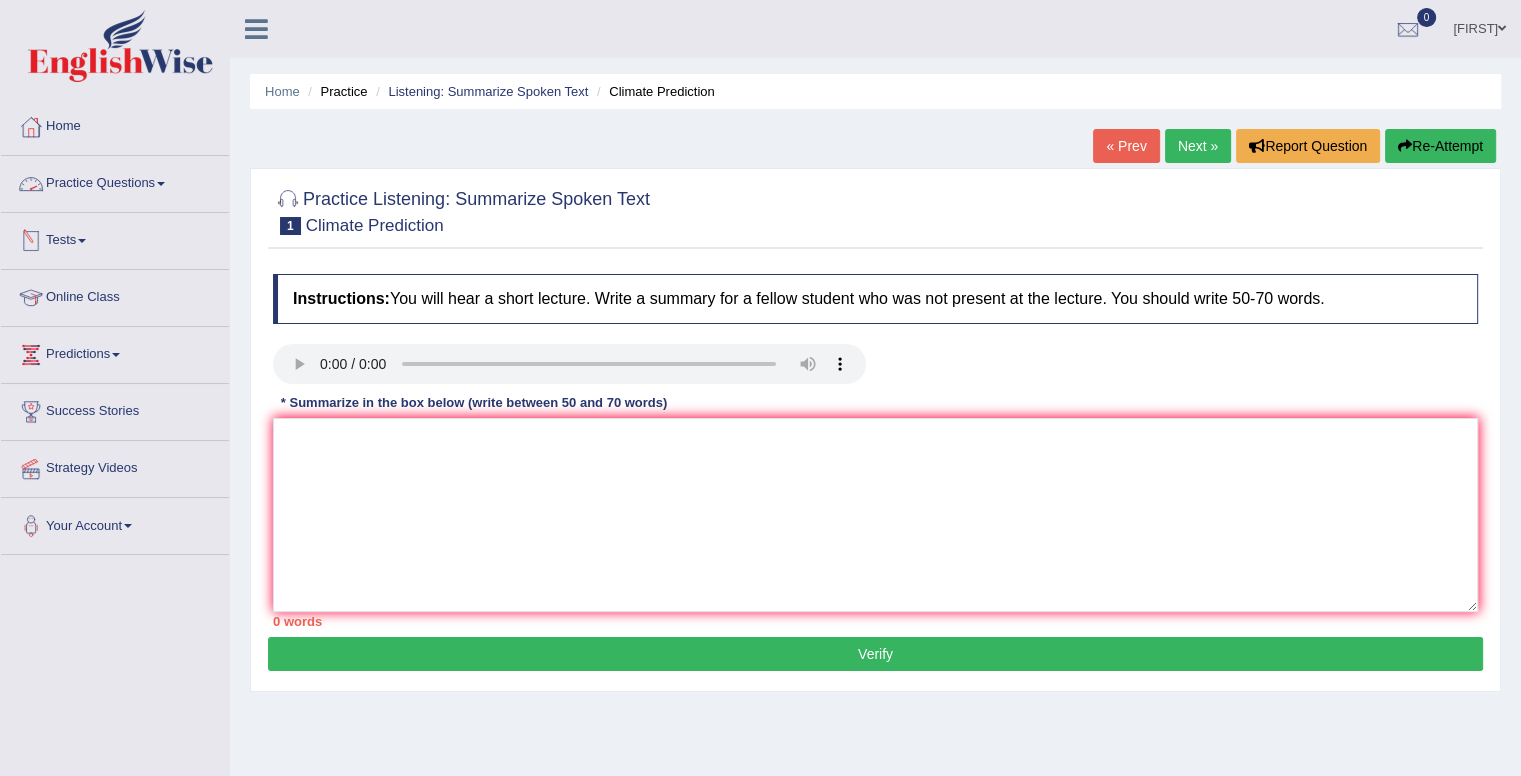 click on "Practice Questions" at bounding box center (115, 181) 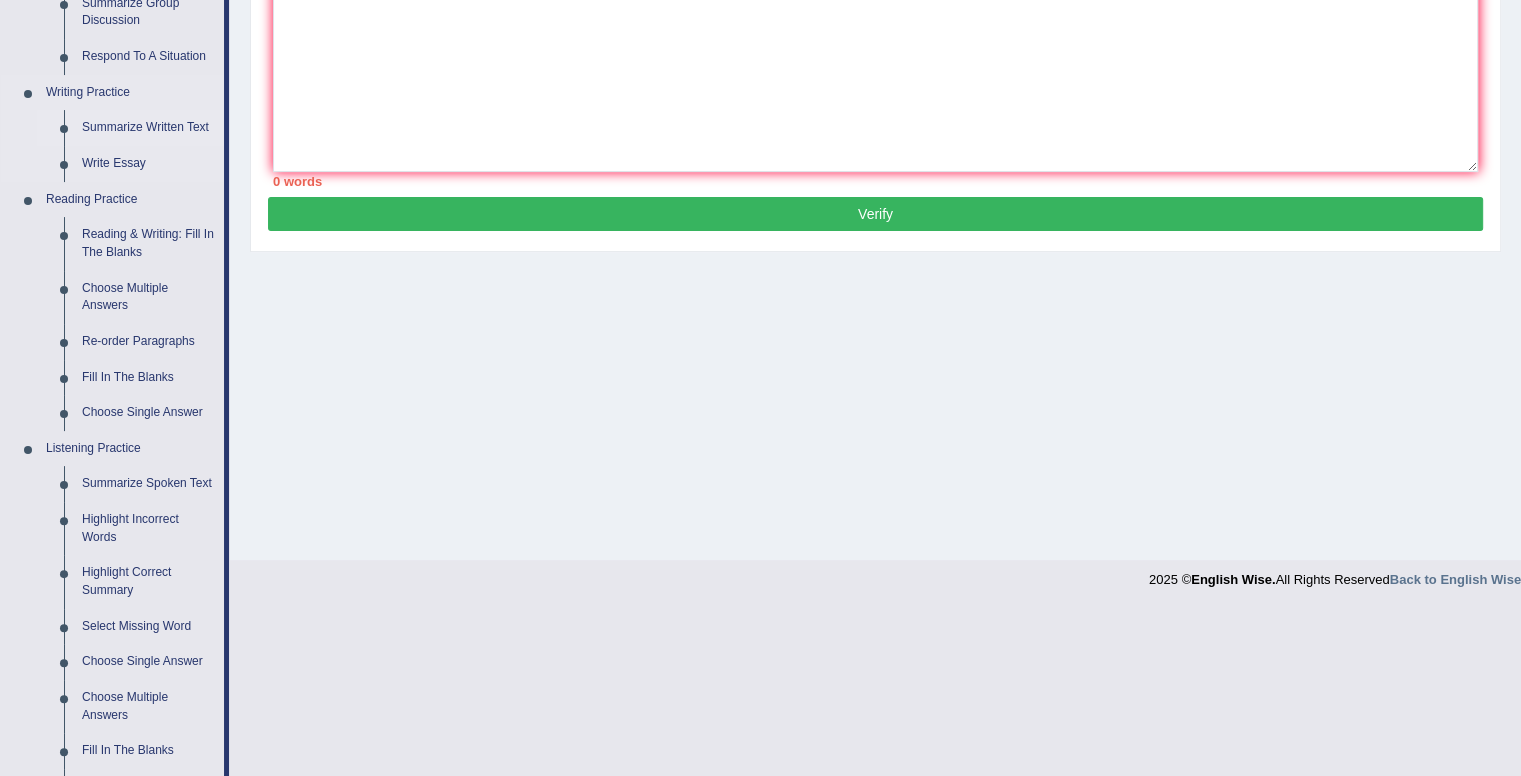 scroll, scrollTop: 441, scrollLeft: 0, axis: vertical 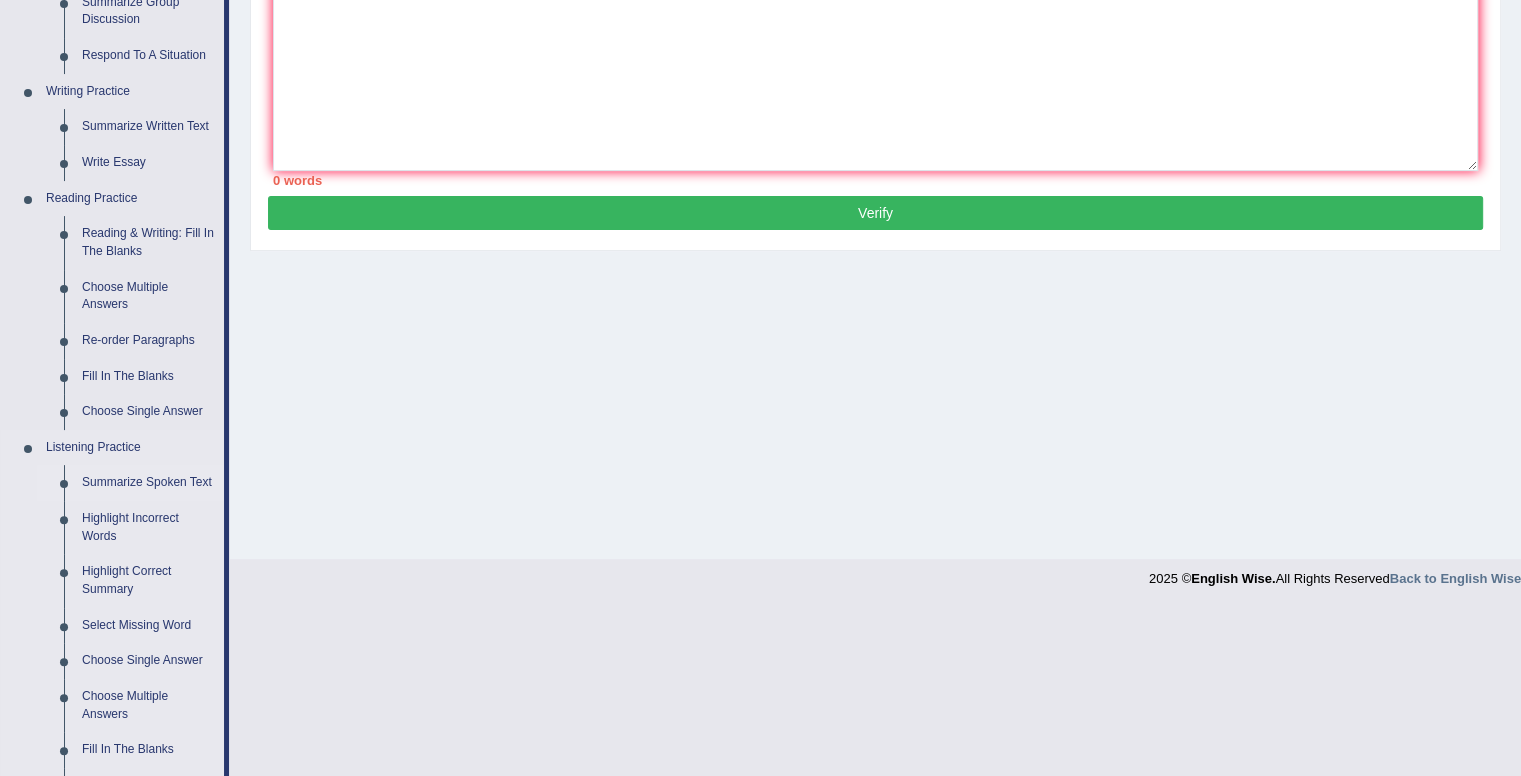 click on "Summarize Spoken Text" at bounding box center (148, 483) 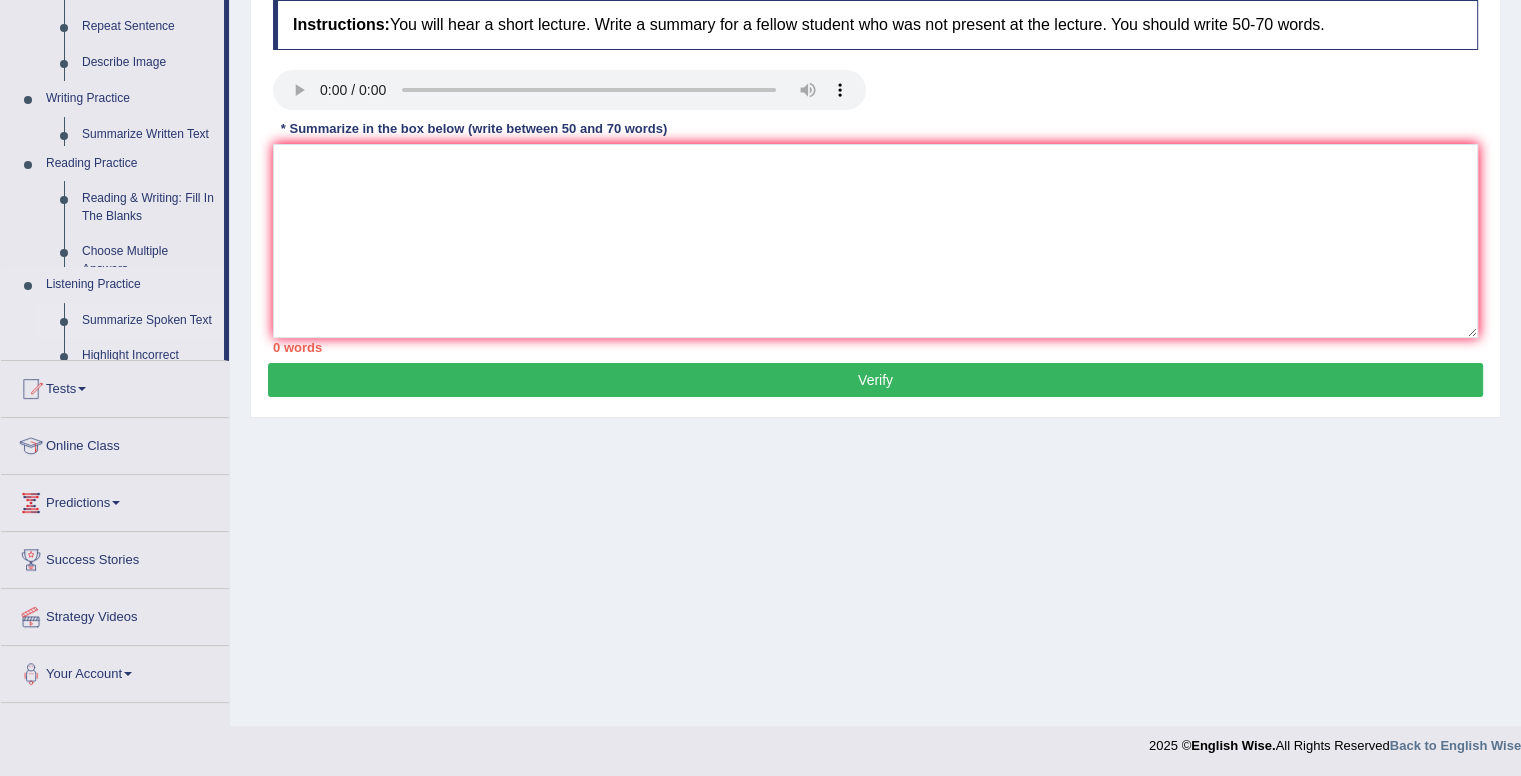 scroll, scrollTop: 274, scrollLeft: 0, axis: vertical 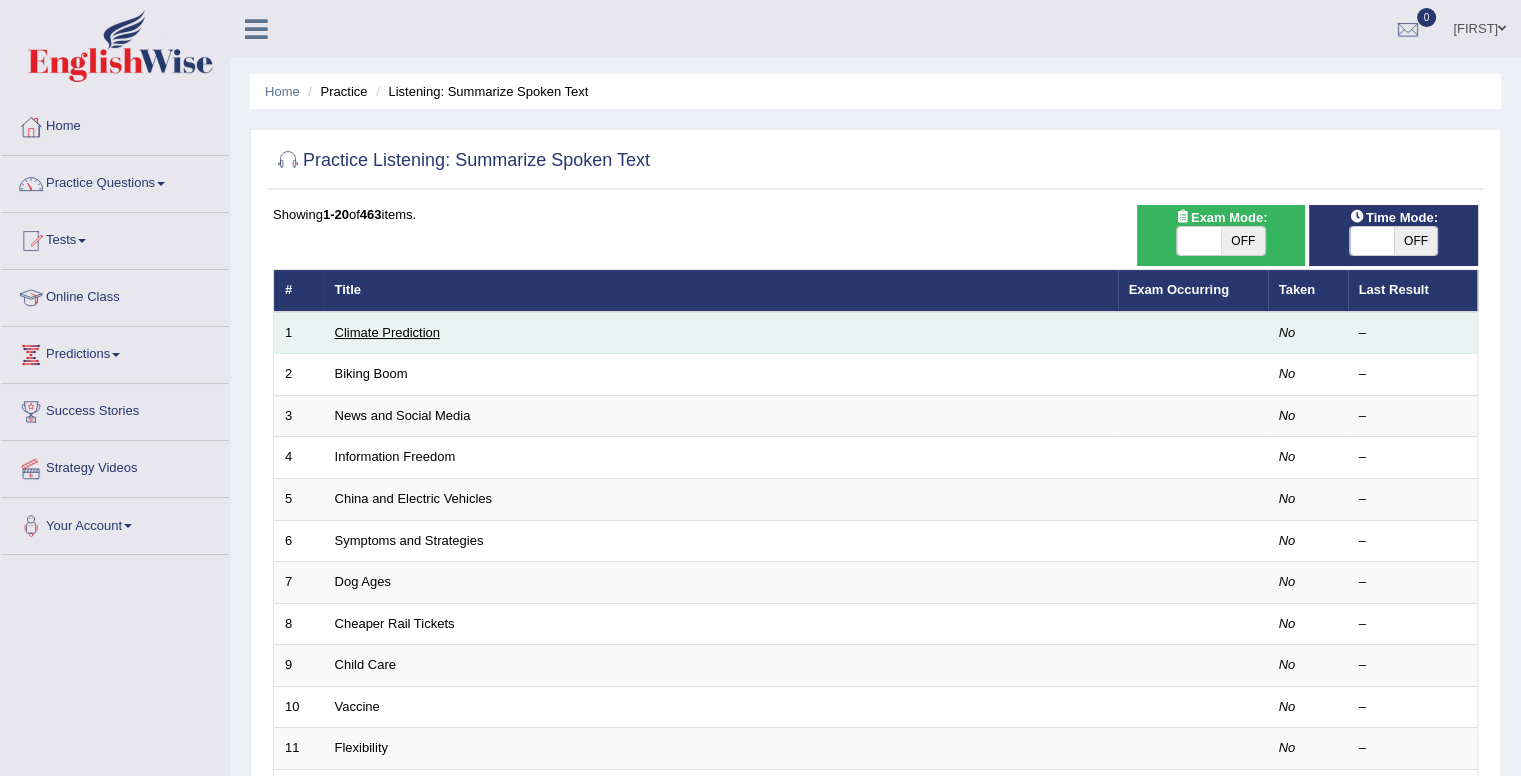 click on "Climate Prediction" at bounding box center (388, 332) 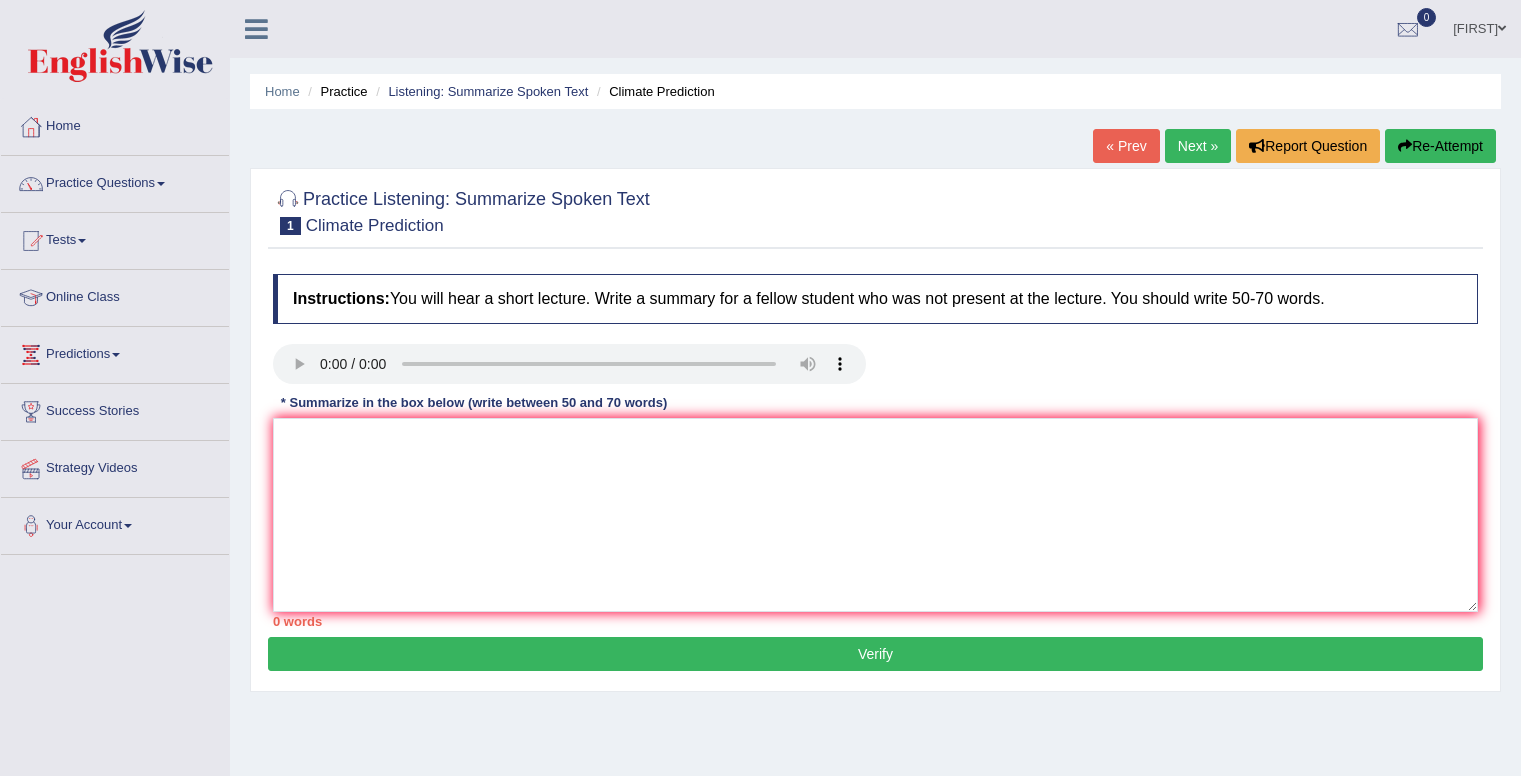 scroll, scrollTop: 0, scrollLeft: 0, axis: both 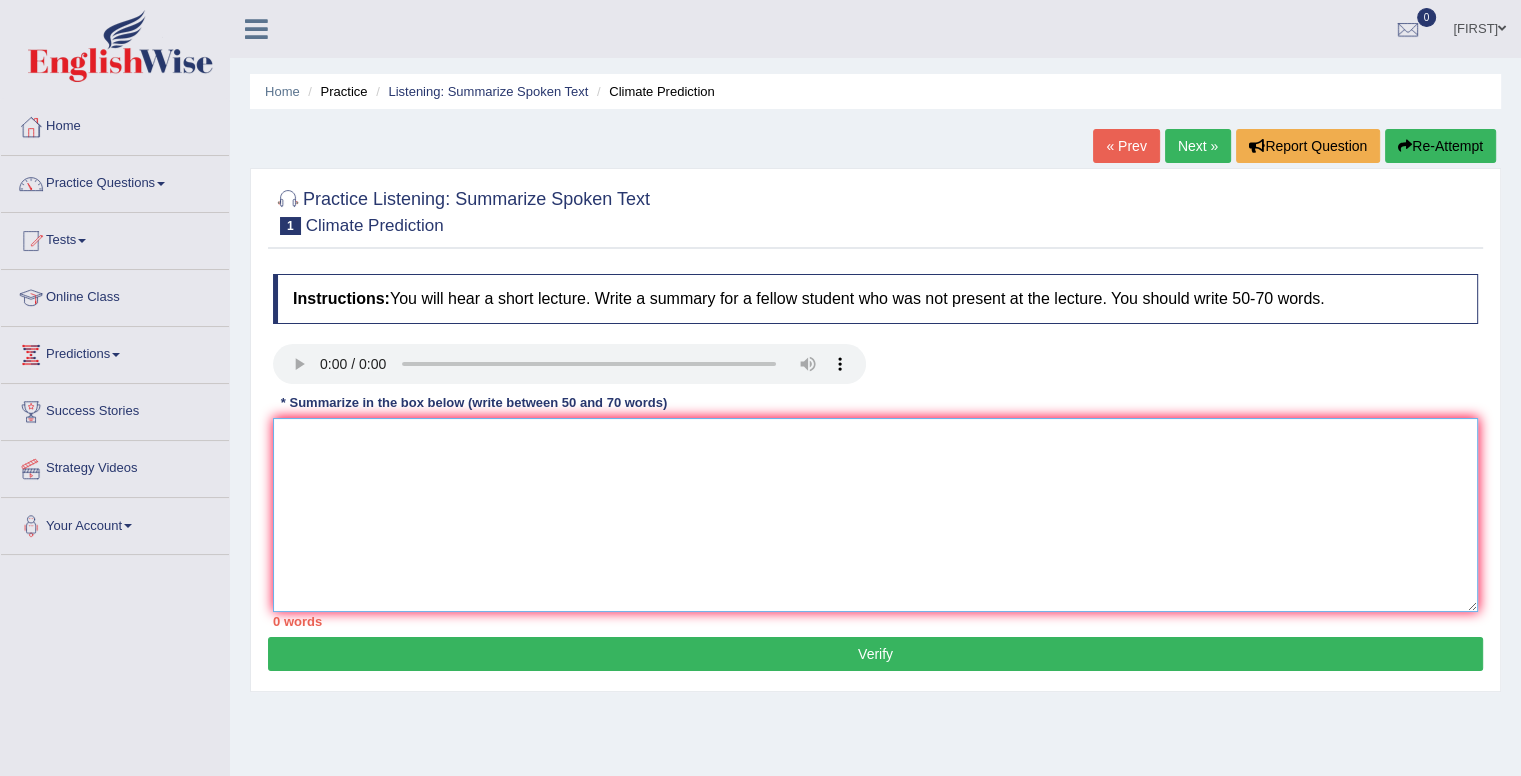 click at bounding box center [875, 515] 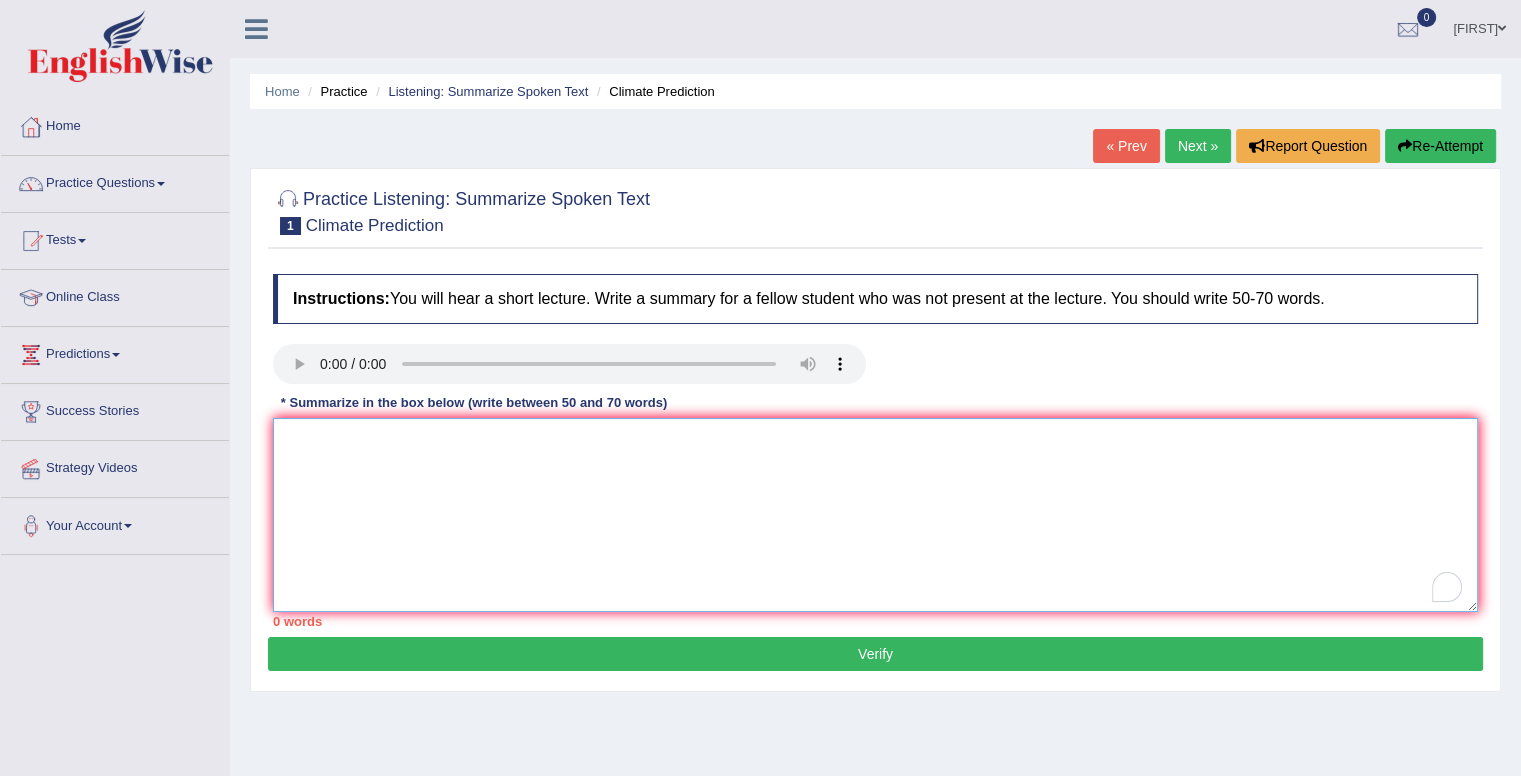 paste on "1. Summarize Spoken Text Template:             The speaker provided a comprehensive overview of [main topic], highlighting several ideas. To begin with, they emphasized [key idea 1], which plays a crucial role in [related concept]. In addition, they discussed [key idea 2], illustrating this through [example or effect]. Moreover, the lecture addressed [key idea 3], linking it to [another aspect or implication]. In conclusion, the lecture conveyed [final insight or overall message]." 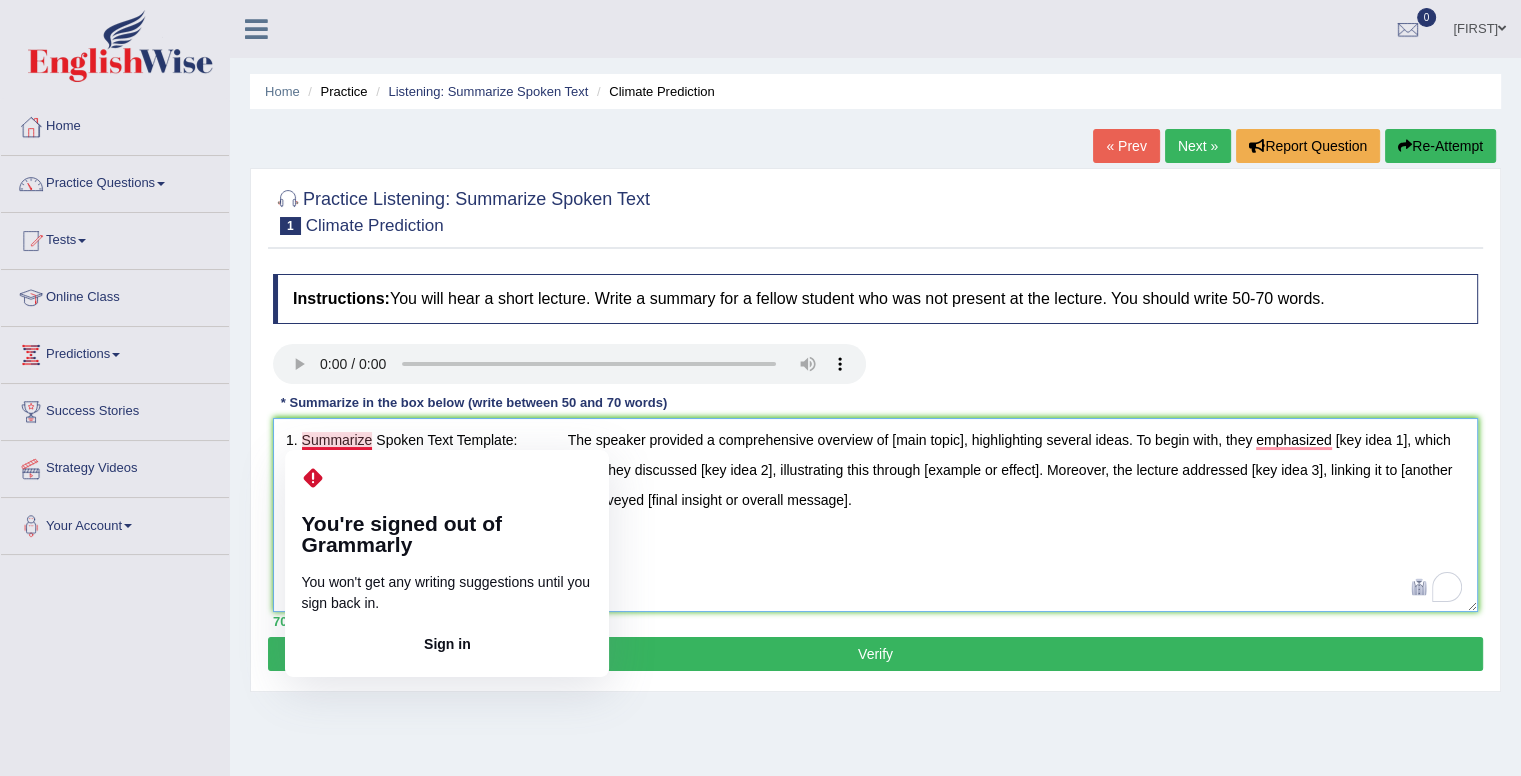 drag, startPoint x: 567, startPoint y: 436, endPoint x: 279, endPoint y: 444, distance: 288.11108 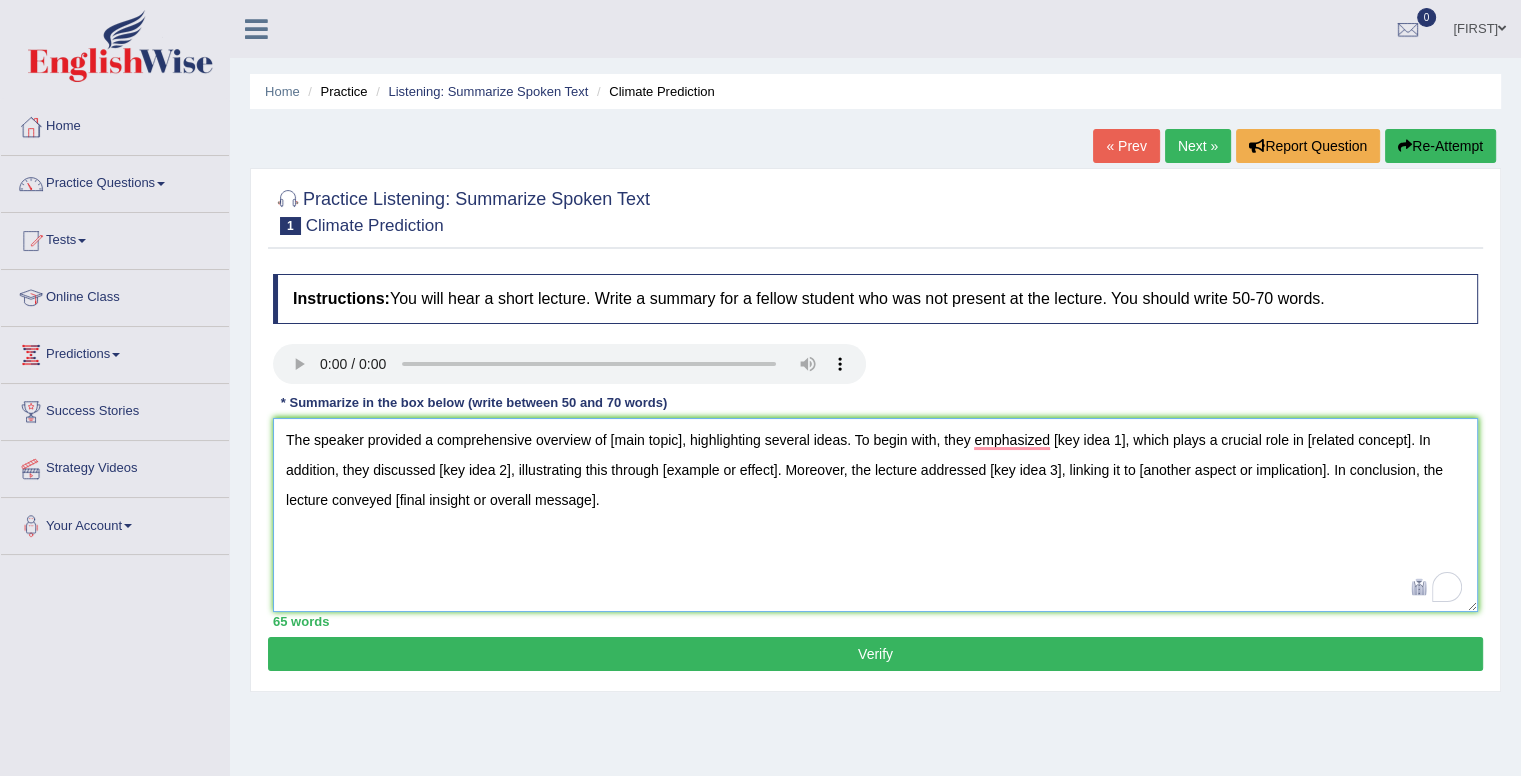 click on "The speaker provided a comprehensive overview of [main topic], highlighting several ideas. To begin with, they emphasized [key idea 1], which plays a crucial role in [related concept]. In addition, they discussed [key idea 2], illustrating this through [example or effect]. Moreover, the lecture addressed [key idea 3], linking it to [another aspect or implication]. In conclusion, the lecture conveyed [final insight or overall message]." at bounding box center (875, 515) 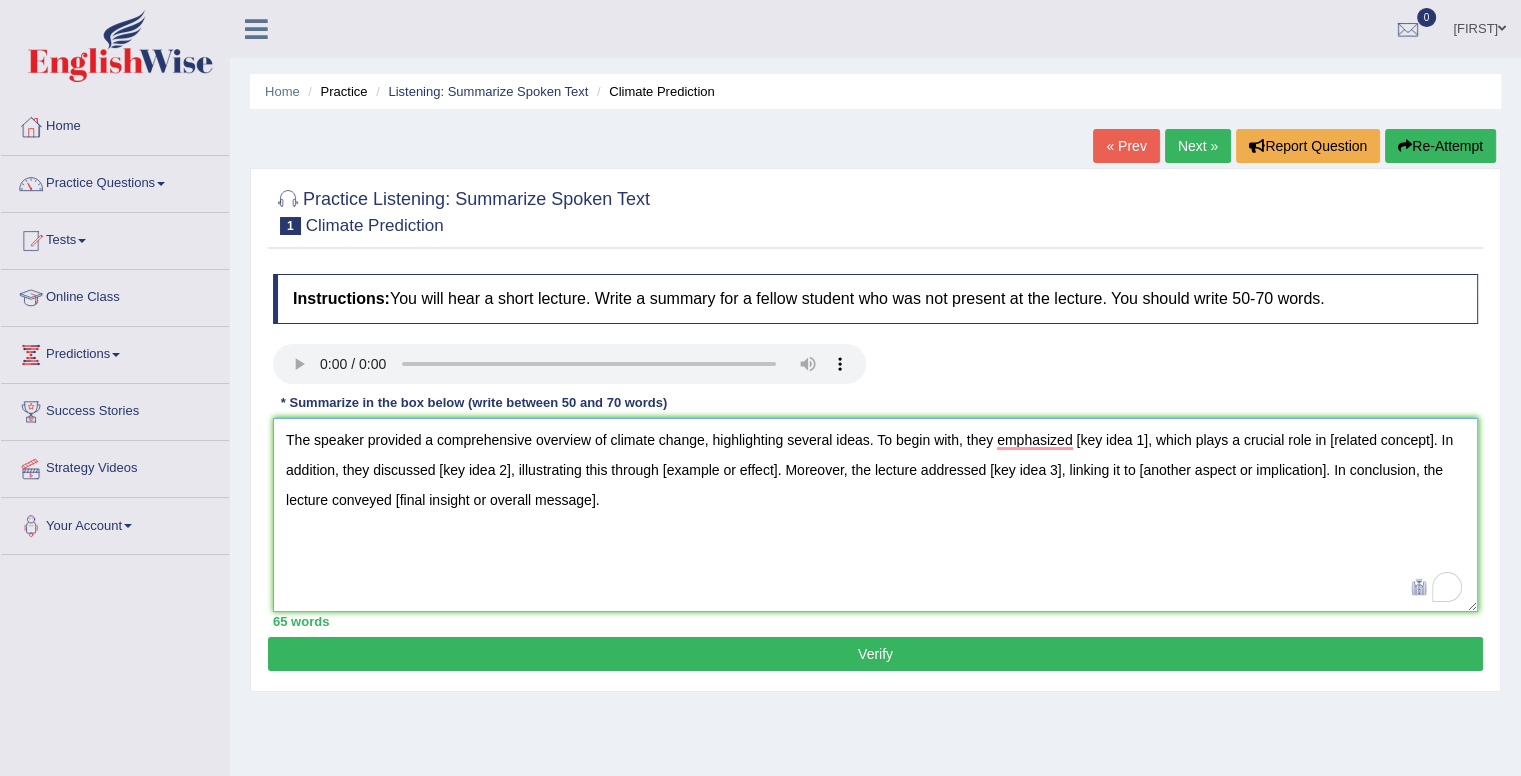 click on "The speaker provided a comprehensive overview of climate change, highlighting several ideas. To begin with, they emphasized [key idea 1], which plays a crucial role in [related concept]. In addition, they discussed [key idea 2], illustrating this through [example or effect]. Moreover, the lecture addressed [key idea 3], linking it to [another aspect or implication]. In conclusion, the lecture conveyed [final insight or overall message]." at bounding box center [875, 515] 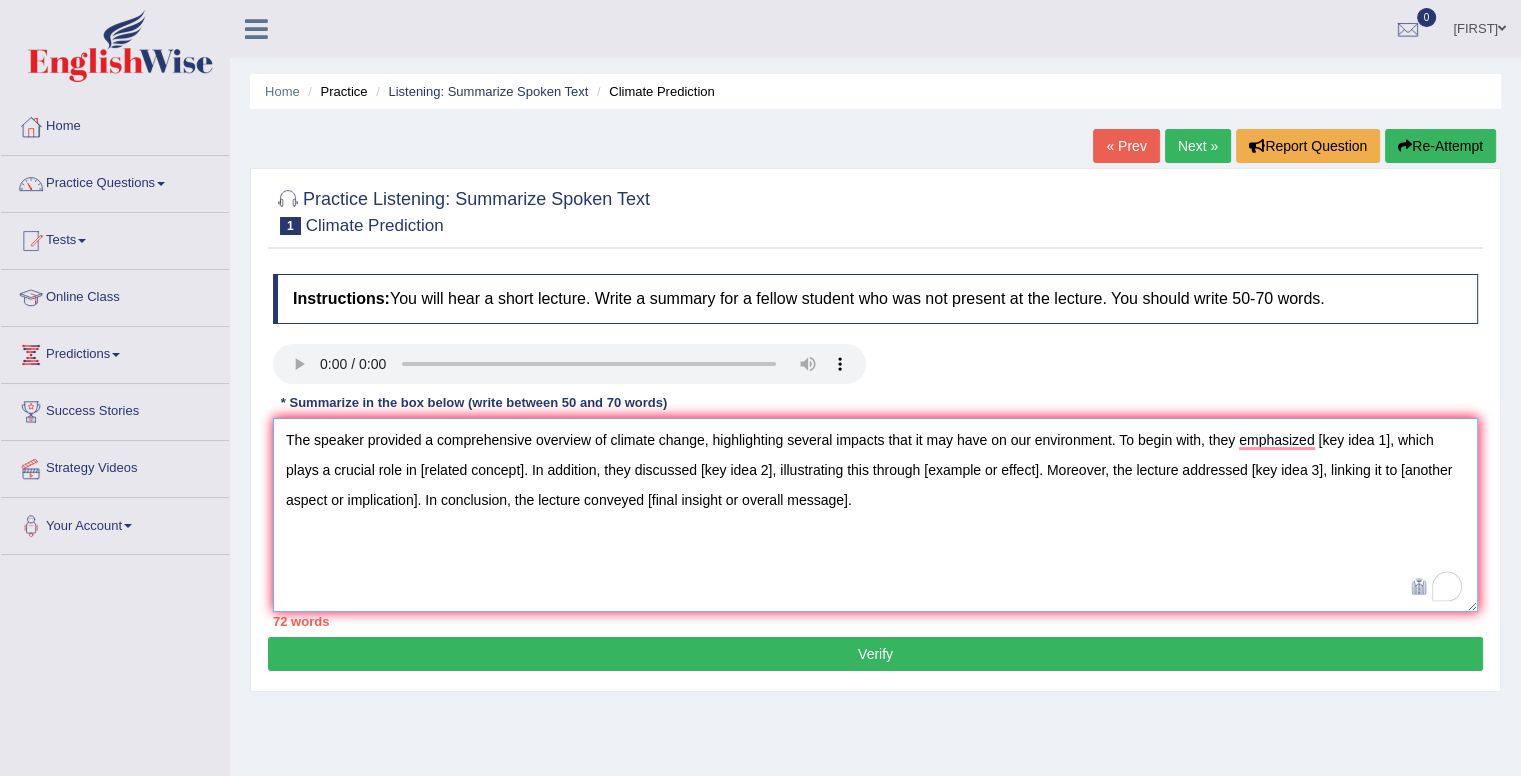 click on "The speaker provided a comprehensive overview of climate change, highlighting several impacts that it may have on our environment. To begin with, they emphasized [key idea 1], which plays a crucial role in [related concept]. In addition, they discussed [key idea 2], illustrating this through [example or effect]. Moreover, the lecture addressed [key idea 3], linking it to [another aspect or implication]. In conclusion, the lecture conveyed [final insight or overall message]." at bounding box center [875, 515] 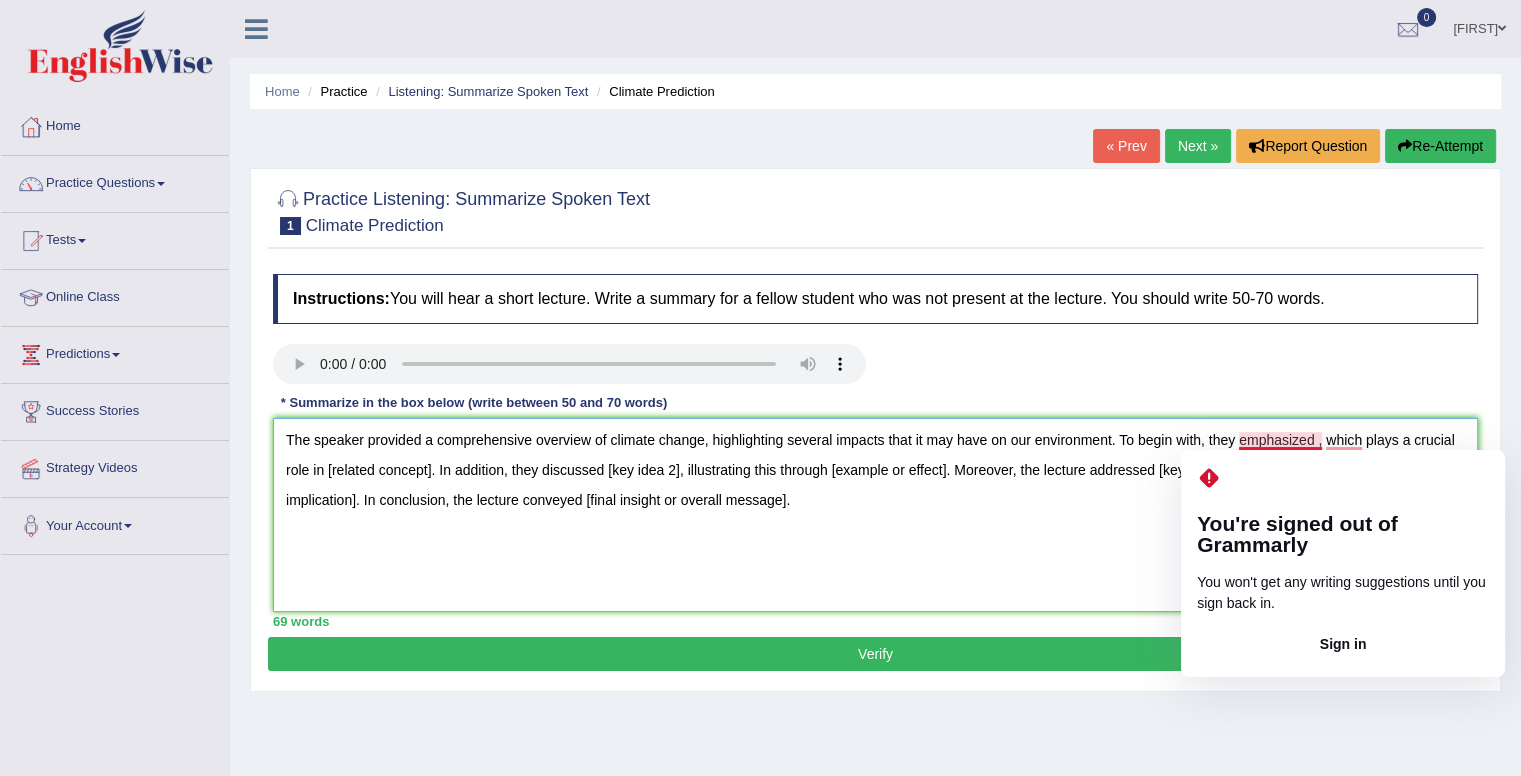 click on "The speaker provided a comprehensive overview of climate change, highlighting several impacts that it may have on our environment. To begin with, they emphasized , which plays a crucial role in [related concept]. In addition, they discussed [key idea 2], illustrating this through [example or effect]. Moreover, the lecture addressed [key idea 3], linking it to [another aspect or implication]. In conclusion, the lecture conveyed [final insight or overall message]." at bounding box center [875, 515] 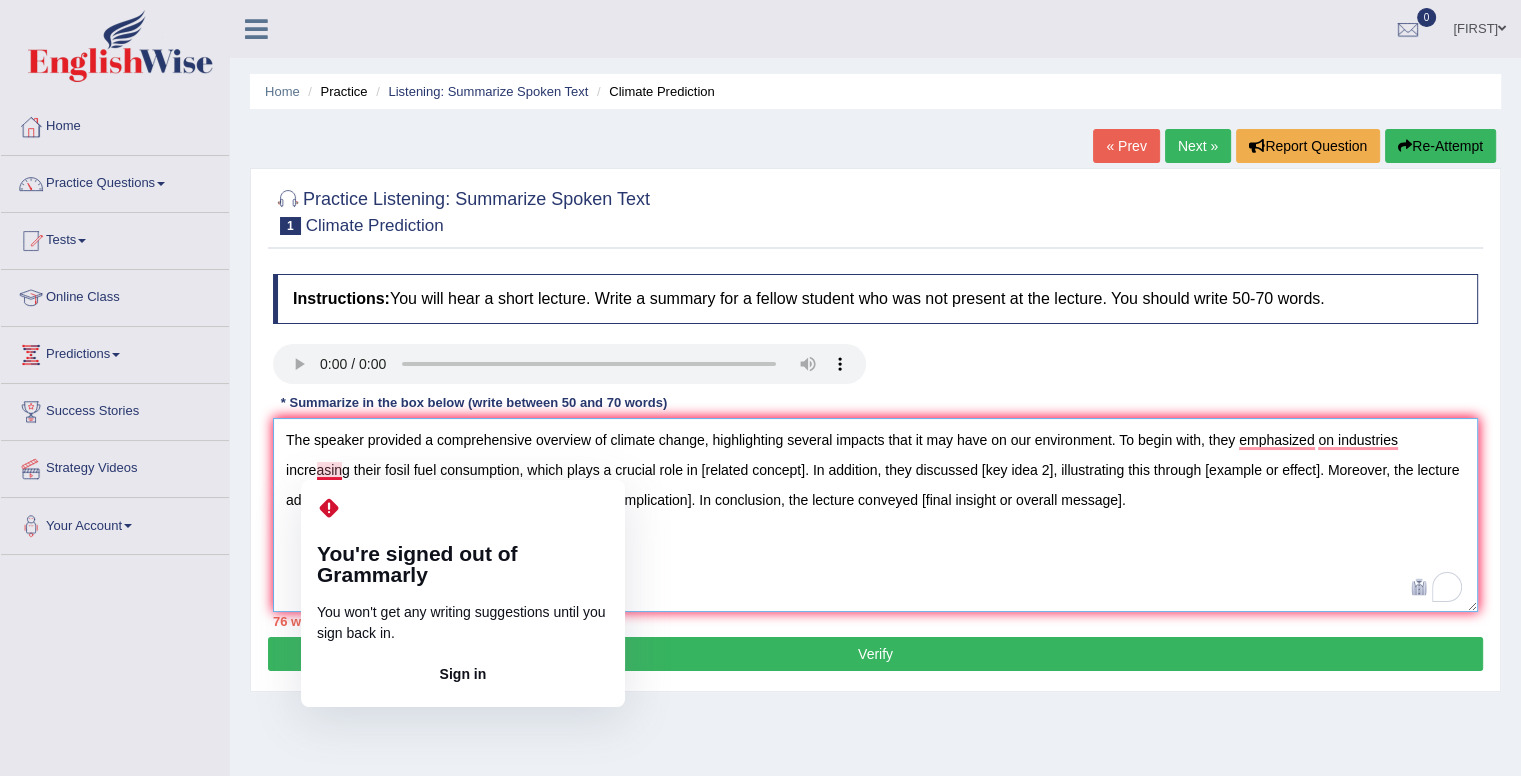 click on "The speaker provided a comprehensive overview of climate change, highlighting several impacts that it may have on our environment. To begin with, they emphasized on industries increasing their fosil fuel consumption, which plays a crucial role in [related concept]. In addition, they discussed [key idea 2], illustrating this through [example or effect]. Moreover, the lecture addressed [key idea 3], linking it to [another aspect or implication]. In conclusion, the lecture conveyed [final insight or overall message]." at bounding box center [875, 515] 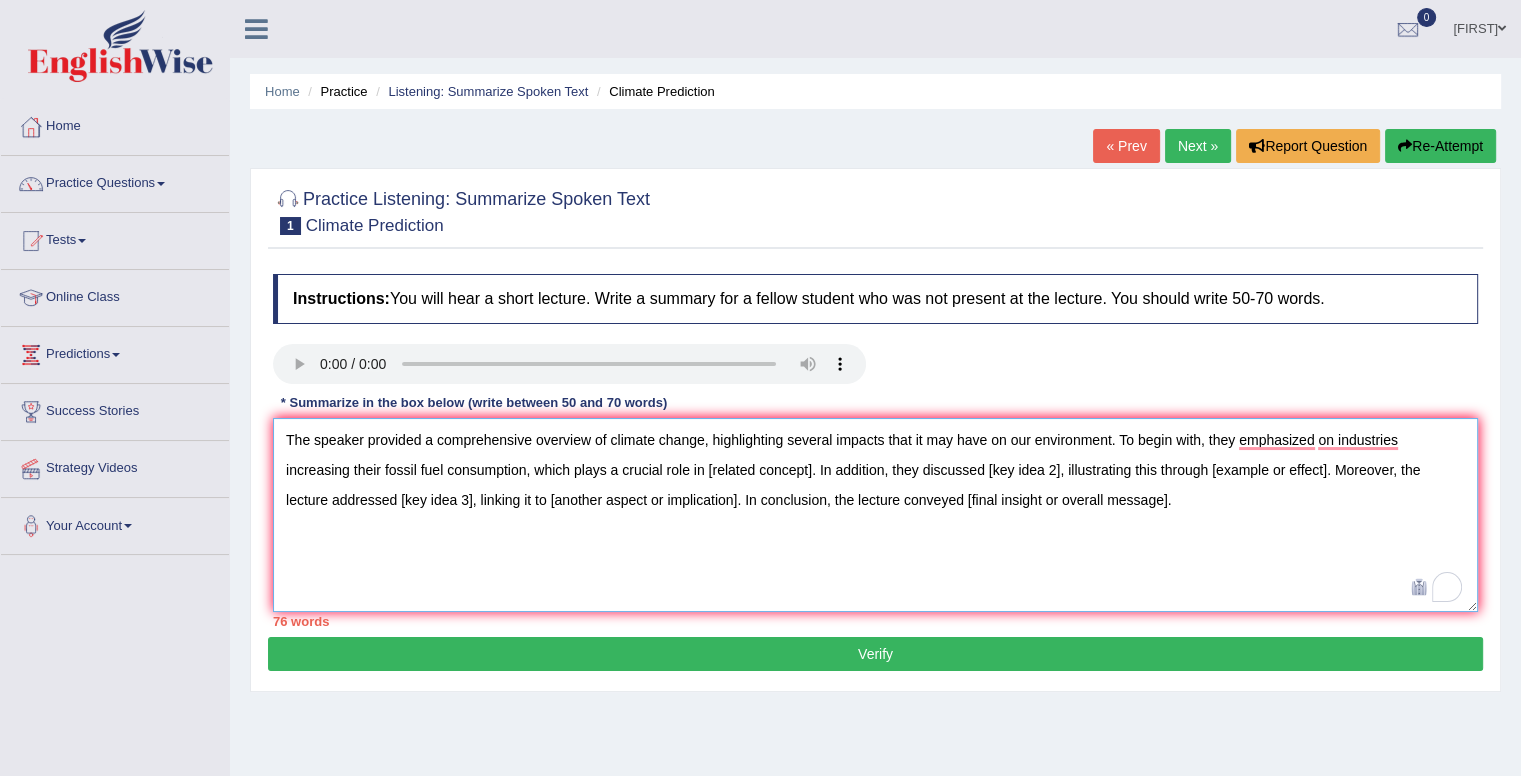 click on "The speaker provided a comprehensive overview of climate change, highlighting several impacts that it may have on our environment. To begin with, they emphasized on industries increasing their fossil fuel consumption, which plays a crucial role in [related concept]. In addition, they discussed [key idea 2], illustrating this through [example or effect]. Moreover, the lecture addressed [key idea 3], linking it to [another aspect or implication]. In conclusion, the lecture conveyed [final insight or overall message]." at bounding box center [875, 515] 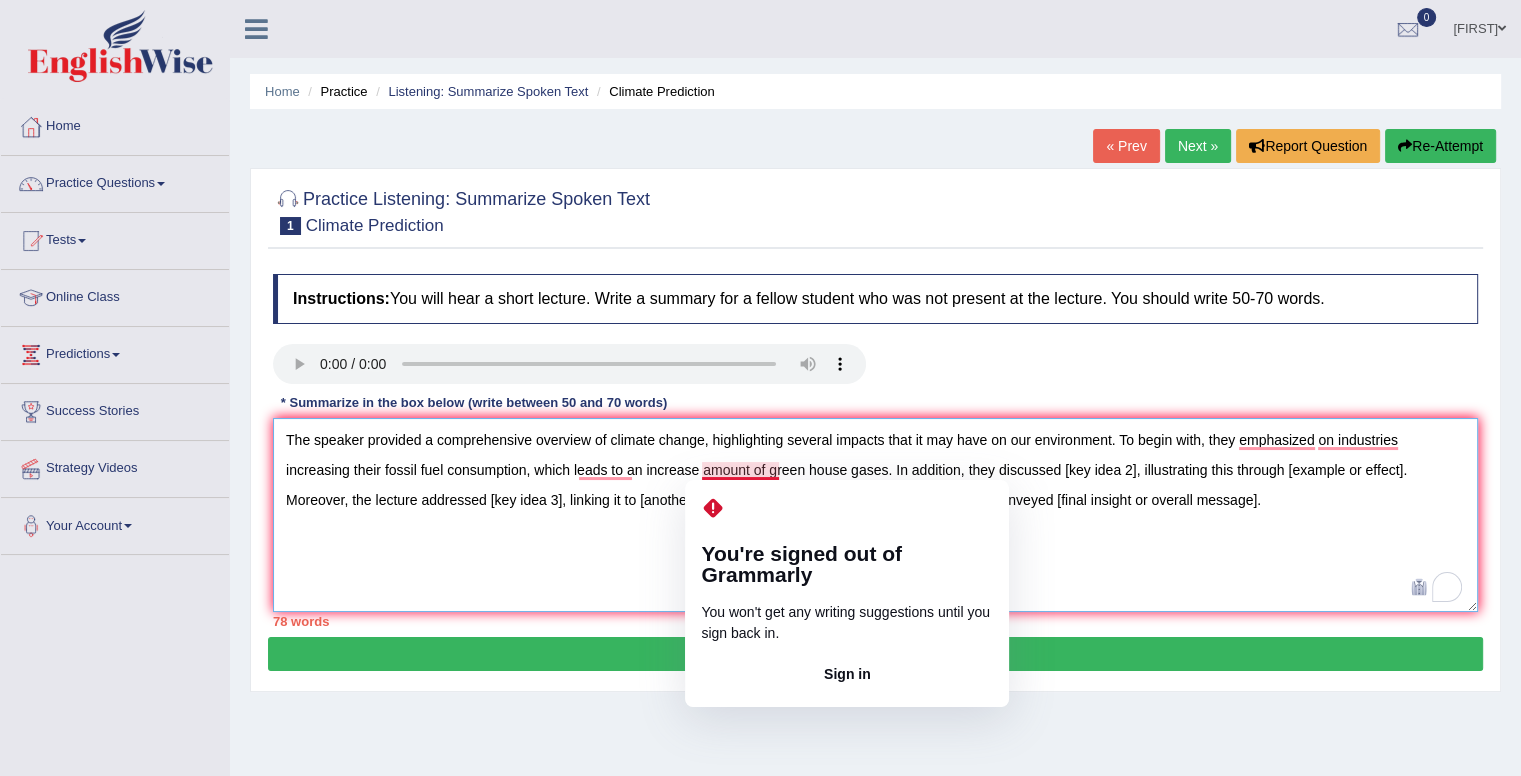 click on "The speaker provided a comprehensive overview of climate change, highlighting several impacts that it may have on our environment. To begin with, they emphasized on industries increasing their fossil fuel consumption, which leads to an increase amount of green house gases. In addition, they discussed [key idea 2], illustrating this through [example or effect]. Moreover, the lecture addressed [key idea 3], linking it to [another aspect or implication]. In conclusion, the lecture conveyed [final insight or overall message]." at bounding box center [875, 515] 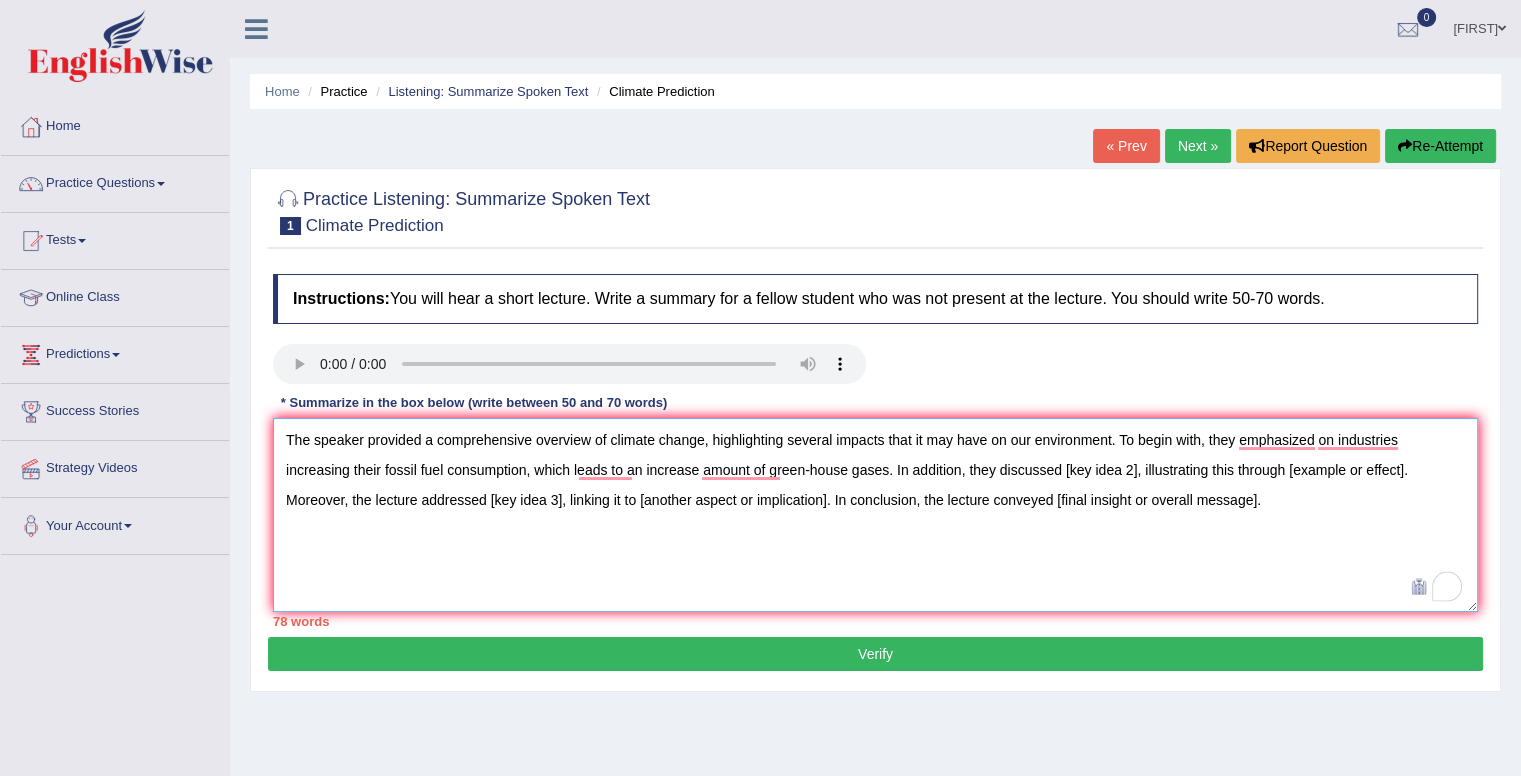 click on "The speaker provided a comprehensive overview of climate change, highlighting several impacts that it may have on our environment. To begin with, they emphasized on industries increasing their fossil fuel consumption, which leads to an increase amount of green-house gases. In addition, they discussed [key idea 2], illustrating this through [example or effect]. Moreover, the lecture addressed [key idea 3], linking it to [another aspect or implication]. In conclusion, the lecture conveyed [final insight or overall message]." at bounding box center (875, 515) 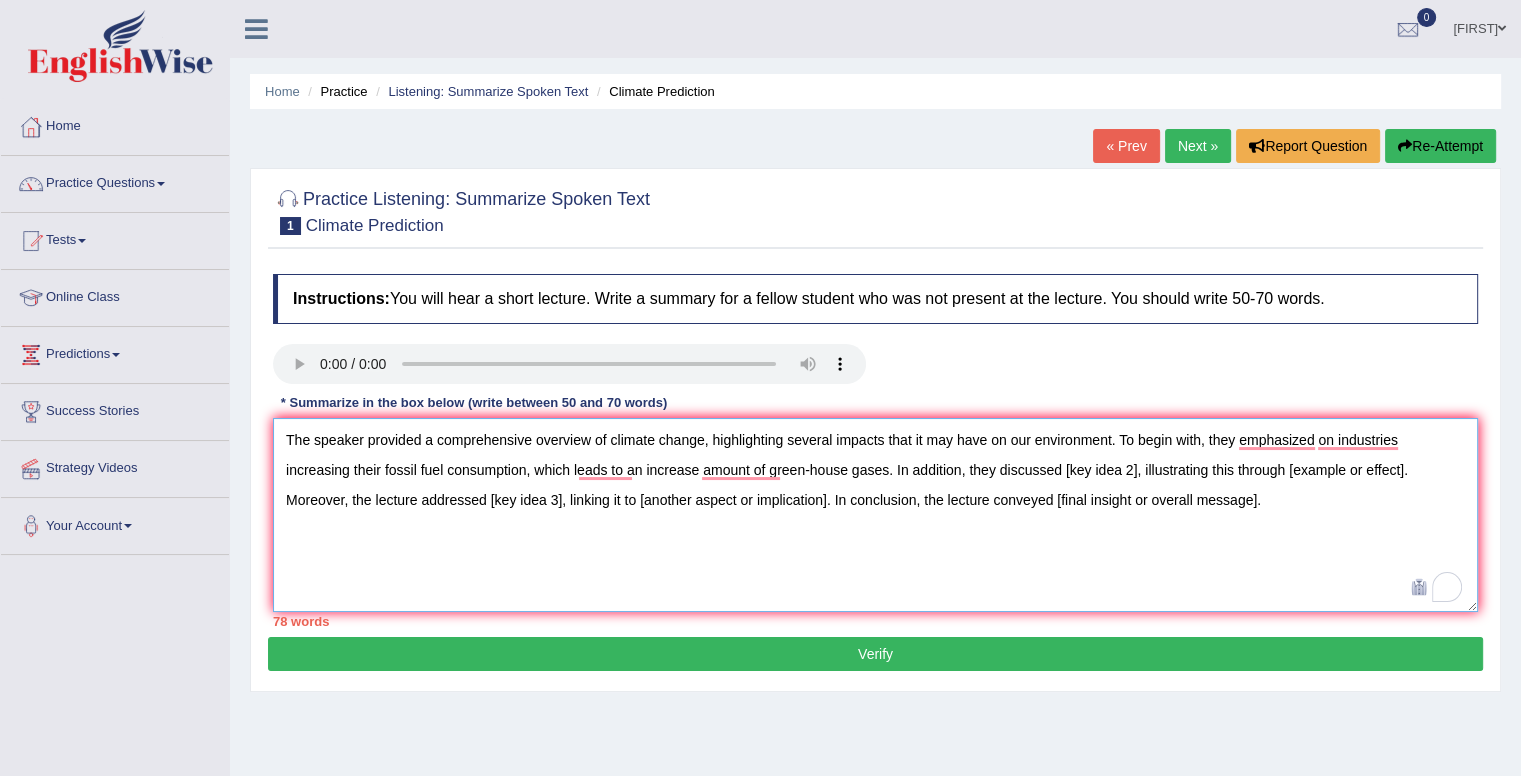 click on "The speaker provided a comprehensive overview of climate change, highlighting several impacts that it may have on our environment. To begin with, they emphasized on industries increasing their fossil fuel consumption, which leads to an increase amount of green-house gases. In addition, they discussed [key idea 2], illustrating this through [example or effect]. Moreover, the lecture addressed [key idea 3], linking it to [another aspect or implication]. In conclusion, the lecture conveyed [final insight or overall message]." at bounding box center [875, 515] 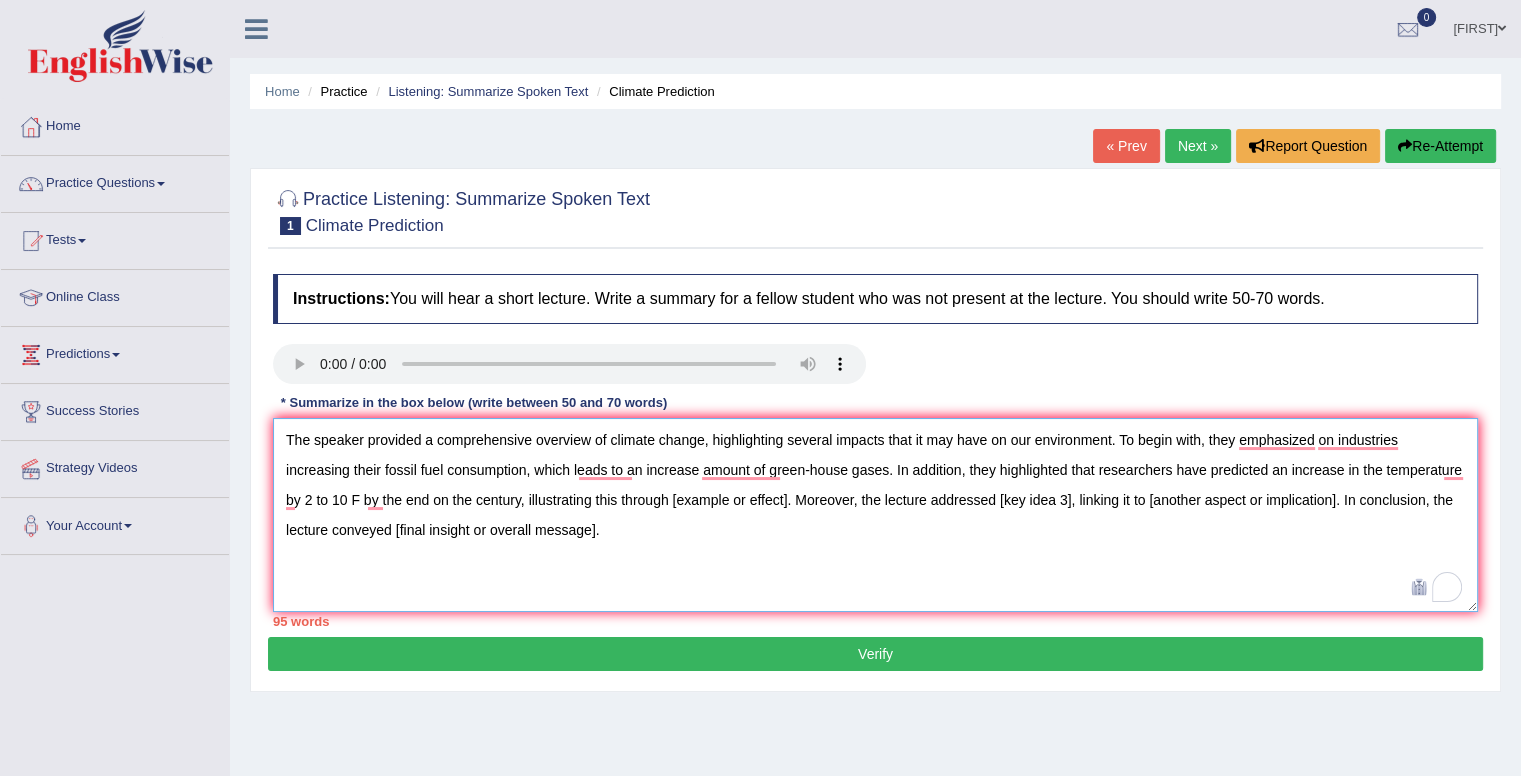 click on "The speaker provided a comprehensive overview of climate change, highlighting several impacts that it may have on our environment. To begin with, they emphasized on industries increasing their fossil fuel consumption, which leads to an increase amount of green-house gases. In addition, they highlighted that researchers have predicted an increase in the temperature by 2 to 10 F by the end on the century, illustrating this through [example or effect]. Moreover, the lecture addressed [key idea 3], linking it to [another aspect or implication]. In conclusion, the lecture conveyed [final insight or overall message]." at bounding box center (875, 515) 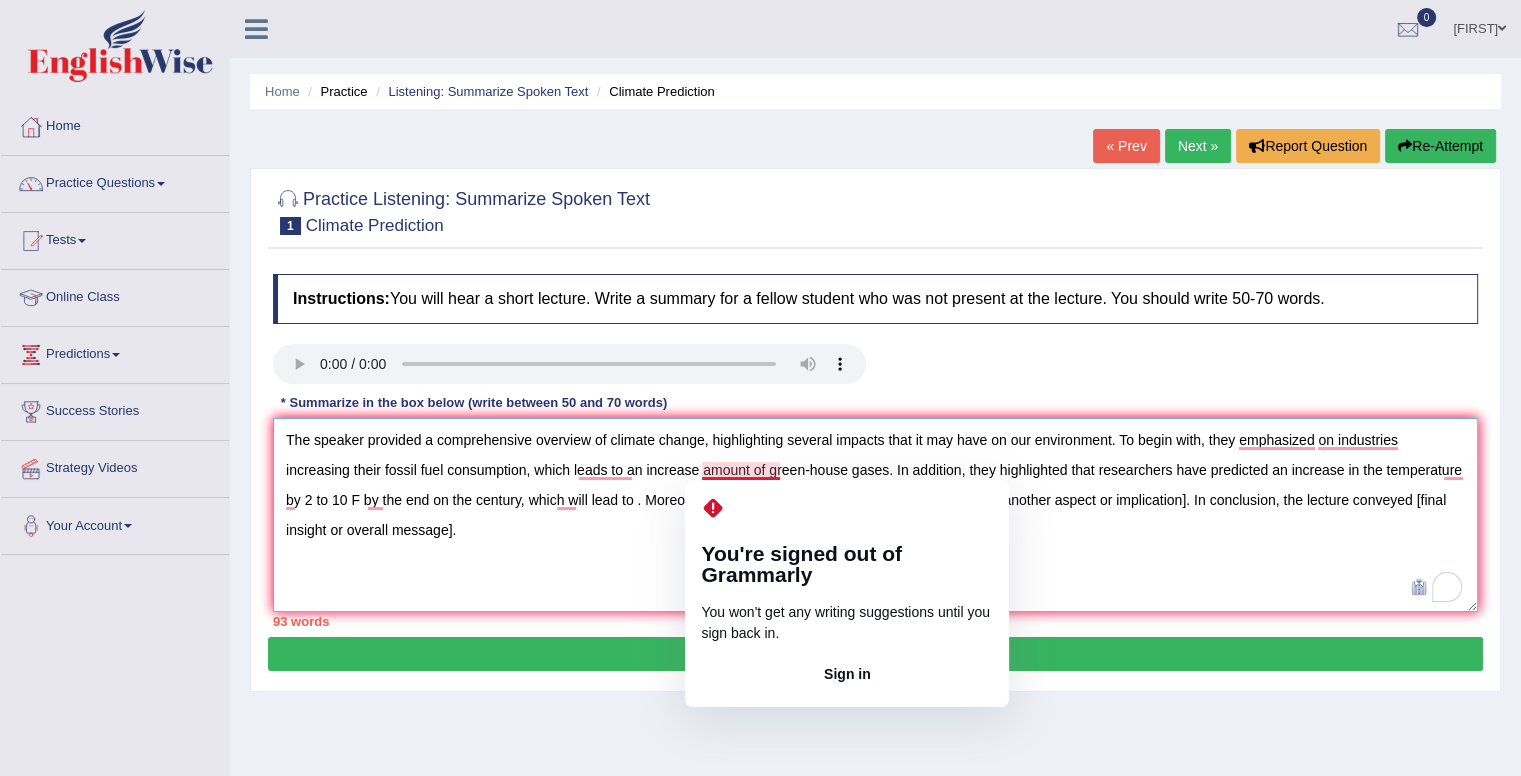 click on "The speaker provided a comprehensive overview of climate change, highlighting several impacts that it may have on our environment. To begin with, they emphasized on industries increasing their fossil fuel consumption, which leads to an increase amount of green-house gases. In addition, they highlighted that researchers have predicted an increase in the temperature by 2 to 10 F by the end on the century, which will lead to . Moreover, the lecture addressed [key idea 3], linking it to [another aspect or implication]. In conclusion, the lecture conveyed [final insight or overall message]." at bounding box center [875, 515] 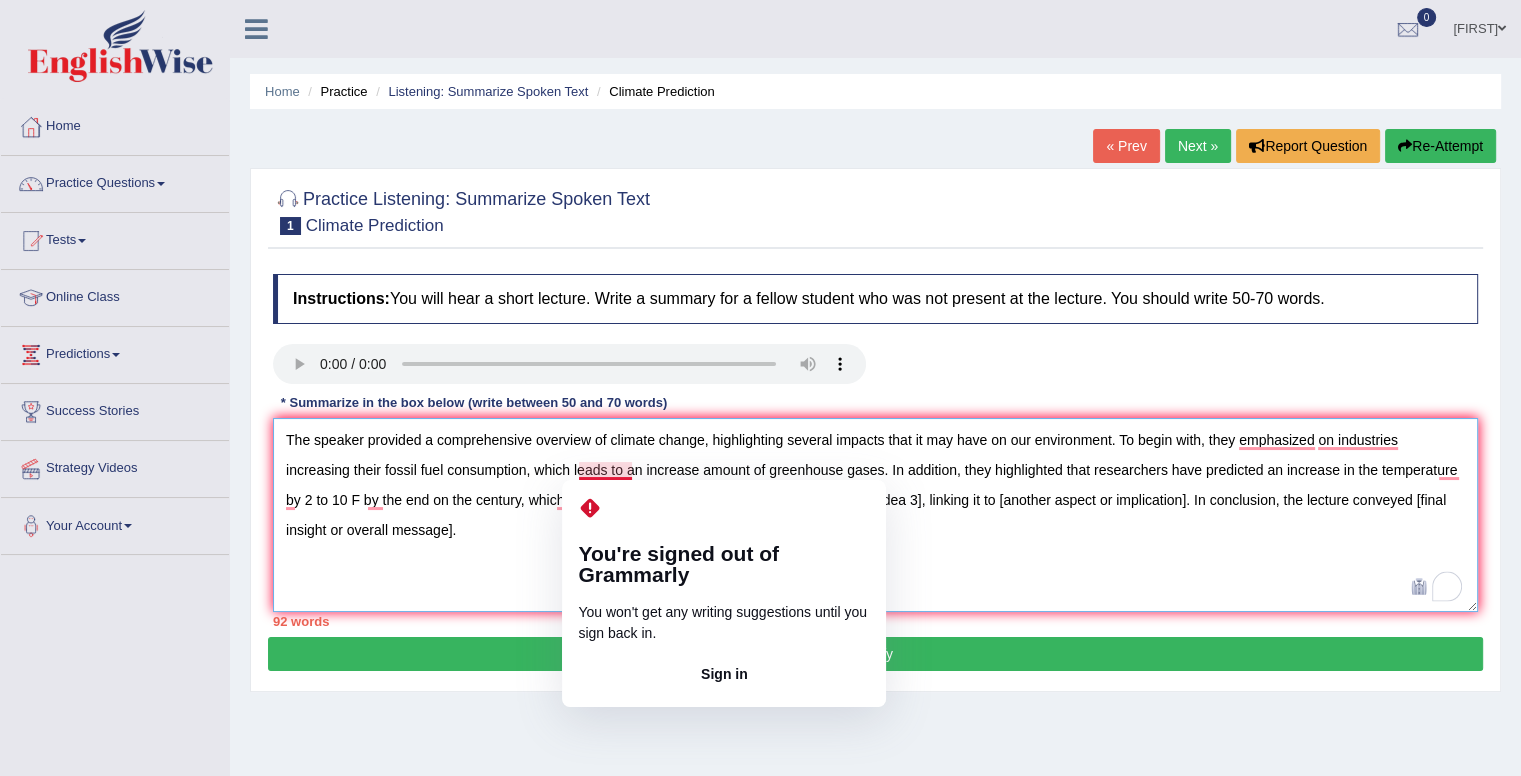 click on "The speaker provided a comprehensive overview of climate change, highlighting several impacts that it may have on our environment. To begin with, they emphasized on industries increasing their fossil fuel consumption, which leads to an increase amount of greenhouse gases. In addition, they highlighted that researchers have predicted an increase in the temperature by 2 to 10 F by the end on the century, which will lead to . Moreover, the lecture addressed [key idea 3], linking it to [another aspect or implication]. In conclusion, the lecture conveyed [final insight or overall message]." at bounding box center [875, 515] 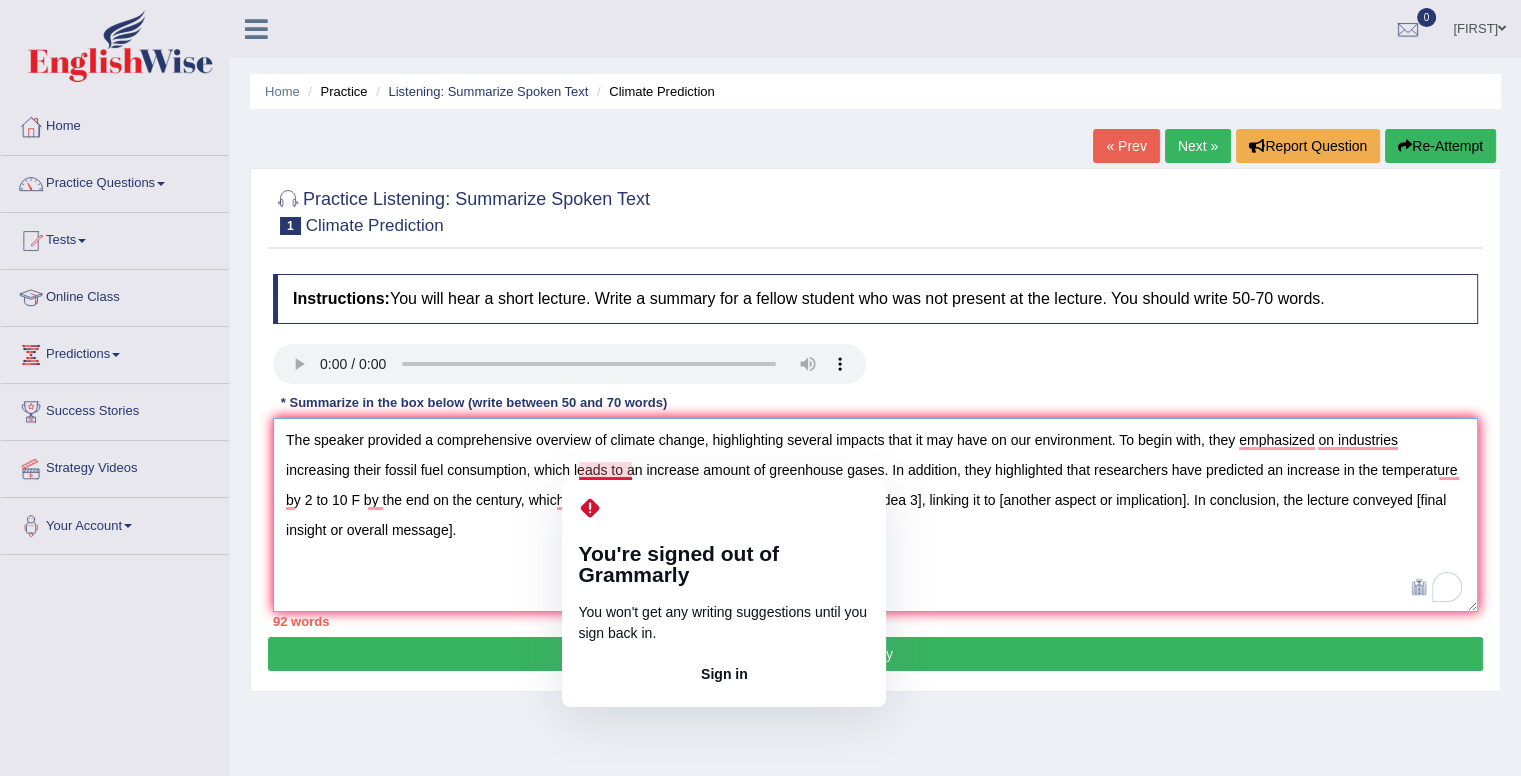 click on "The speaker provided a comprehensive overview of climate change, highlighting several impacts that it may have on our environment. To begin with, they emphasized on industries increasing their fossil fuel consumption, which leads to an increase amount of greenhouse gases. In addition, they highlighted that researchers have predicted an increase in the temperature by 2 to 10 F by the end on the century, which will lead to . Moreover, the lecture addressed [key idea 3], linking it to [another aspect or implication]. In conclusion, the lecture conveyed [final insight or overall message]." at bounding box center [875, 515] 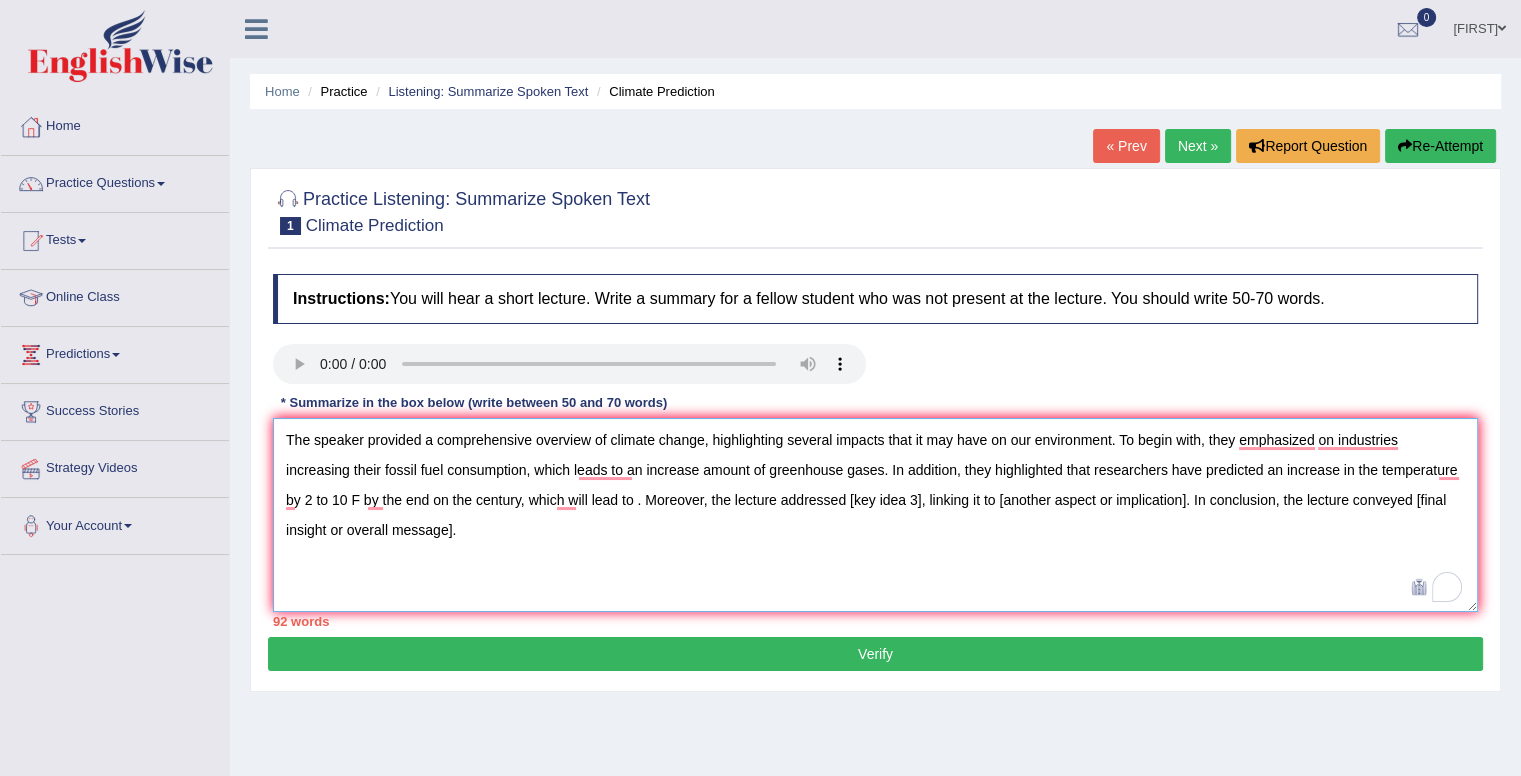 type on "The speaker provided a comprehensive overview of climate change, highlighting several impacts that it may have on our environment. To begin with, they emphasized on industries increasing their fossil fuel consumption, which leads to an increase amount of greenhouse gases. In addition, they highlighted that researchers have predicted an increase in the temperature by 2 to 10 F by the end on the century, which will lead to . Moreover, the lecture addressed [key idea 3], linking it to [another aspect or implication]. In conclusion, the lecture conveyed [final insight or overall message]." 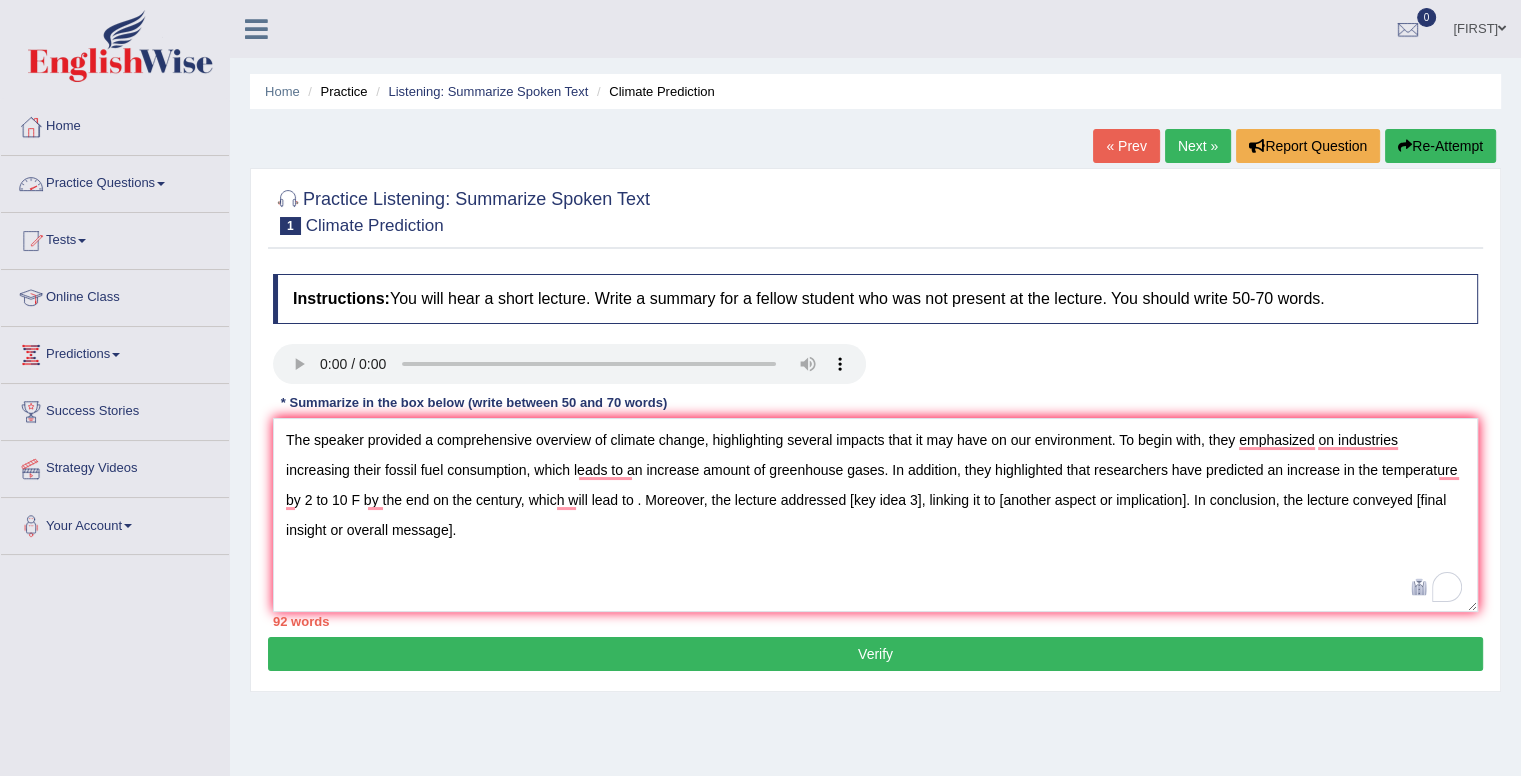 click on "Practice Questions" at bounding box center (115, 181) 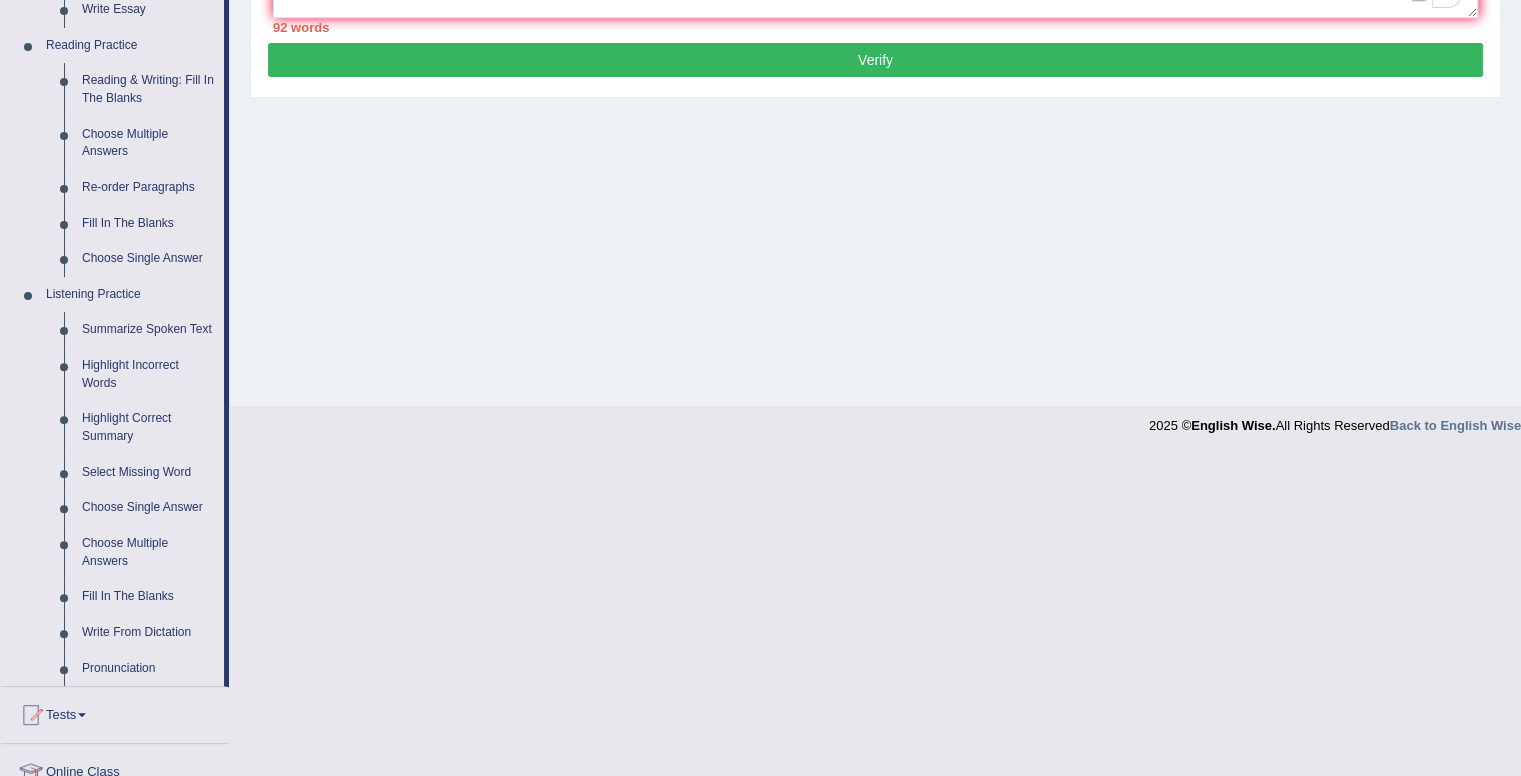 scroll, scrollTop: 596, scrollLeft: 0, axis: vertical 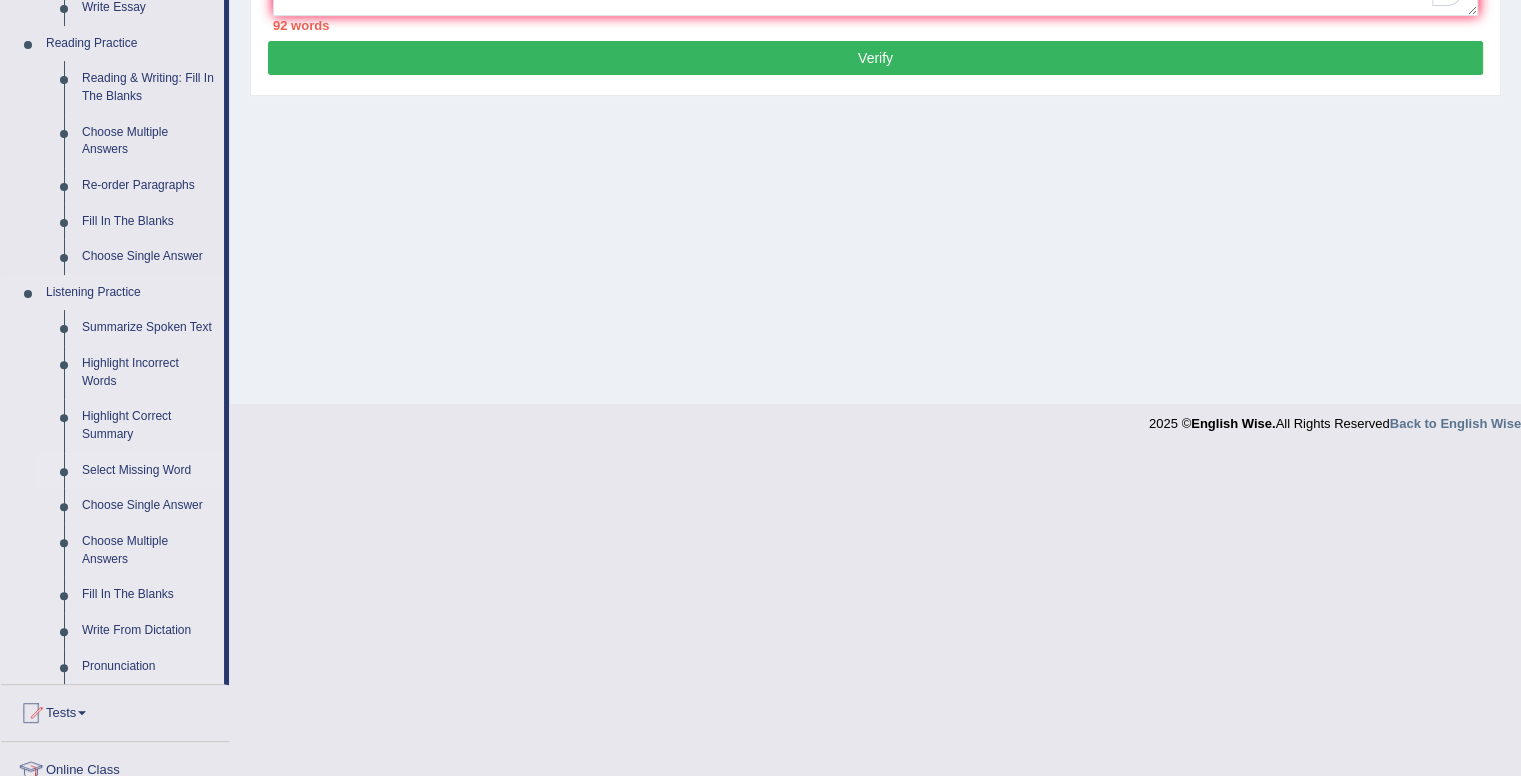 click on "Select Missing Word" at bounding box center [148, 471] 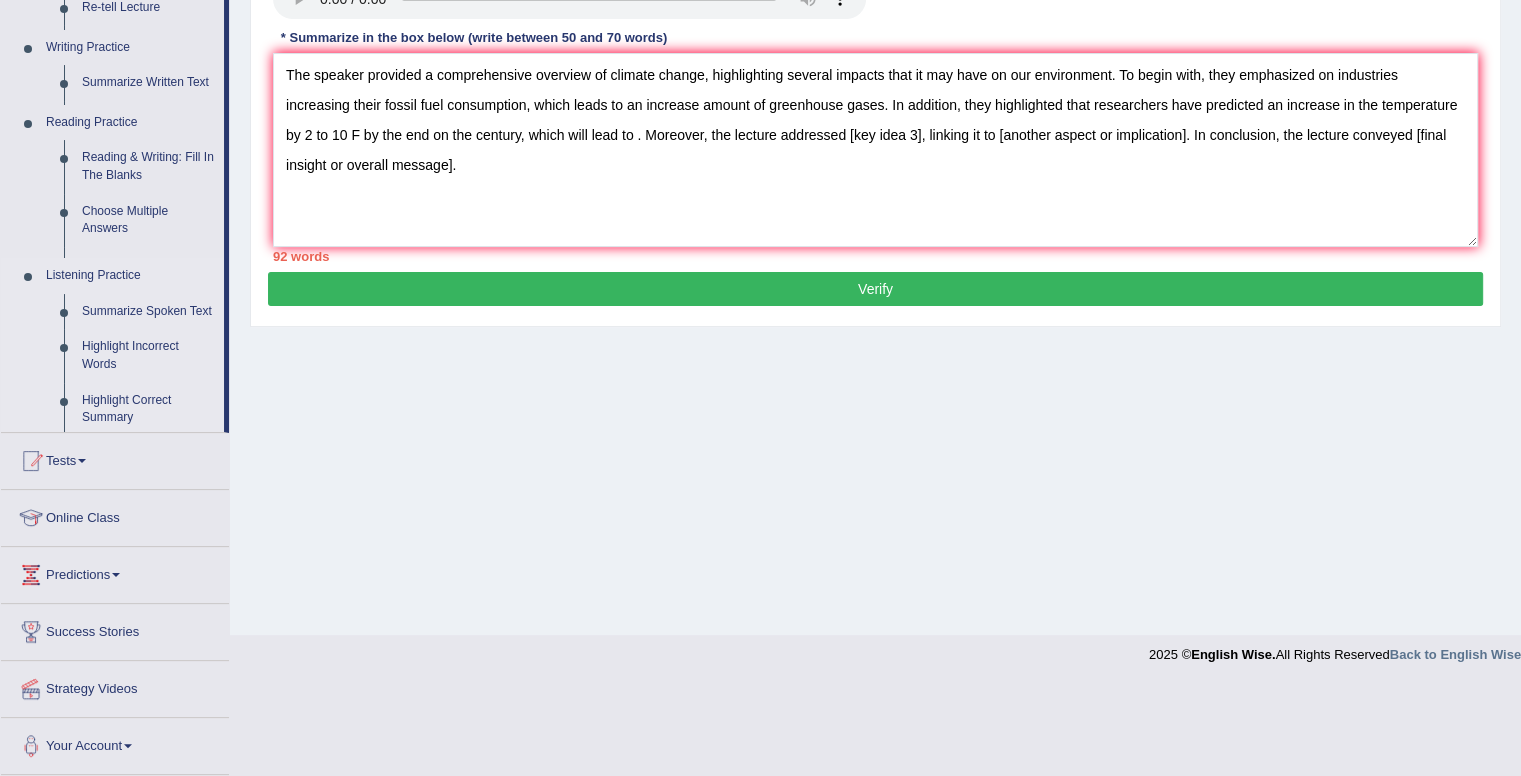 scroll, scrollTop: 274, scrollLeft: 0, axis: vertical 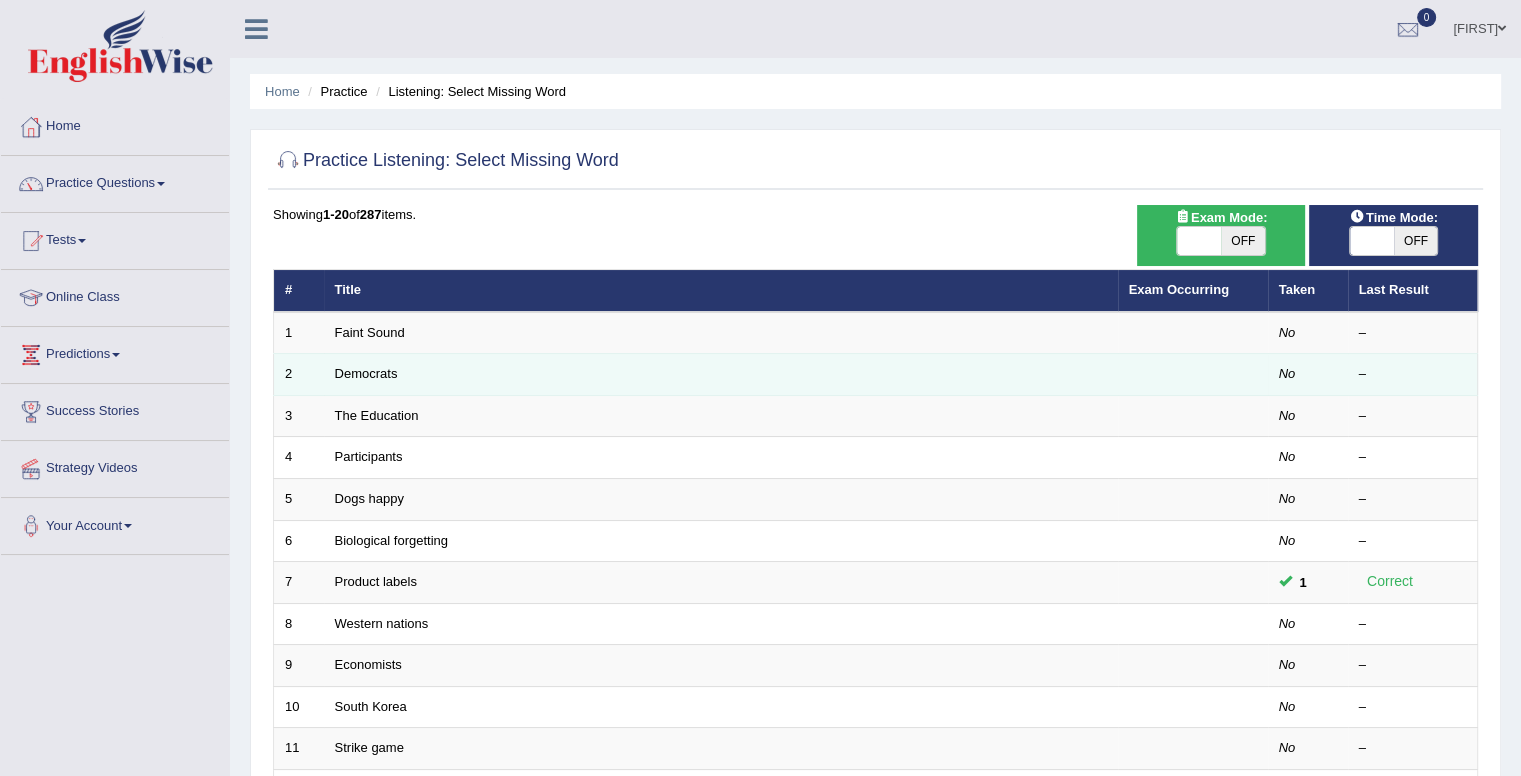 click on "Democrats" at bounding box center [721, 375] 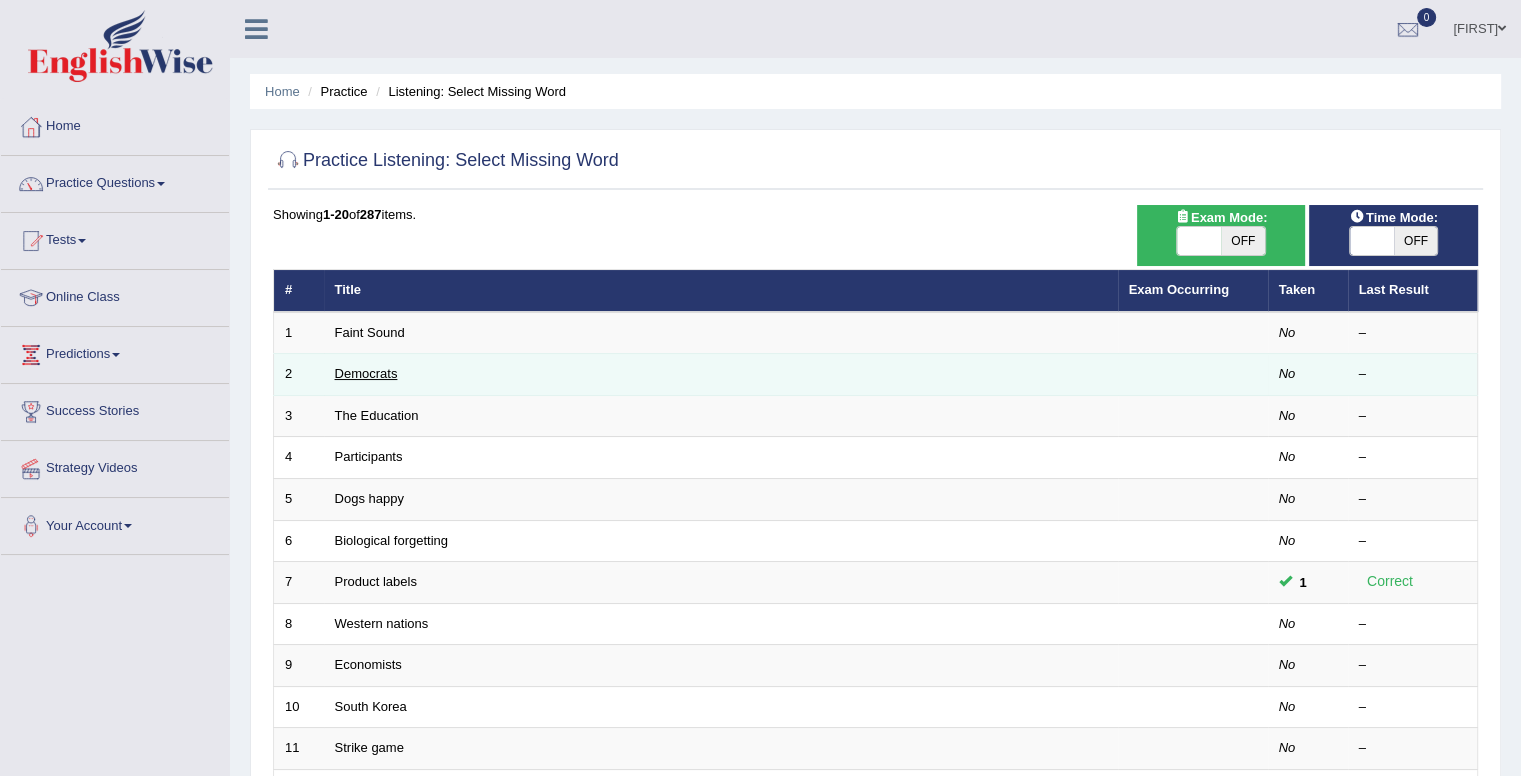 click on "Democrats" at bounding box center [366, 373] 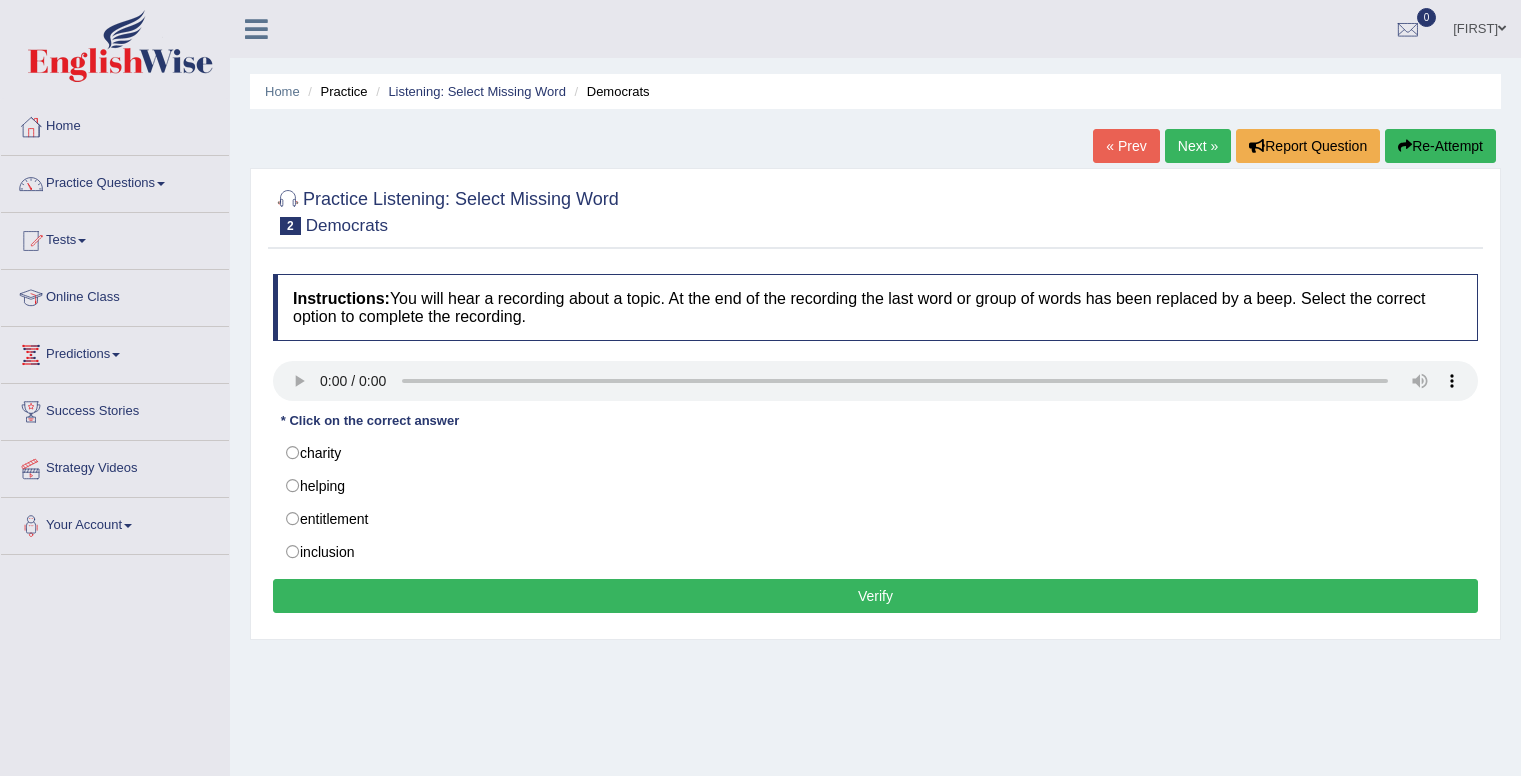 scroll, scrollTop: 0, scrollLeft: 0, axis: both 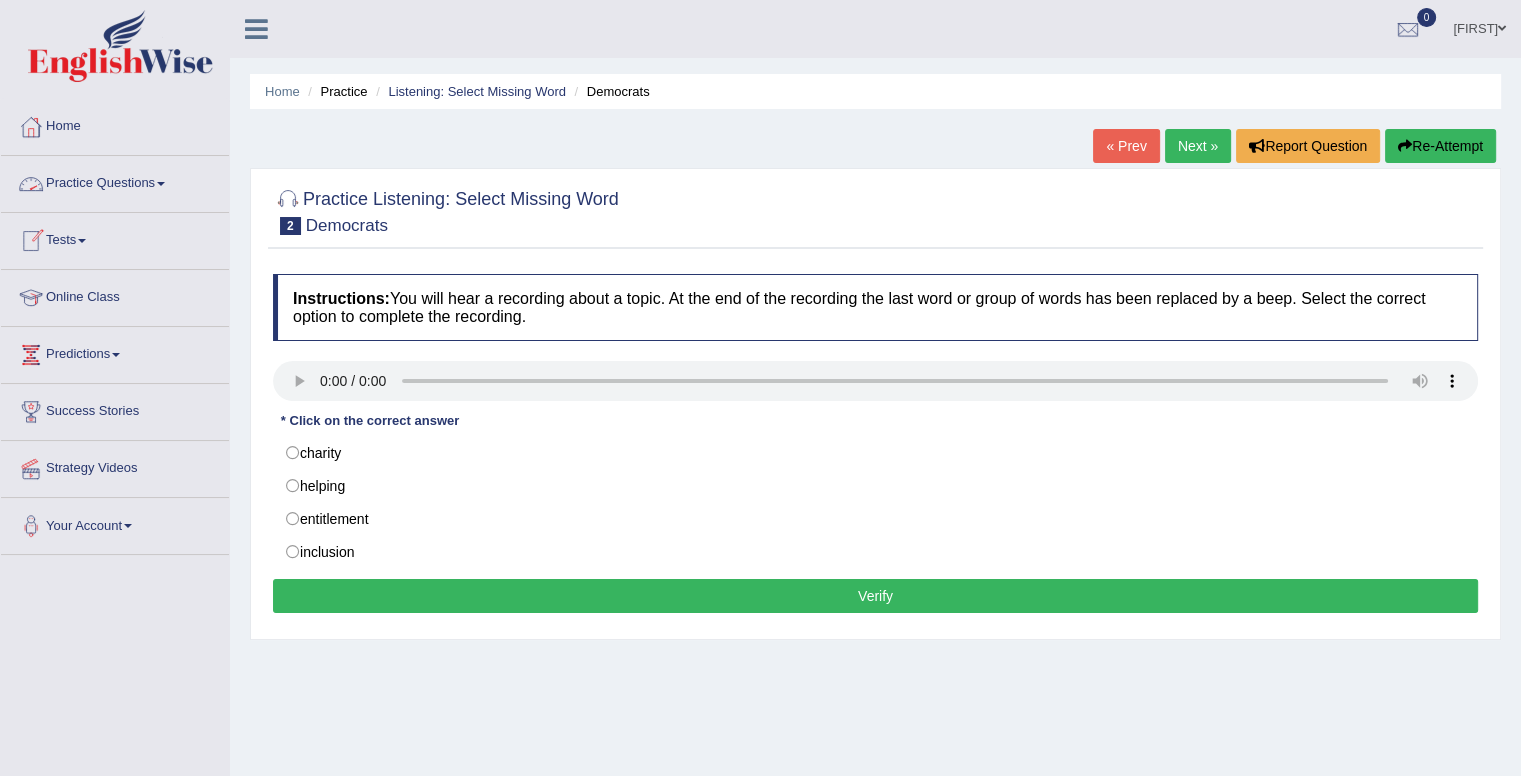 click on "Practice Questions" at bounding box center (115, 181) 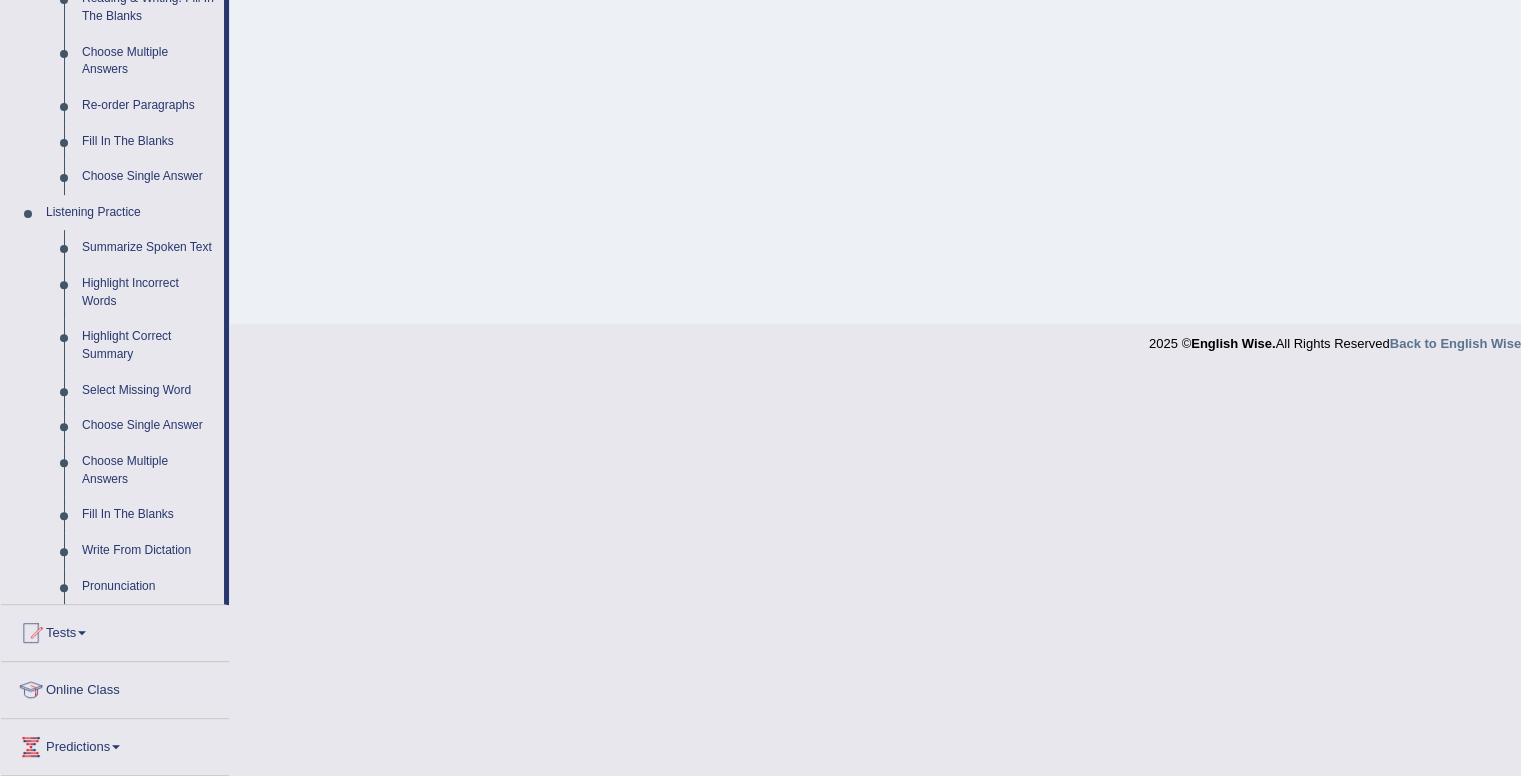 scroll, scrollTop: 748, scrollLeft: 0, axis: vertical 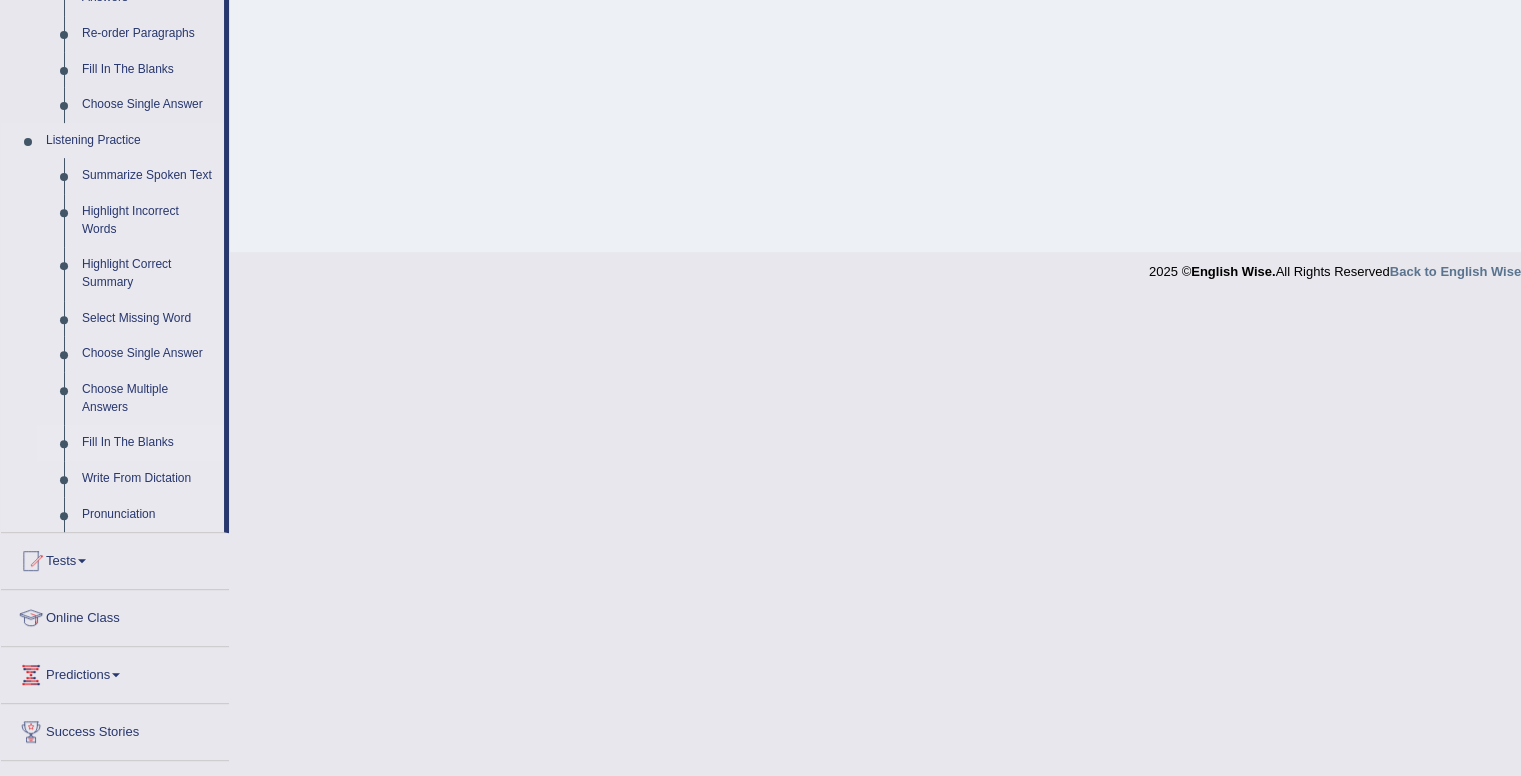 click on "Fill In The Blanks" at bounding box center (148, 443) 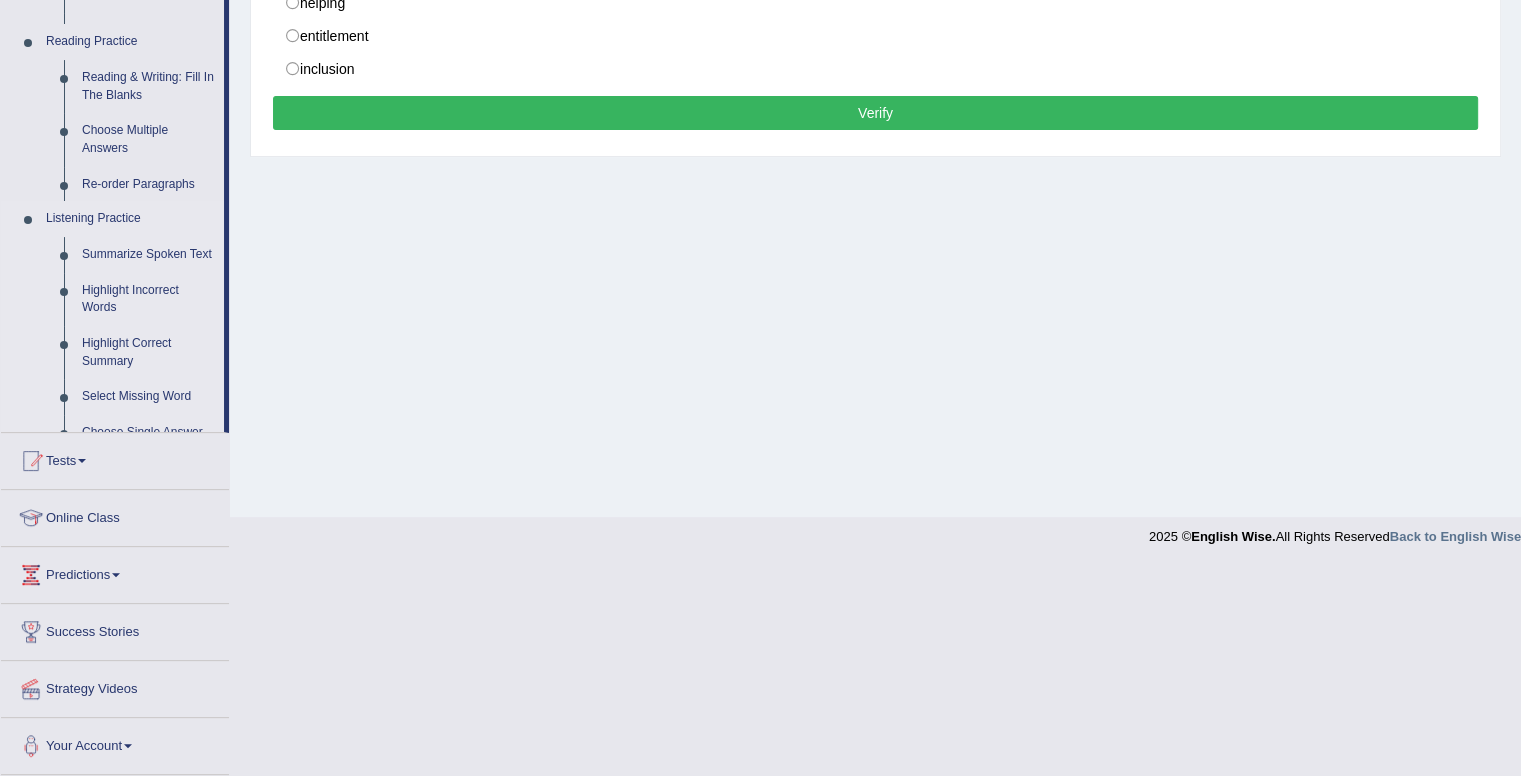 scroll, scrollTop: 274, scrollLeft: 0, axis: vertical 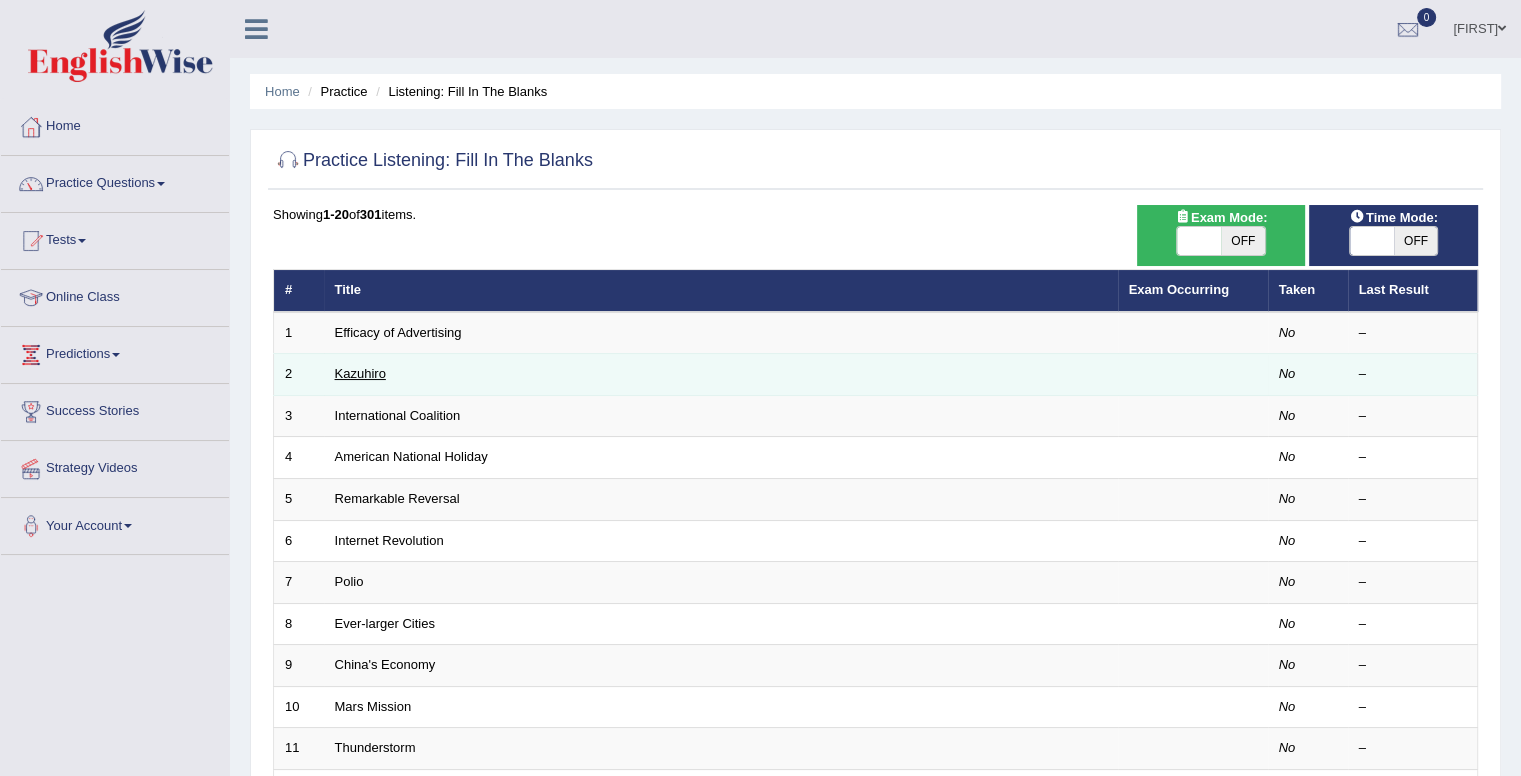 click on "Kazuhiro" at bounding box center [360, 373] 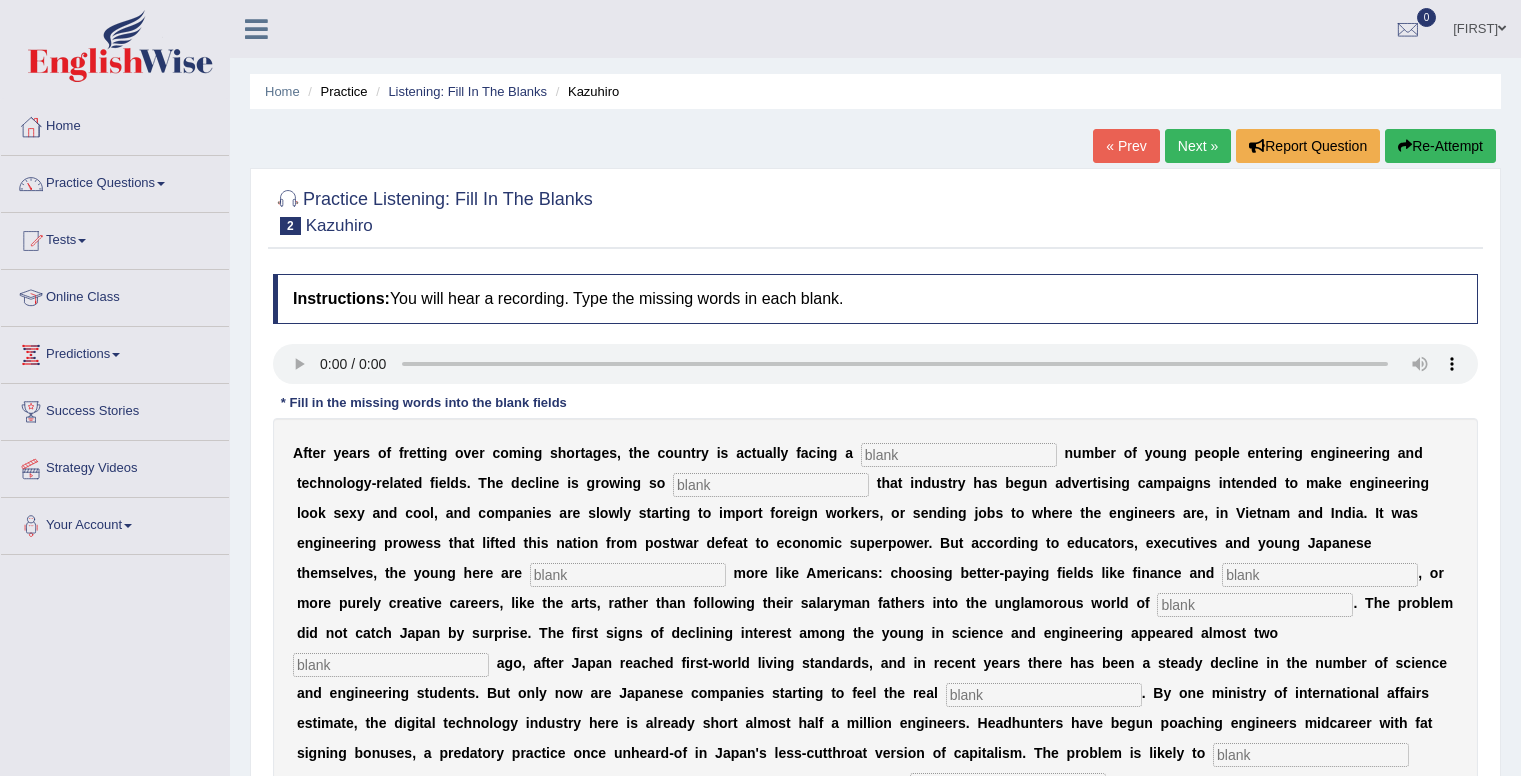 scroll, scrollTop: 0, scrollLeft: 0, axis: both 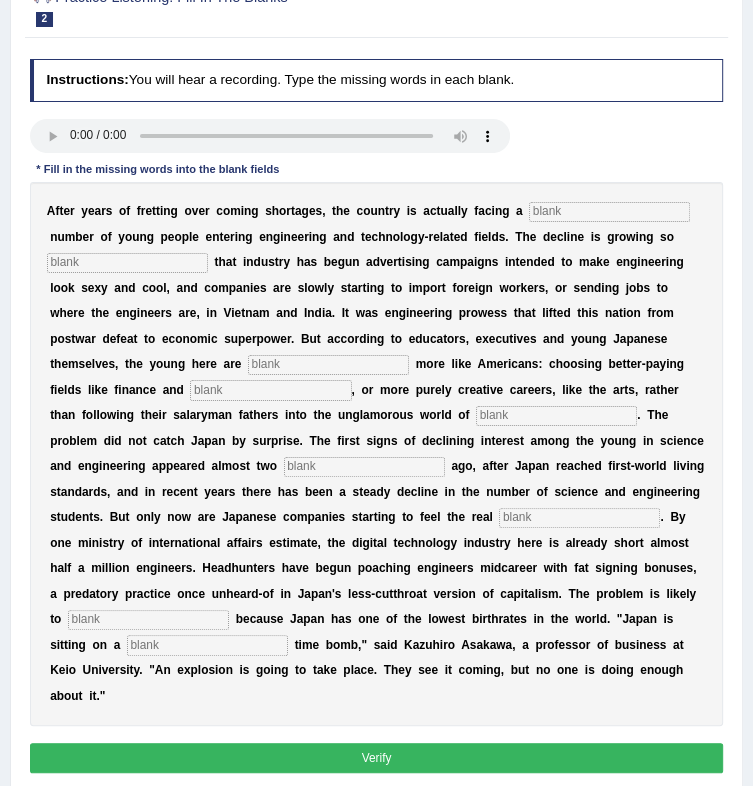 click at bounding box center [609, 212] 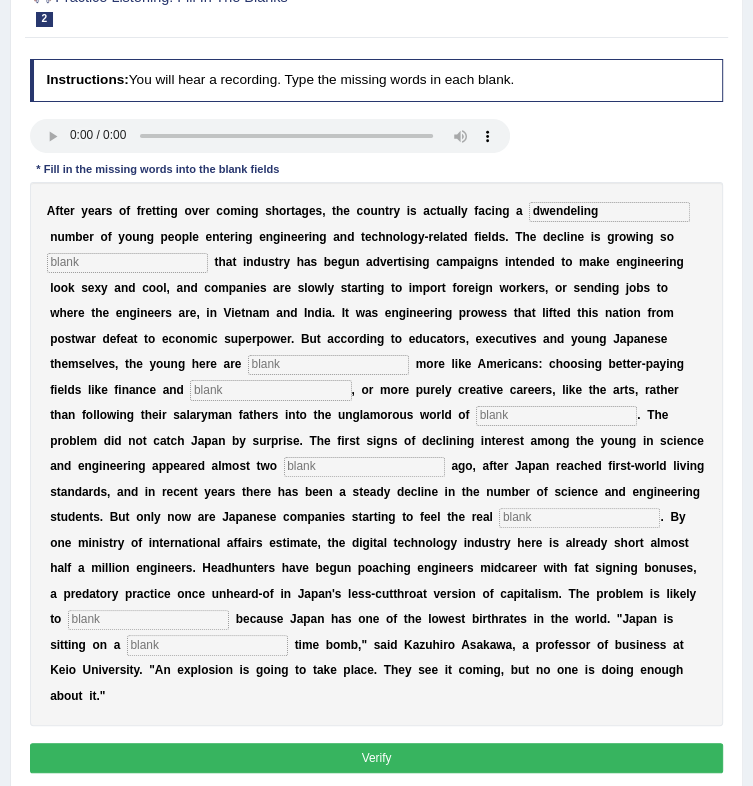 click on "dwendeling" at bounding box center [609, 212] 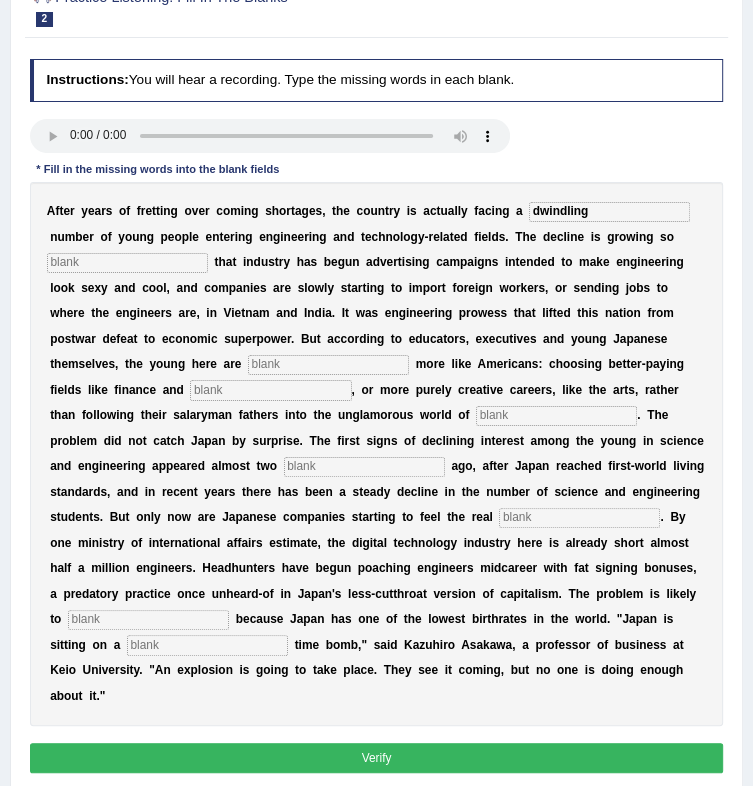 type on "dwindling" 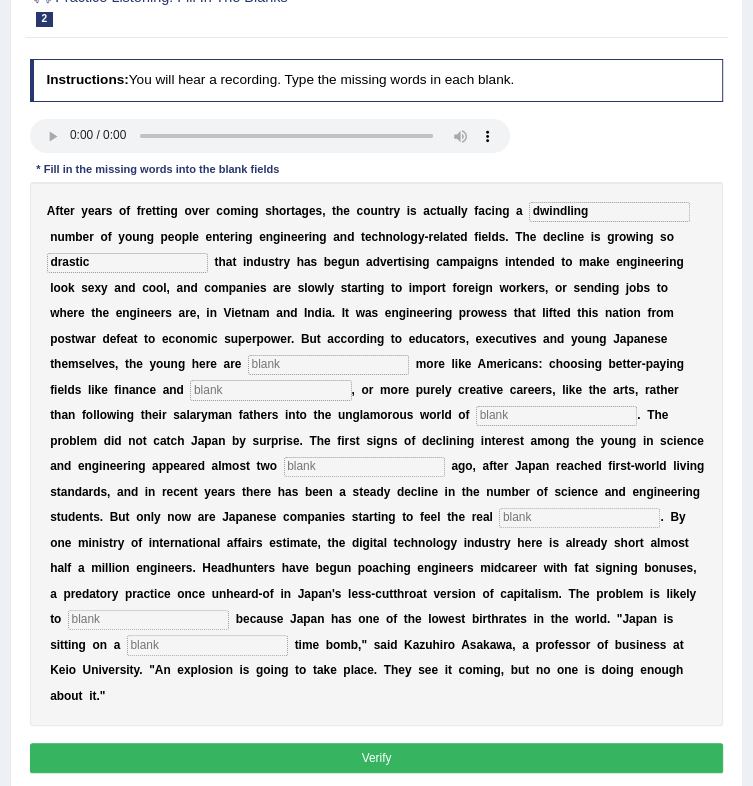 type on "drastic" 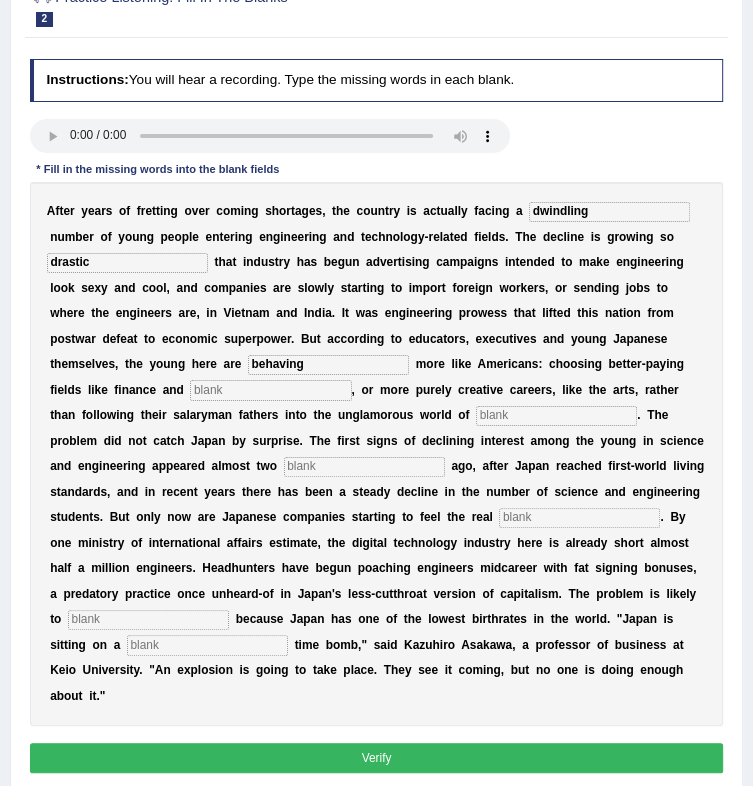 type on "behaving" 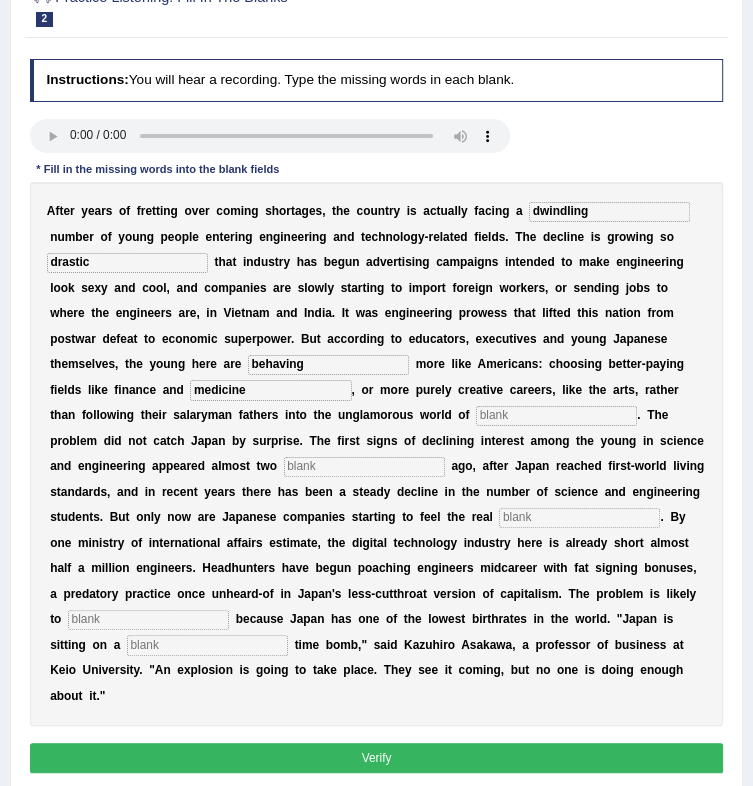 type on "medicine" 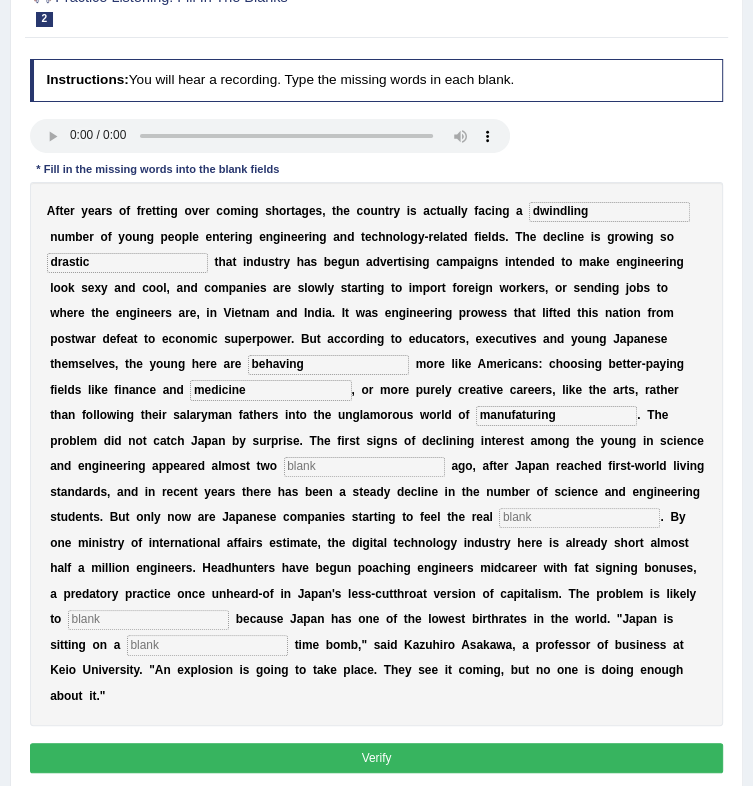 type on "manufaturing" 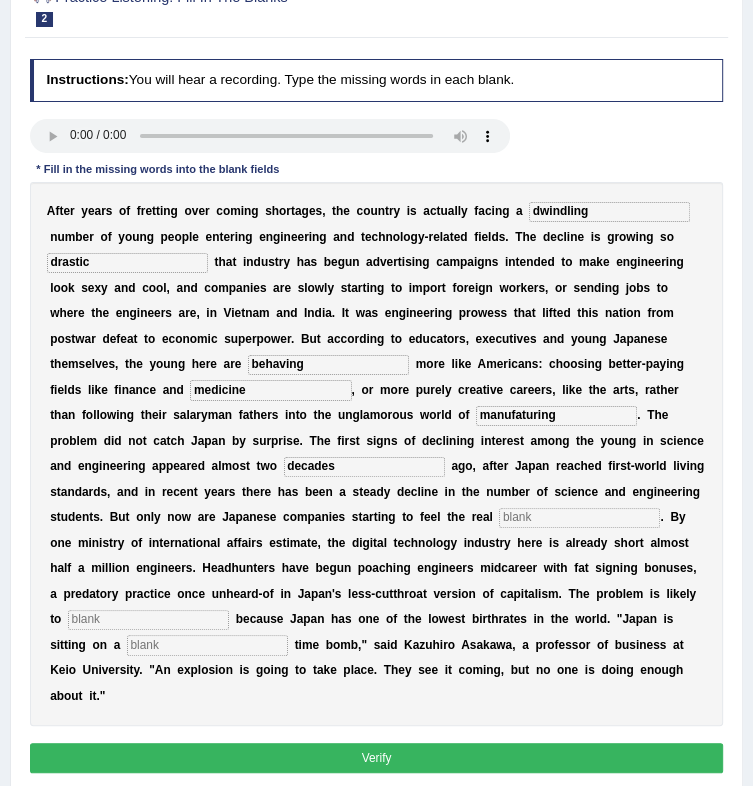 type on "decades" 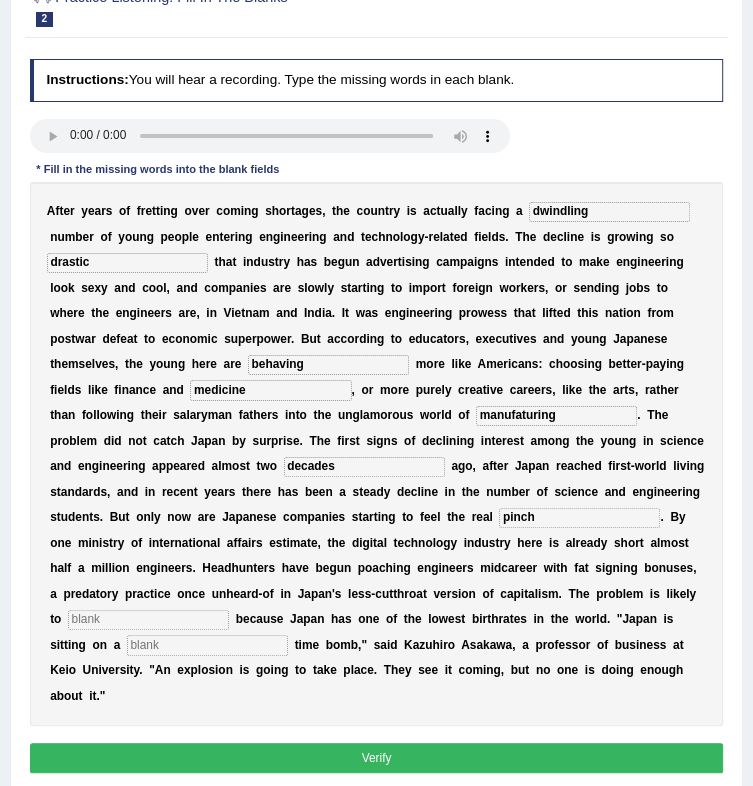 type on "pinch" 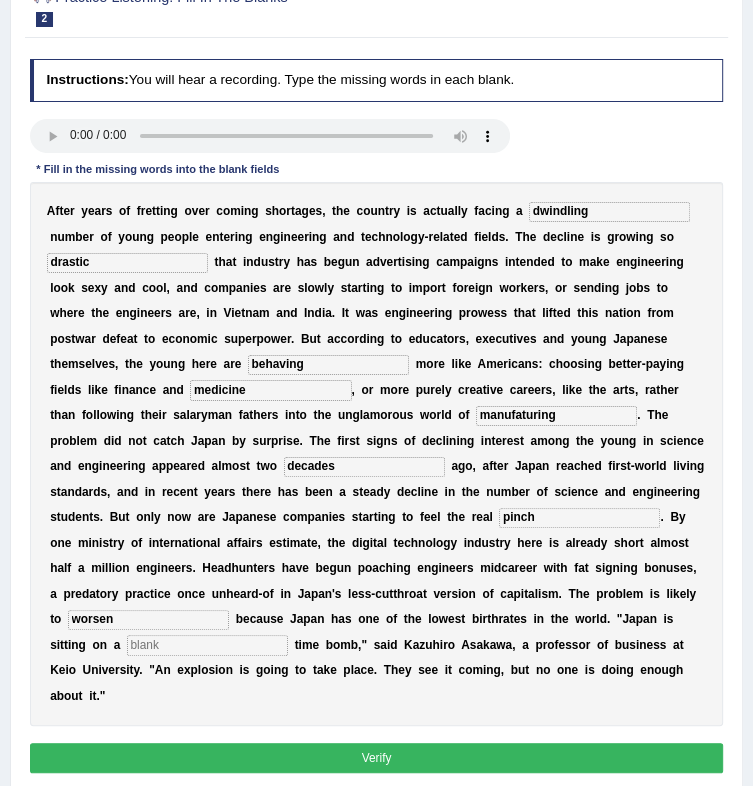 type on "worsen" 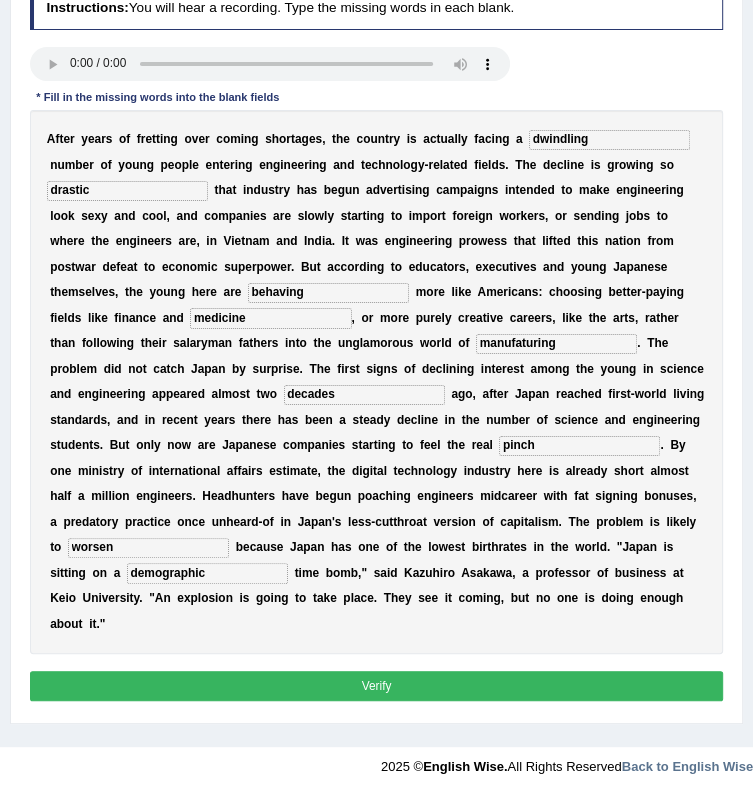 type on "demographic" 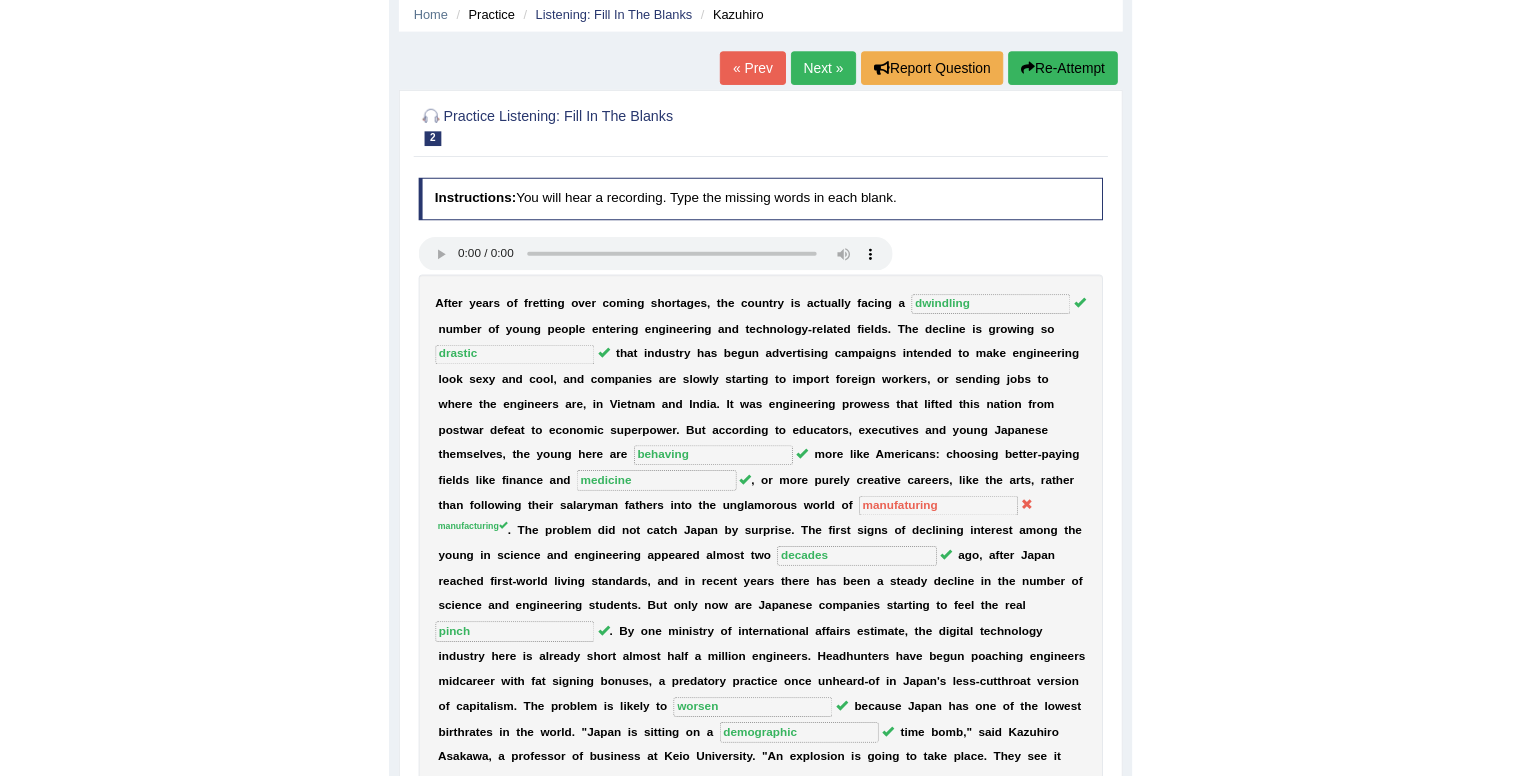 scroll, scrollTop: 0, scrollLeft: 0, axis: both 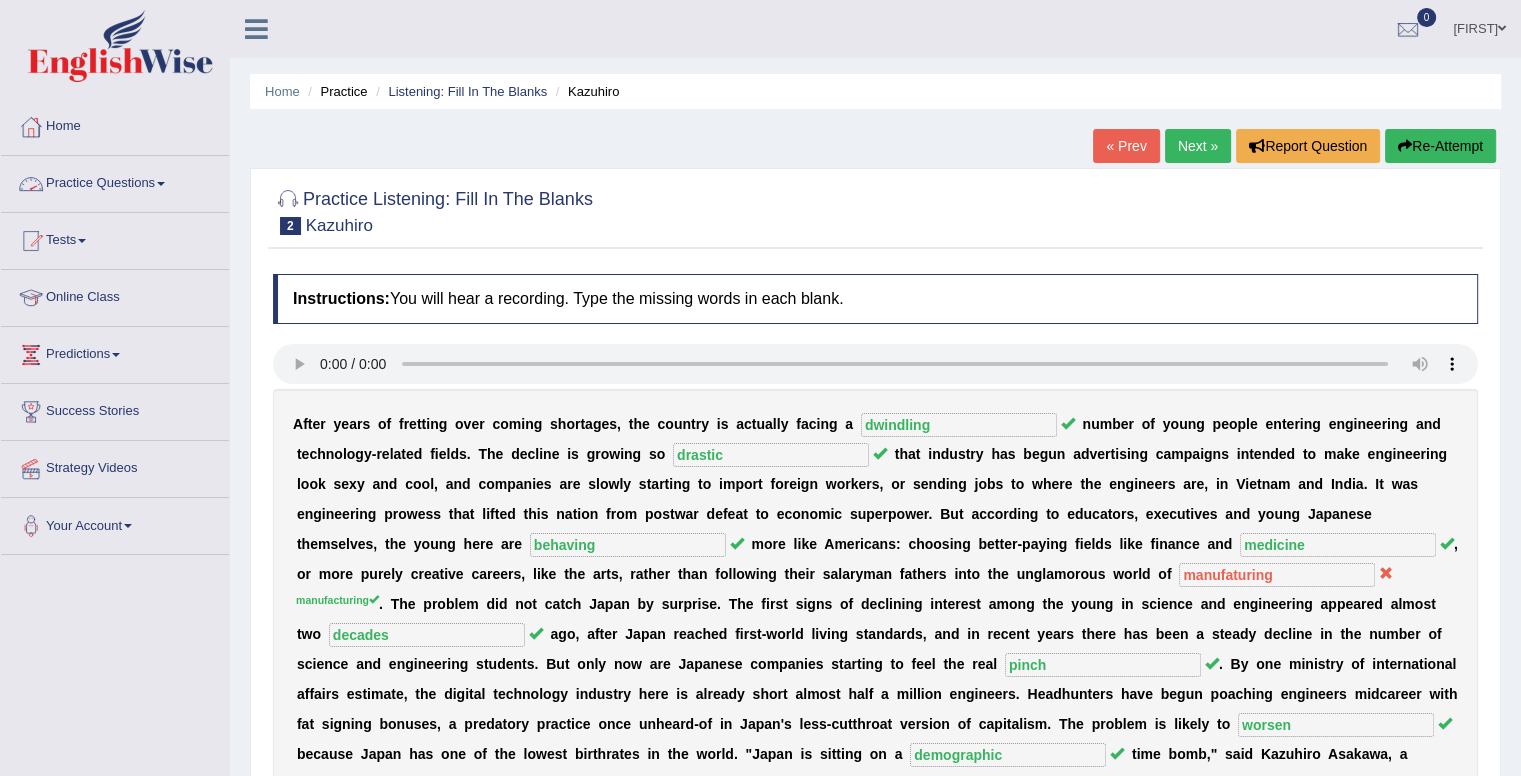 click on "Practice Questions" at bounding box center [115, 181] 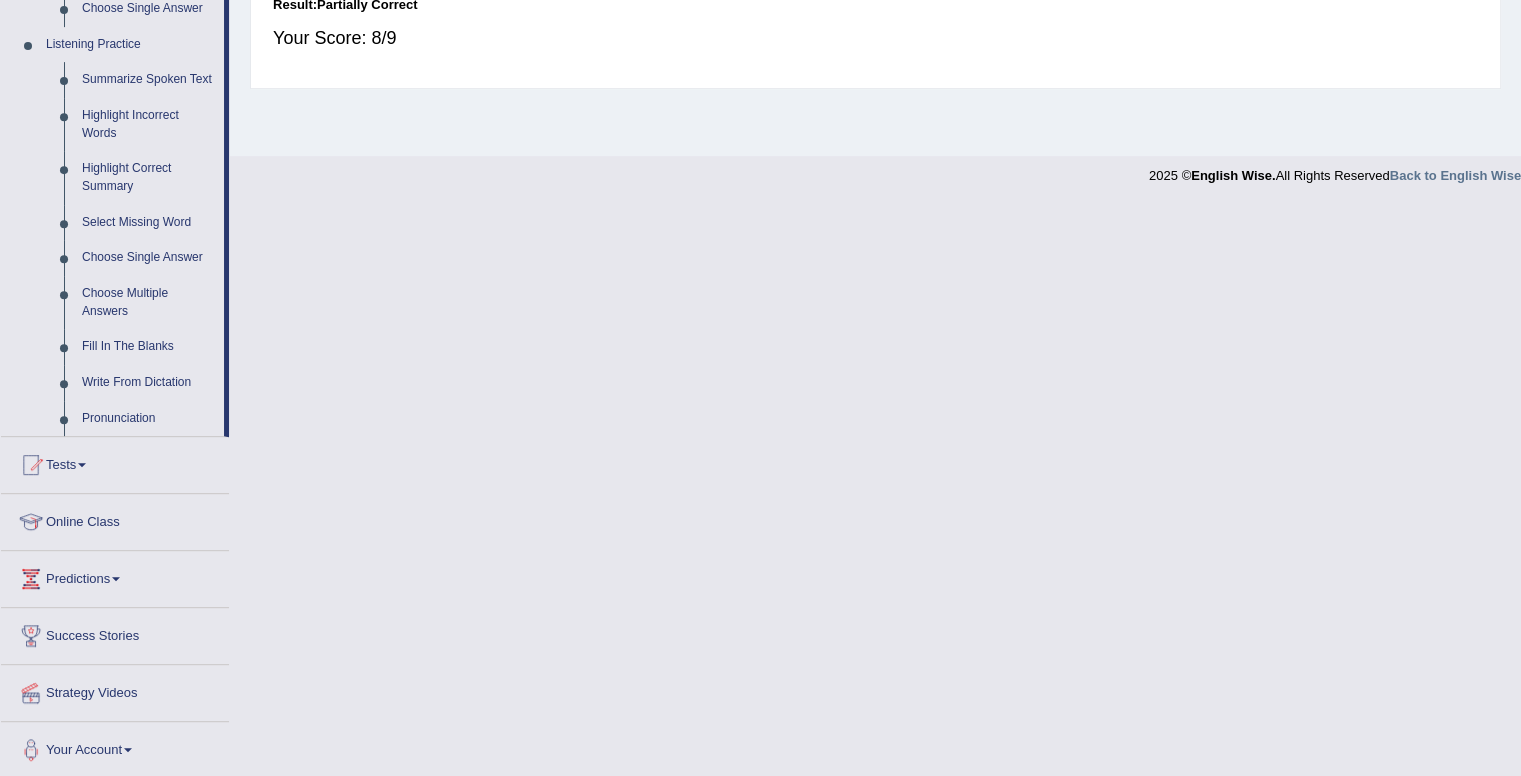 scroll, scrollTop: 846, scrollLeft: 0, axis: vertical 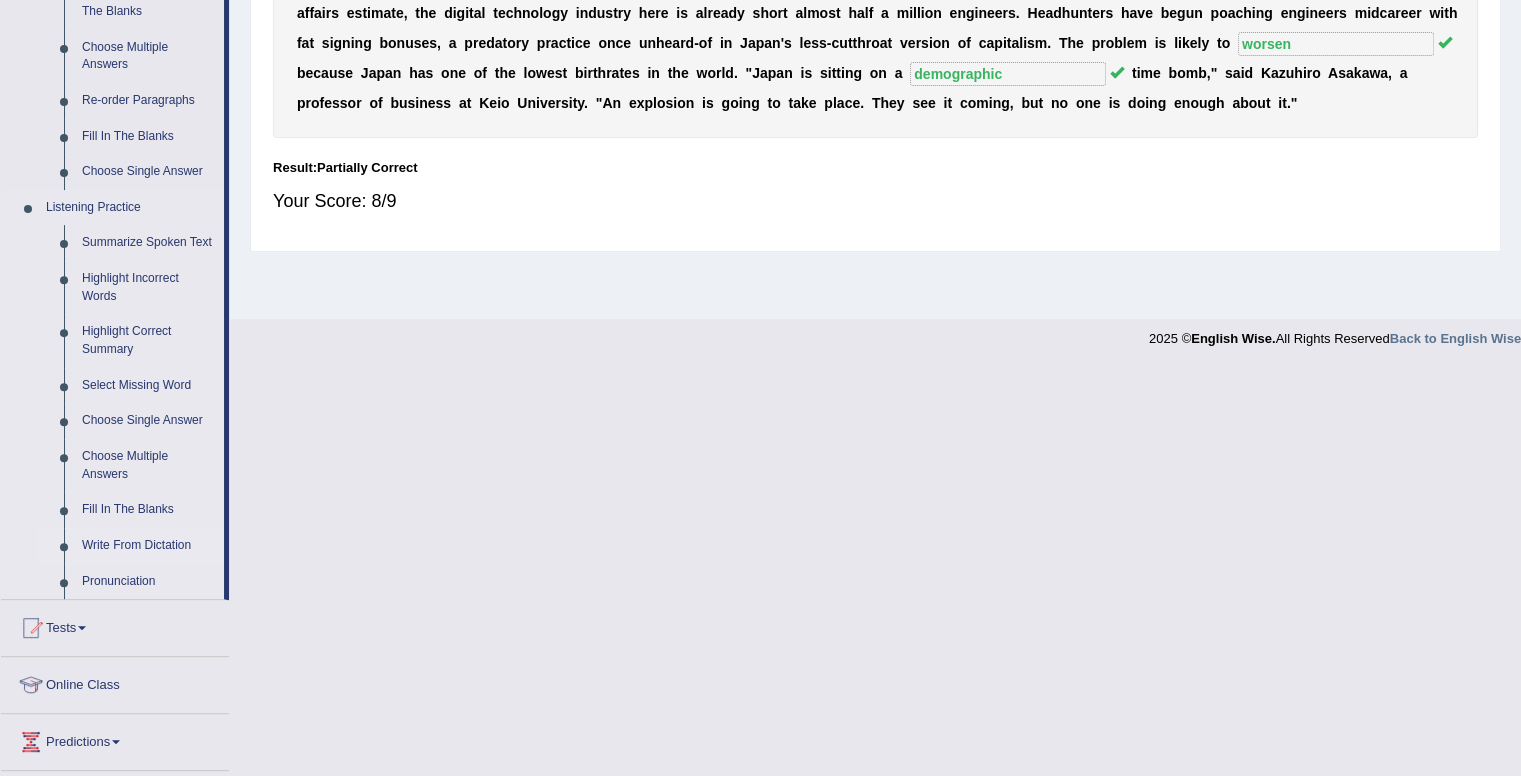 click on "Write From Dictation" at bounding box center (148, 546) 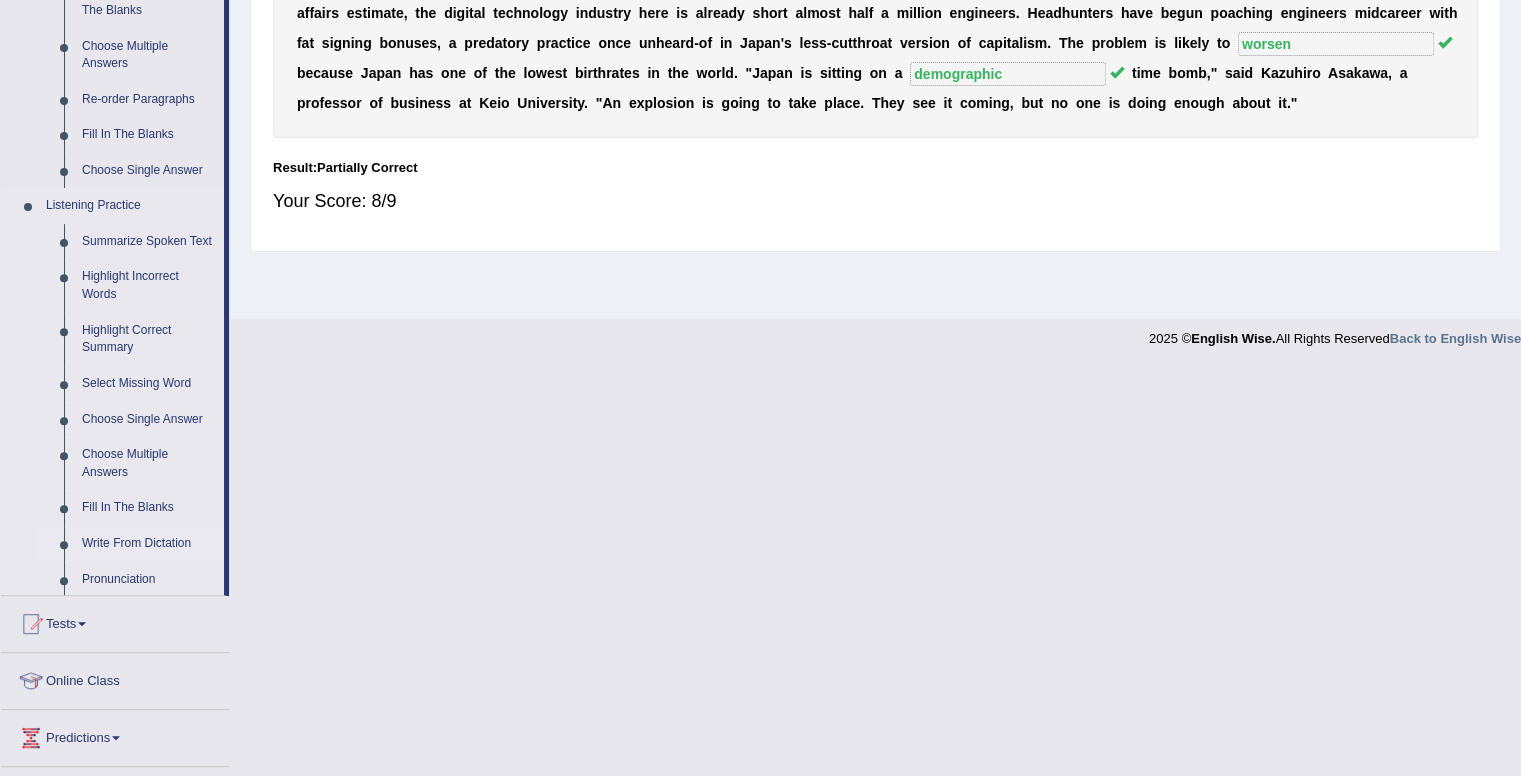 scroll, scrollTop: 274, scrollLeft: 0, axis: vertical 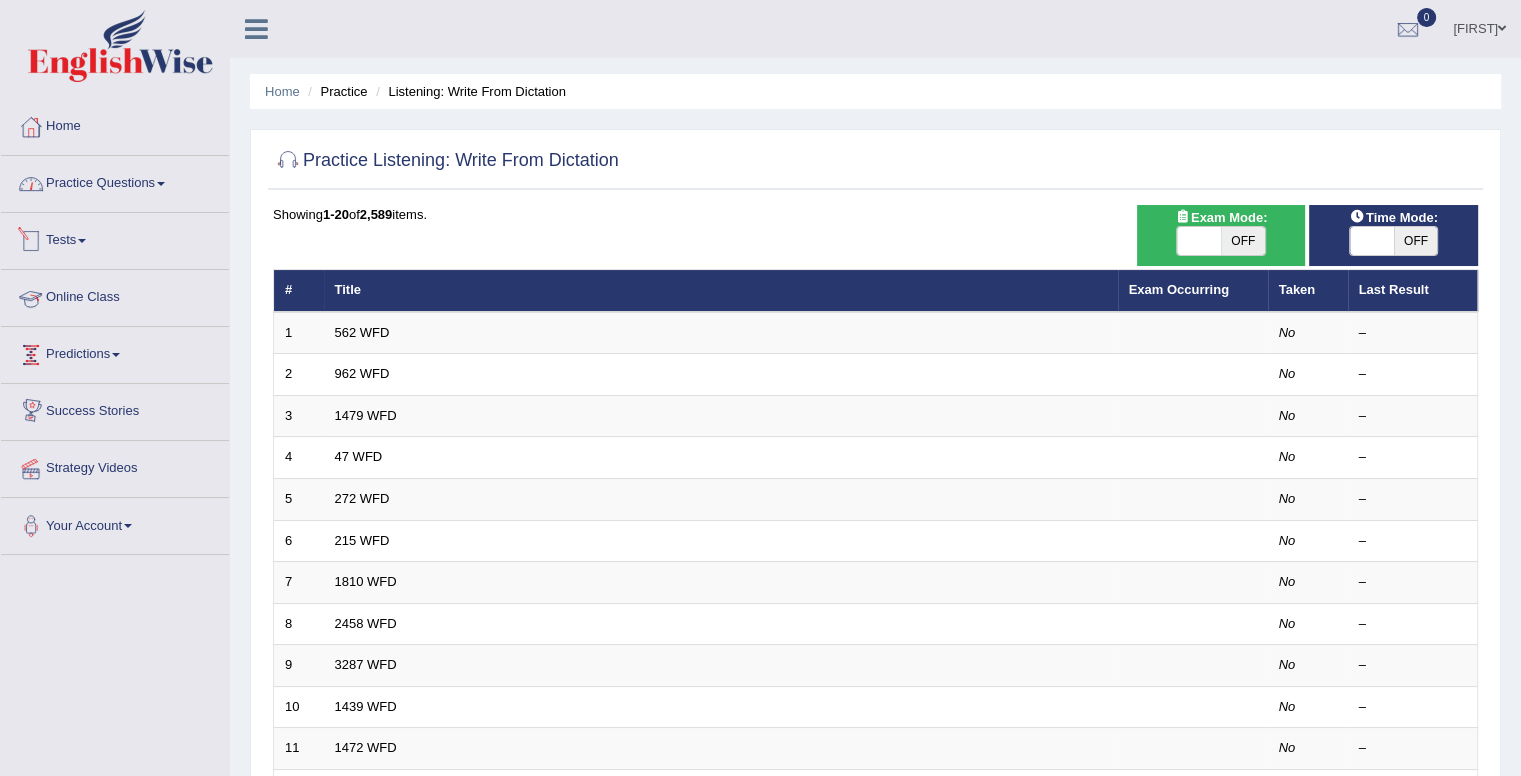 click on "Tests" at bounding box center (115, 238) 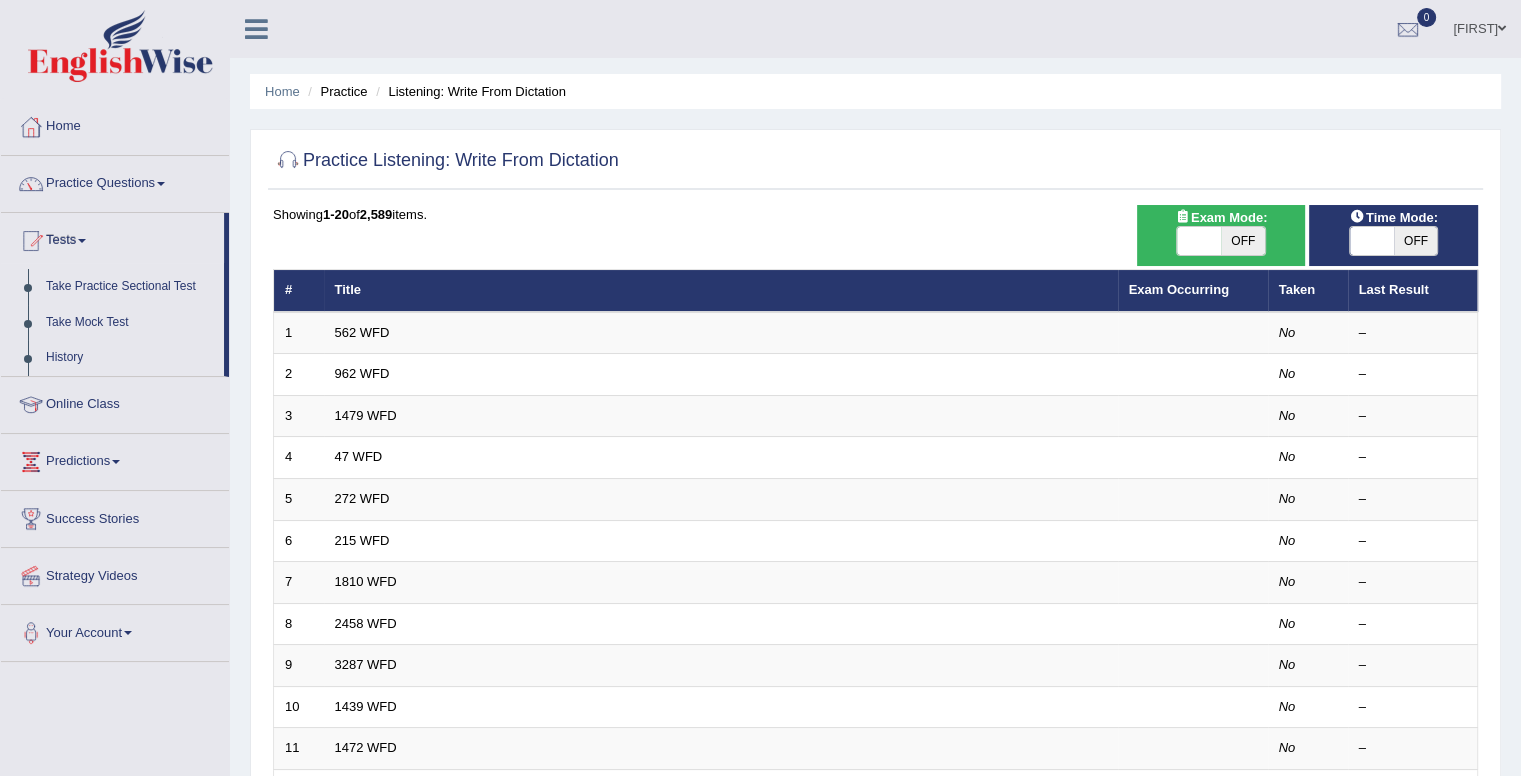 click on "Tests" at bounding box center [112, 238] 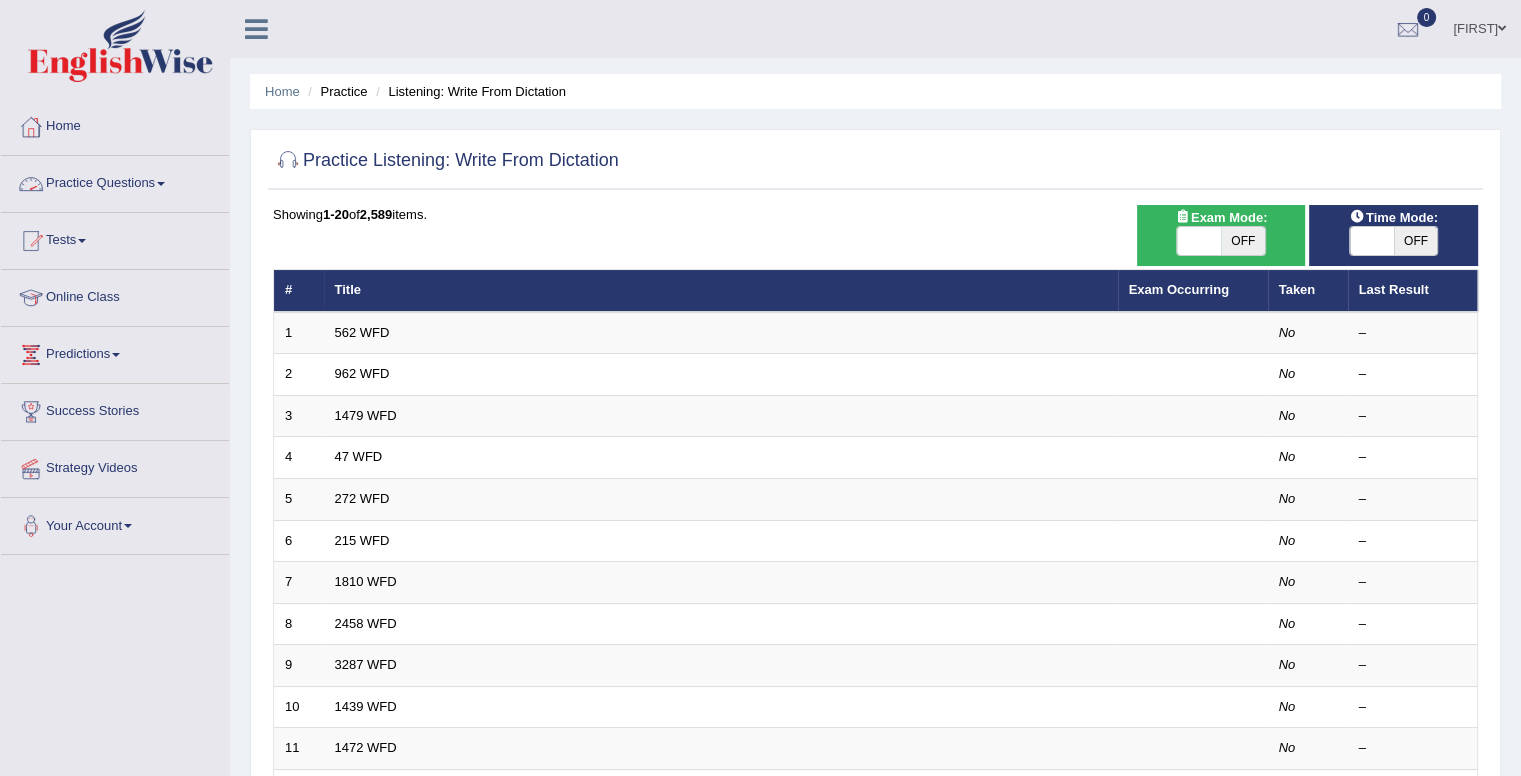 click on "Practice Questions" at bounding box center (115, 181) 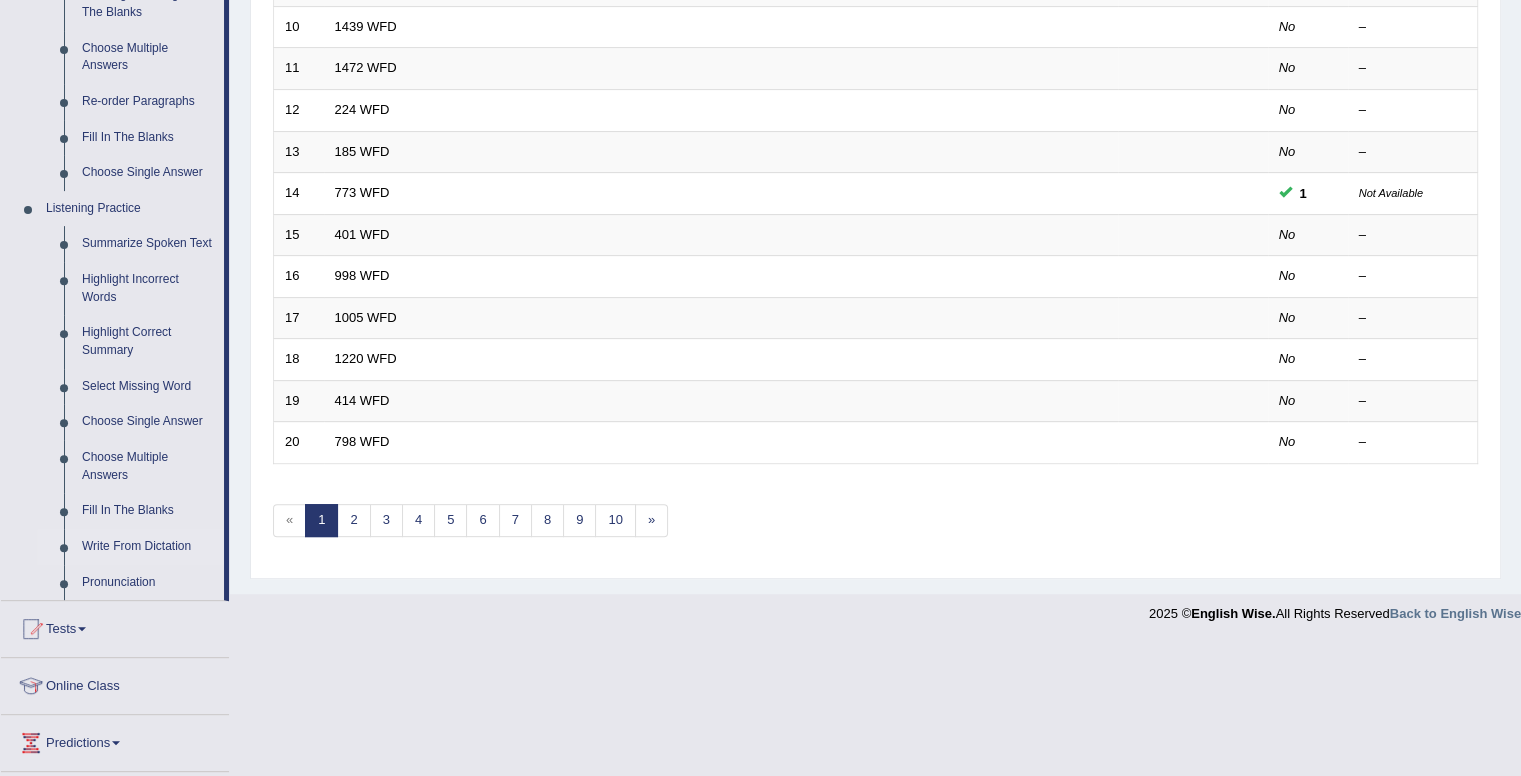 scroll, scrollTop: 704, scrollLeft: 0, axis: vertical 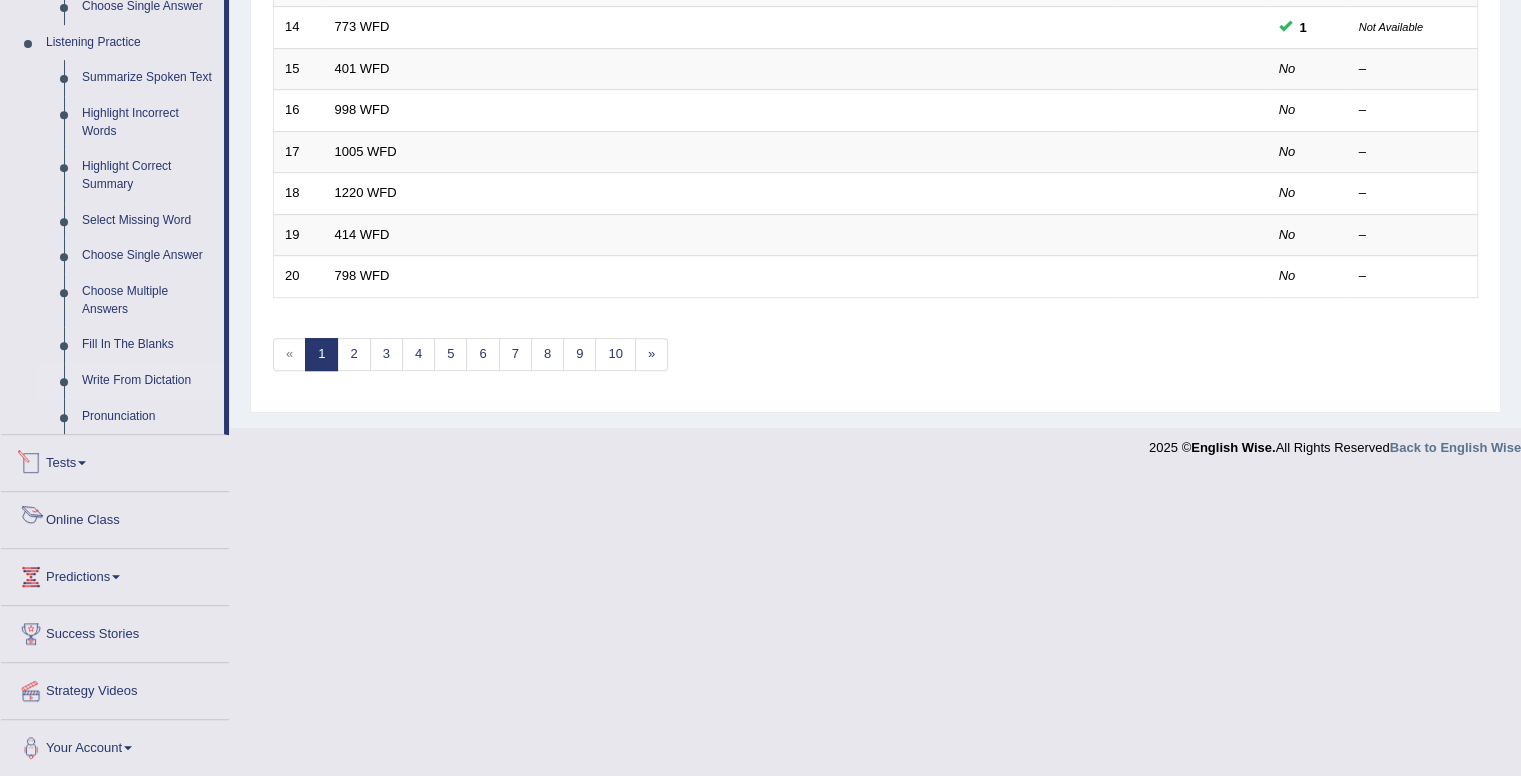 click on "Online Class" at bounding box center (115, 517) 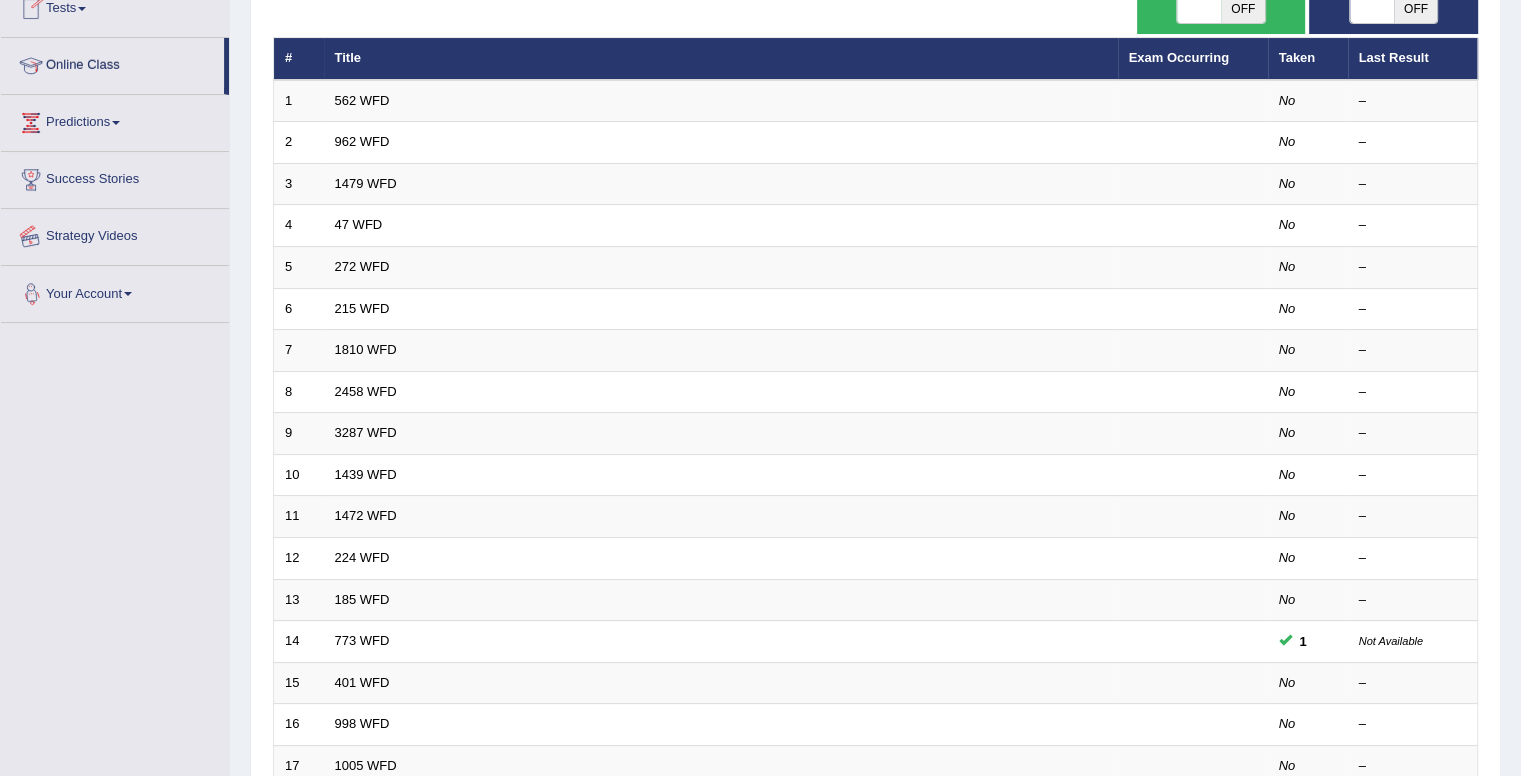 scroll, scrollTop: 228, scrollLeft: 0, axis: vertical 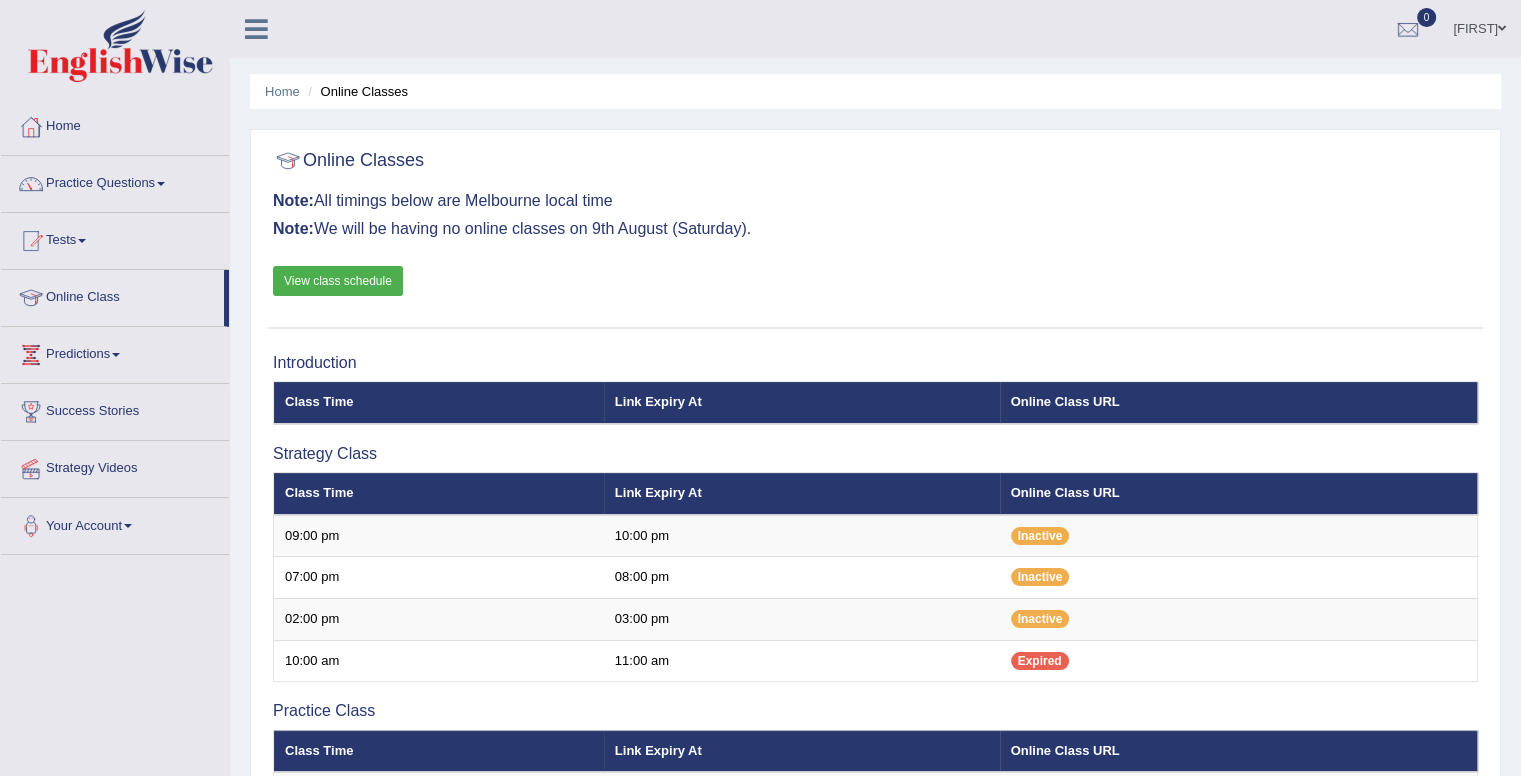 click on "View class schedule" at bounding box center (338, 281) 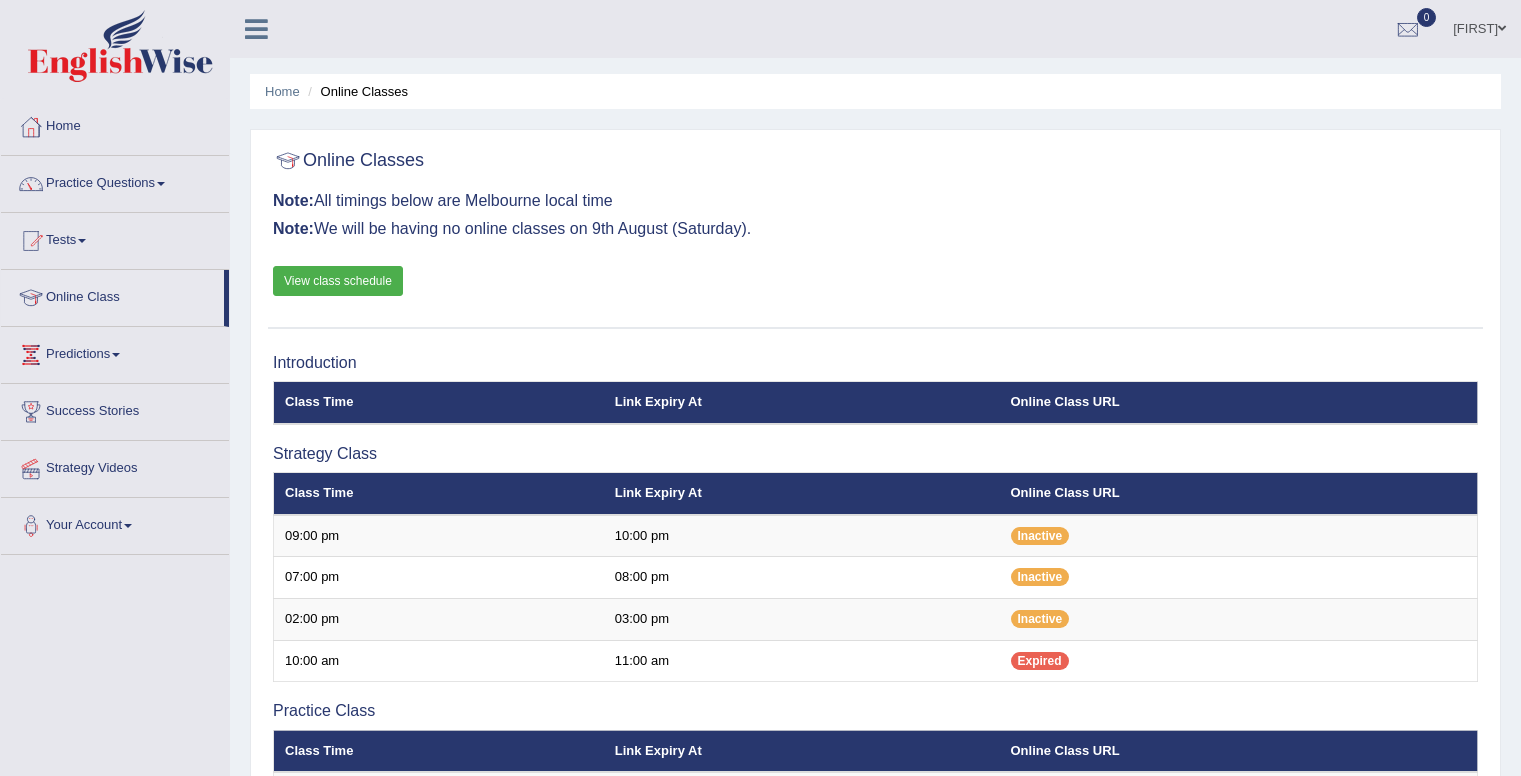 scroll, scrollTop: 0, scrollLeft: 0, axis: both 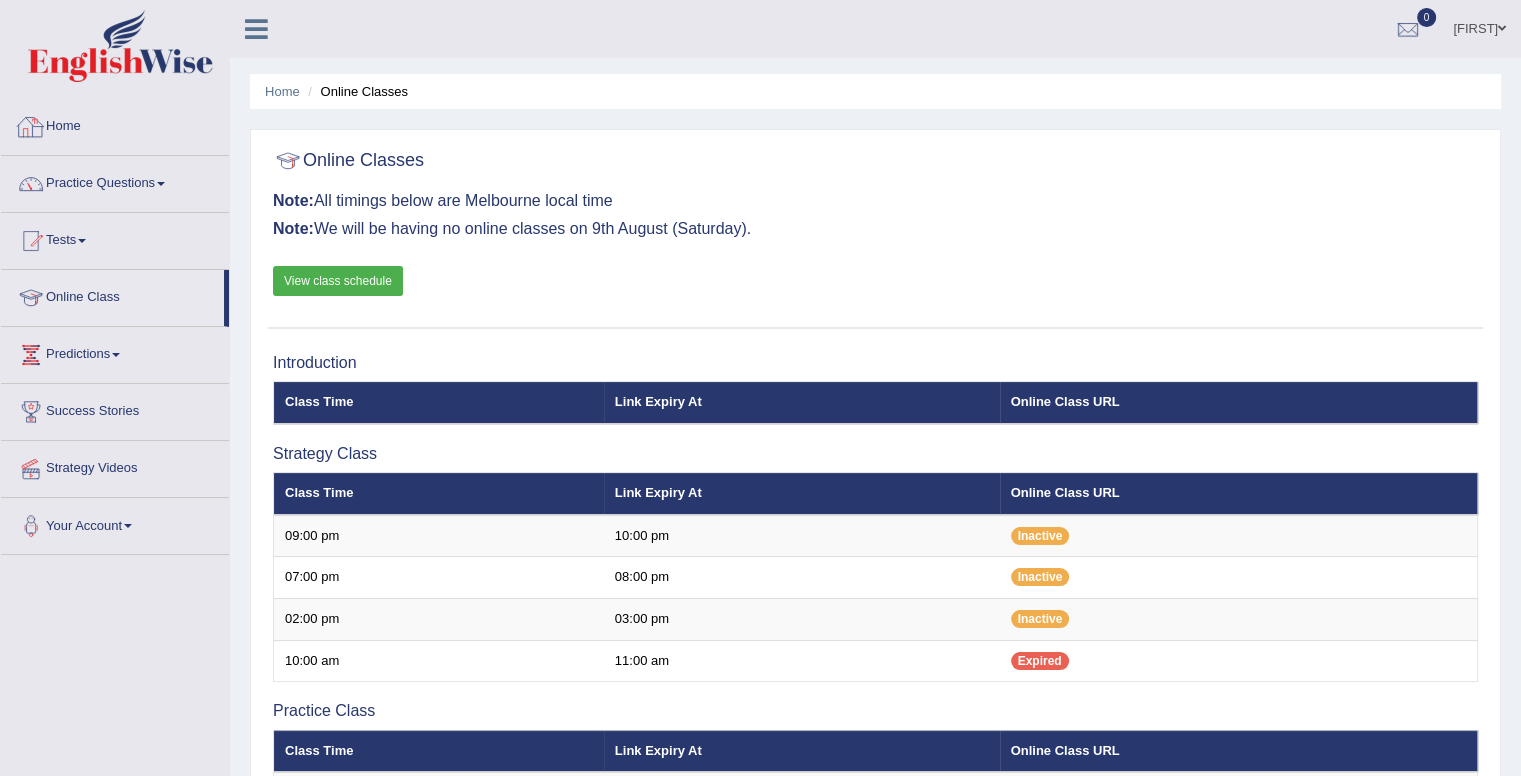 click on "Home" at bounding box center (115, 124) 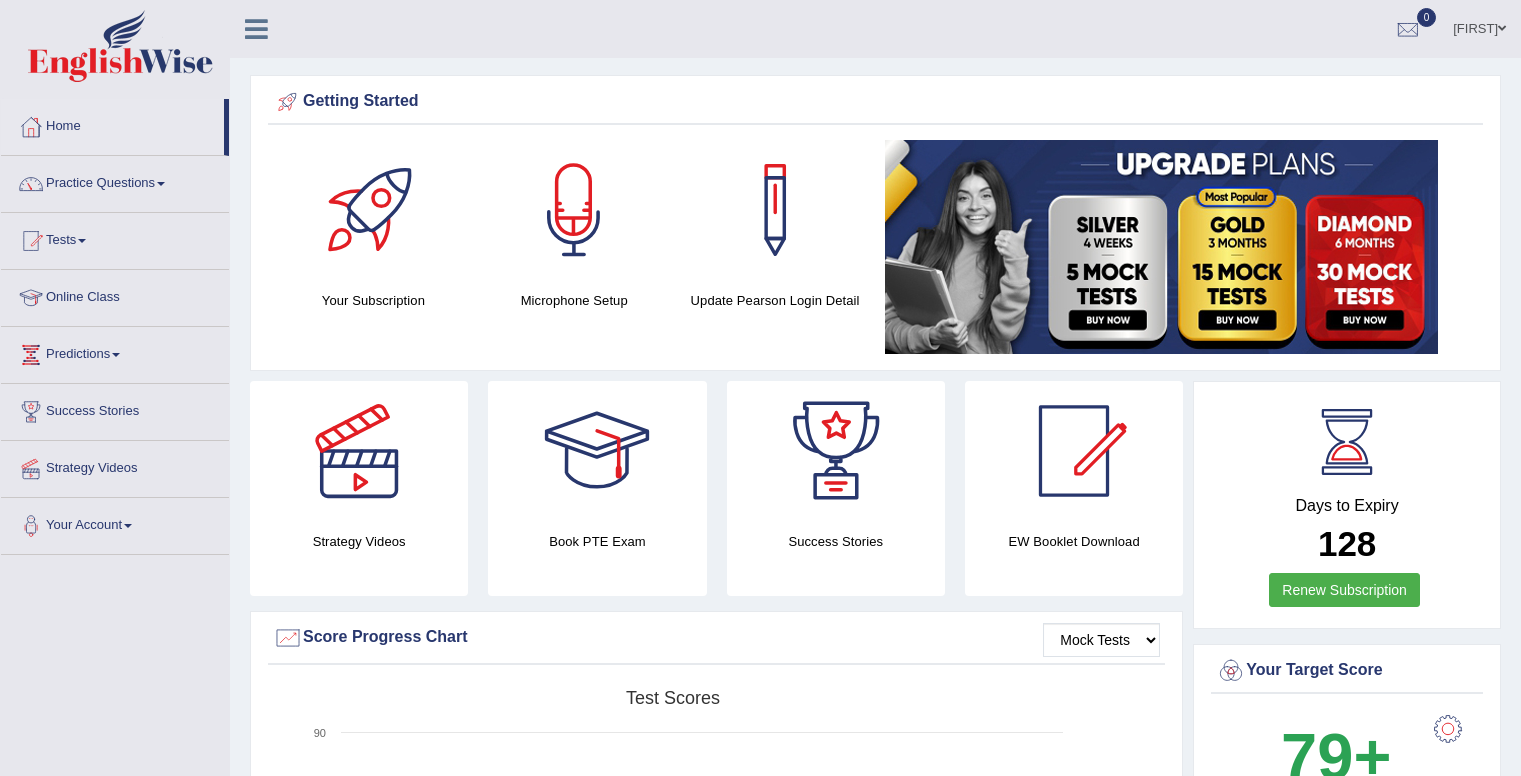 scroll, scrollTop: 153, scrollLeft: 0, axis: vertical 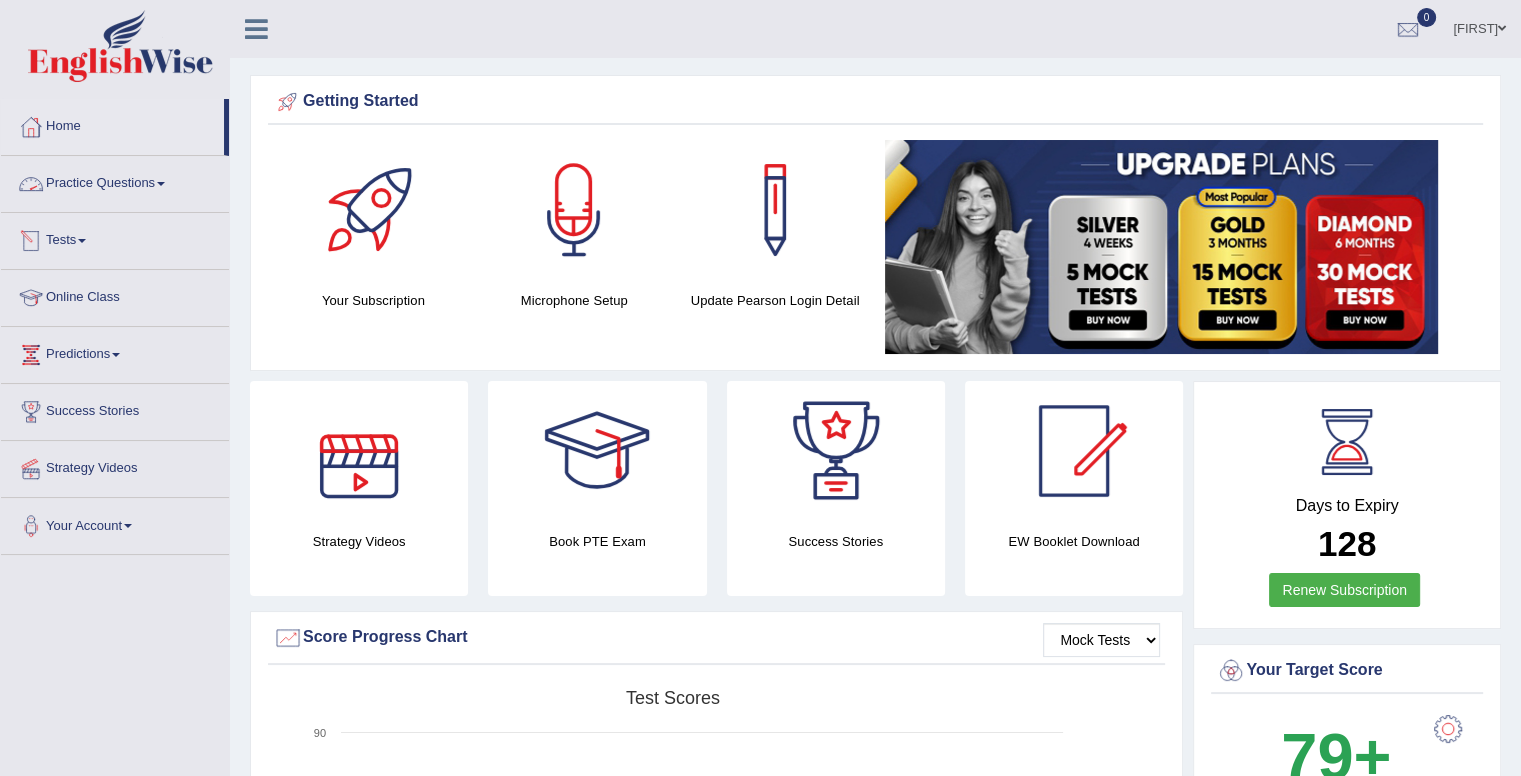 click on "Practice Questions" at bounding box center (115, 181) 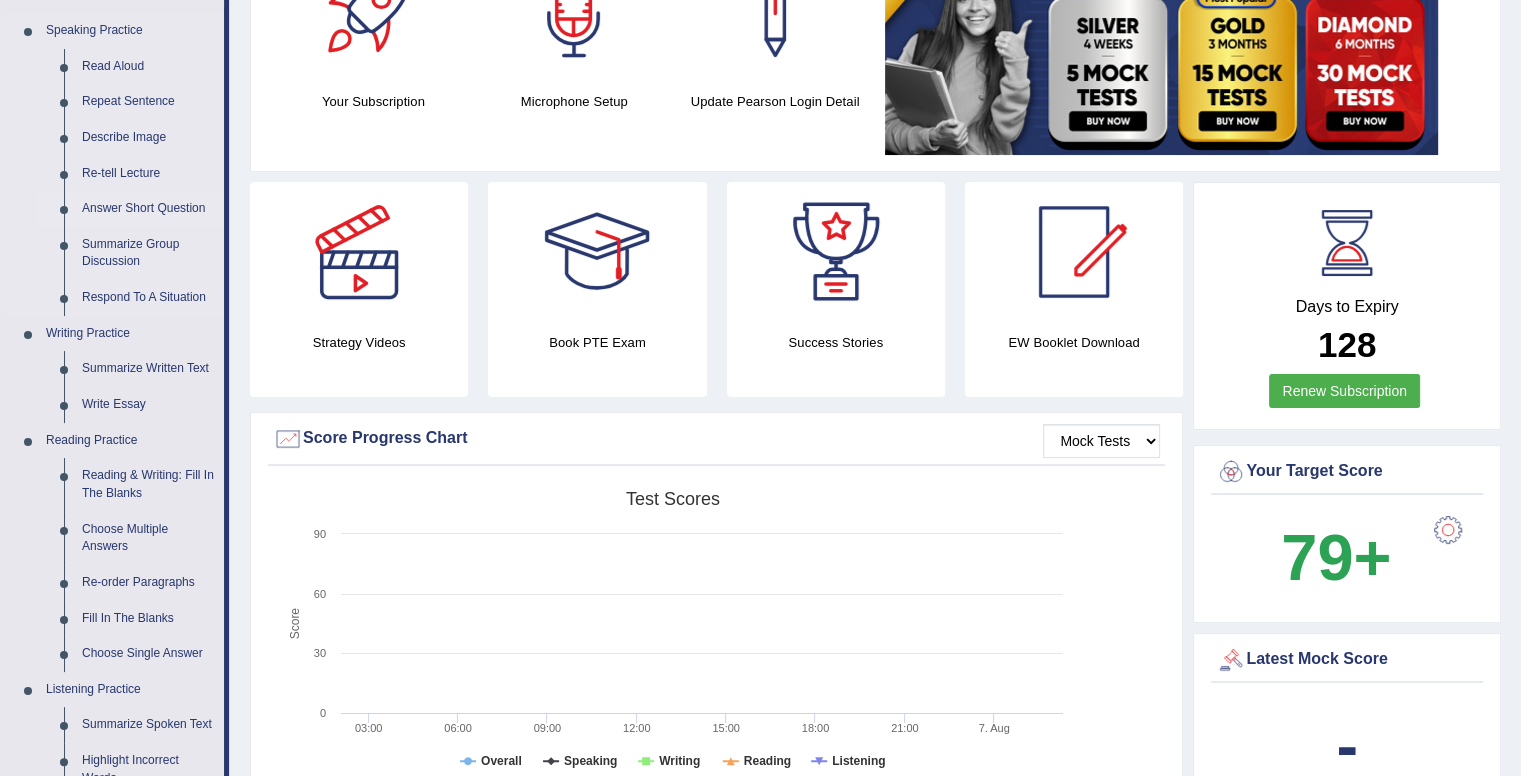 scroll, scrollTop: 200, scrollLeft: 0, axis: vertical 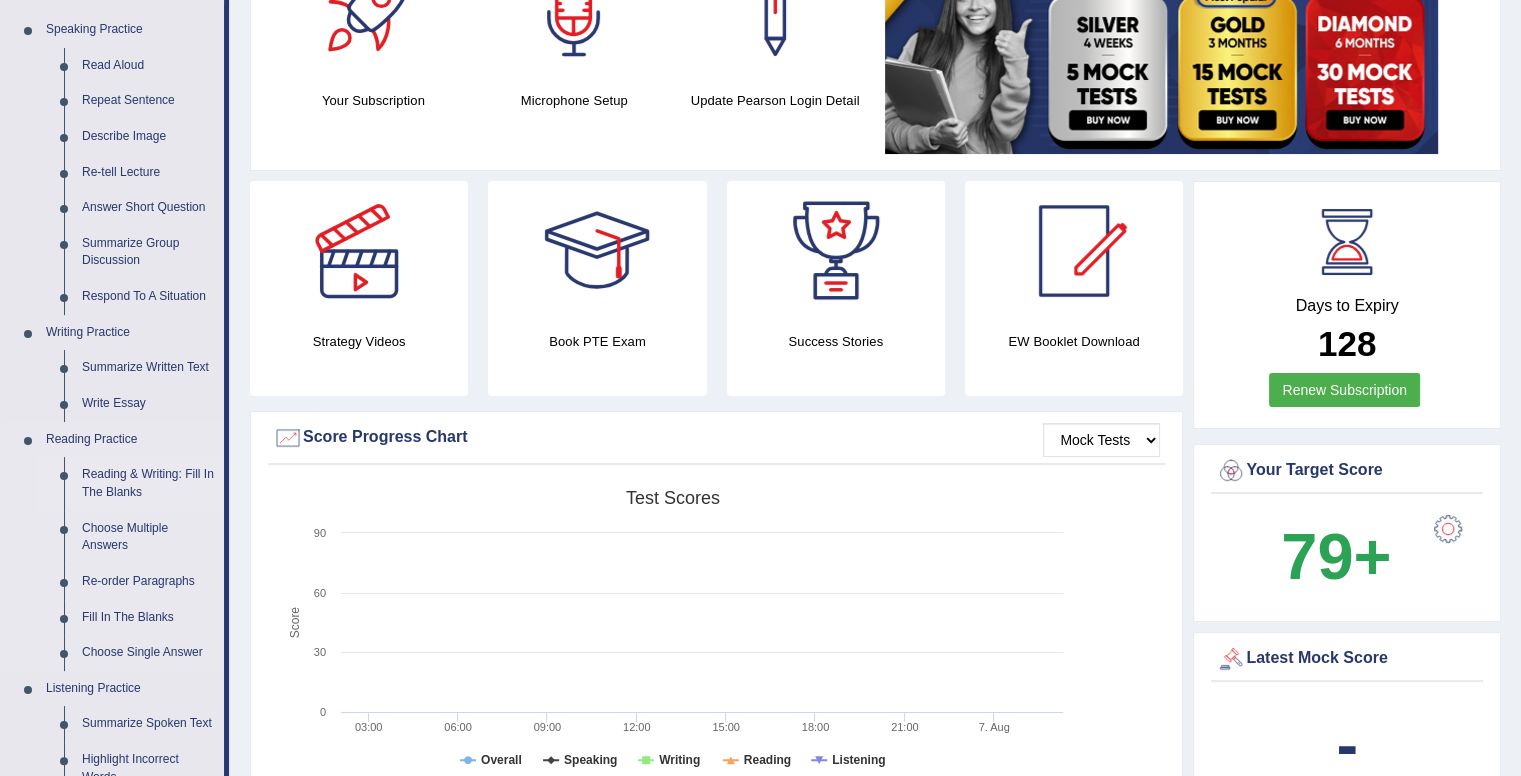 click on "Reading & Writing: Fill In The Blanks" at bounding box center [148, 483] 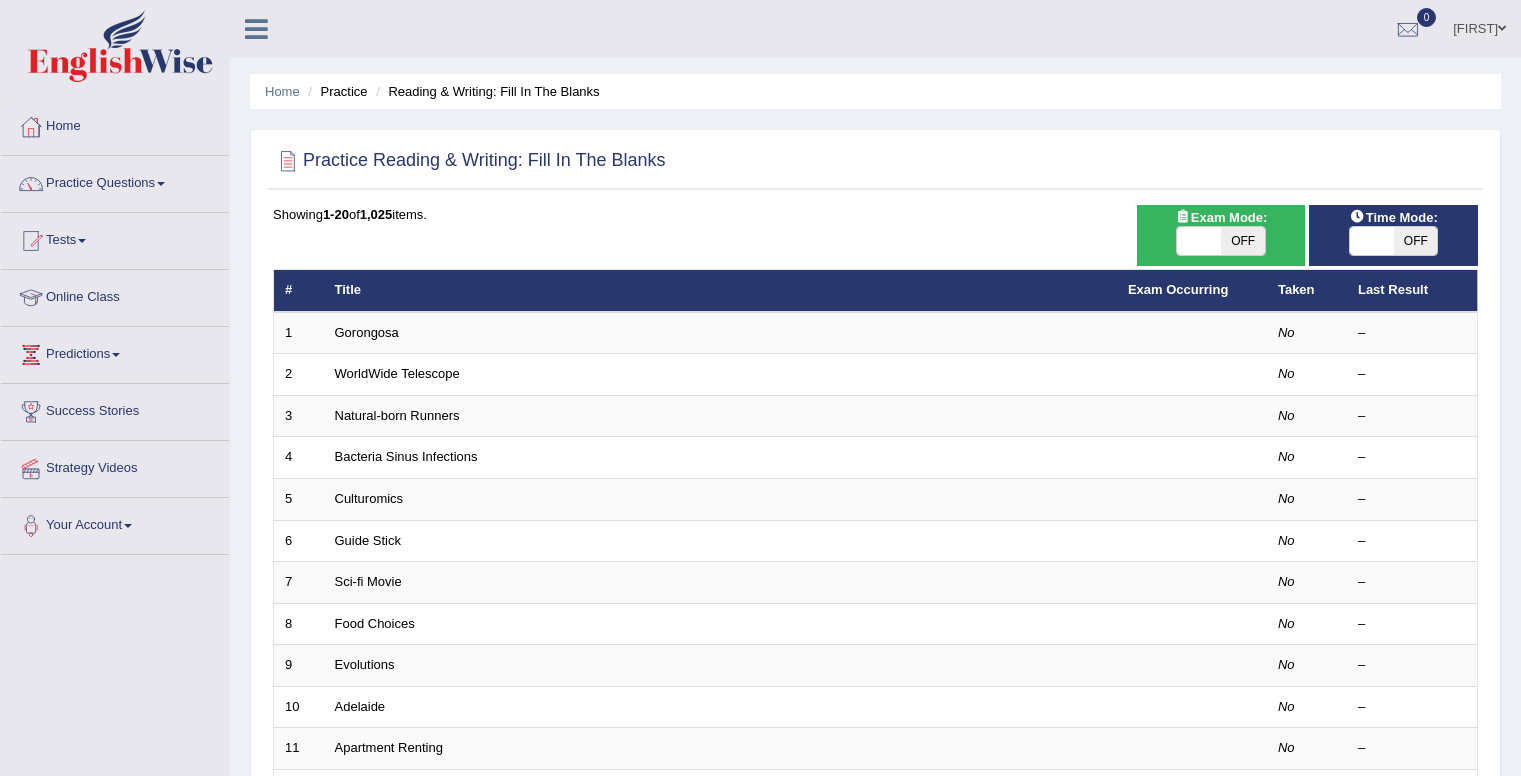 scroll, scrollTop: 0, scrollLeft: 0, axis: both 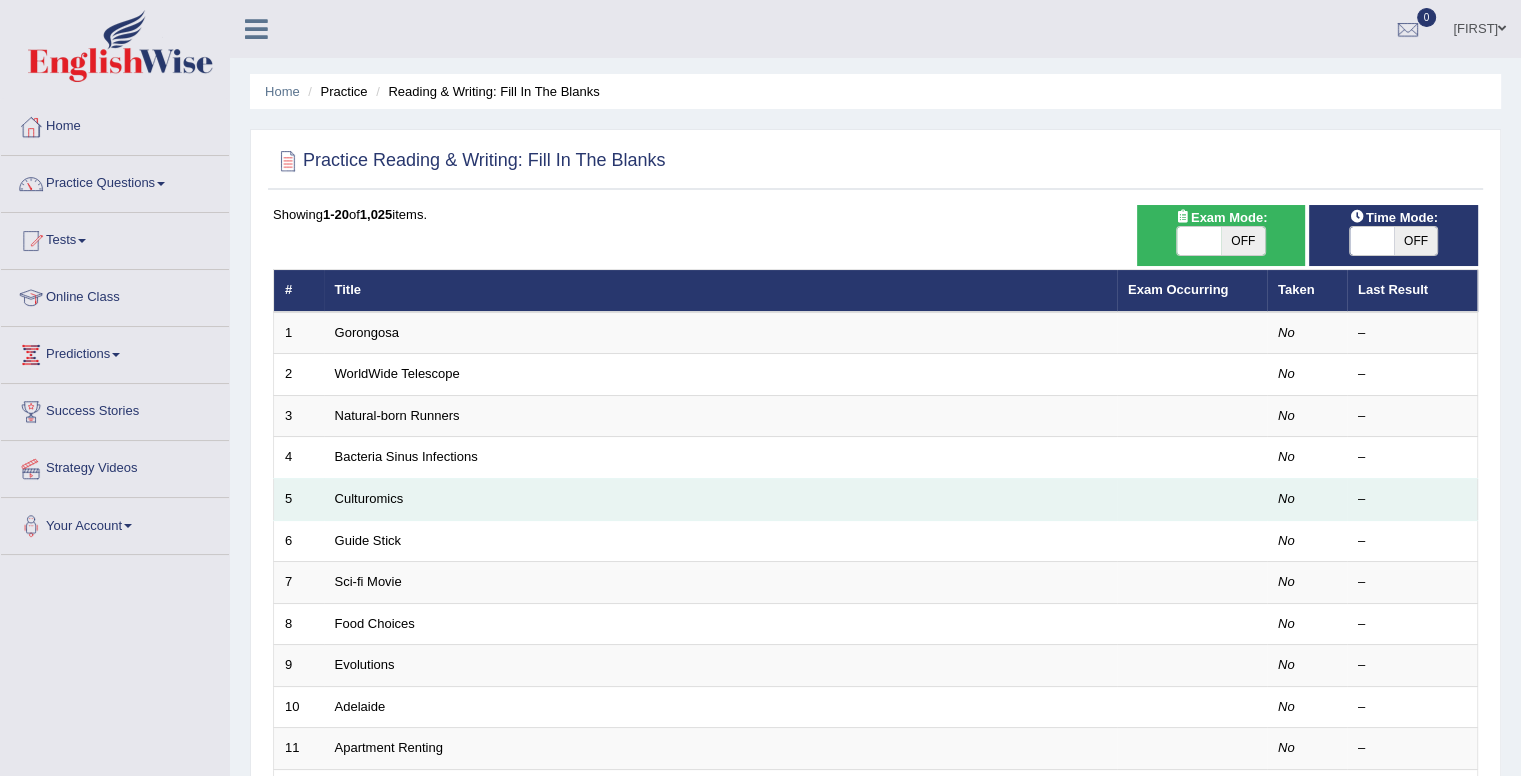 click on "Culturomics" at bounding box center [720, 500] 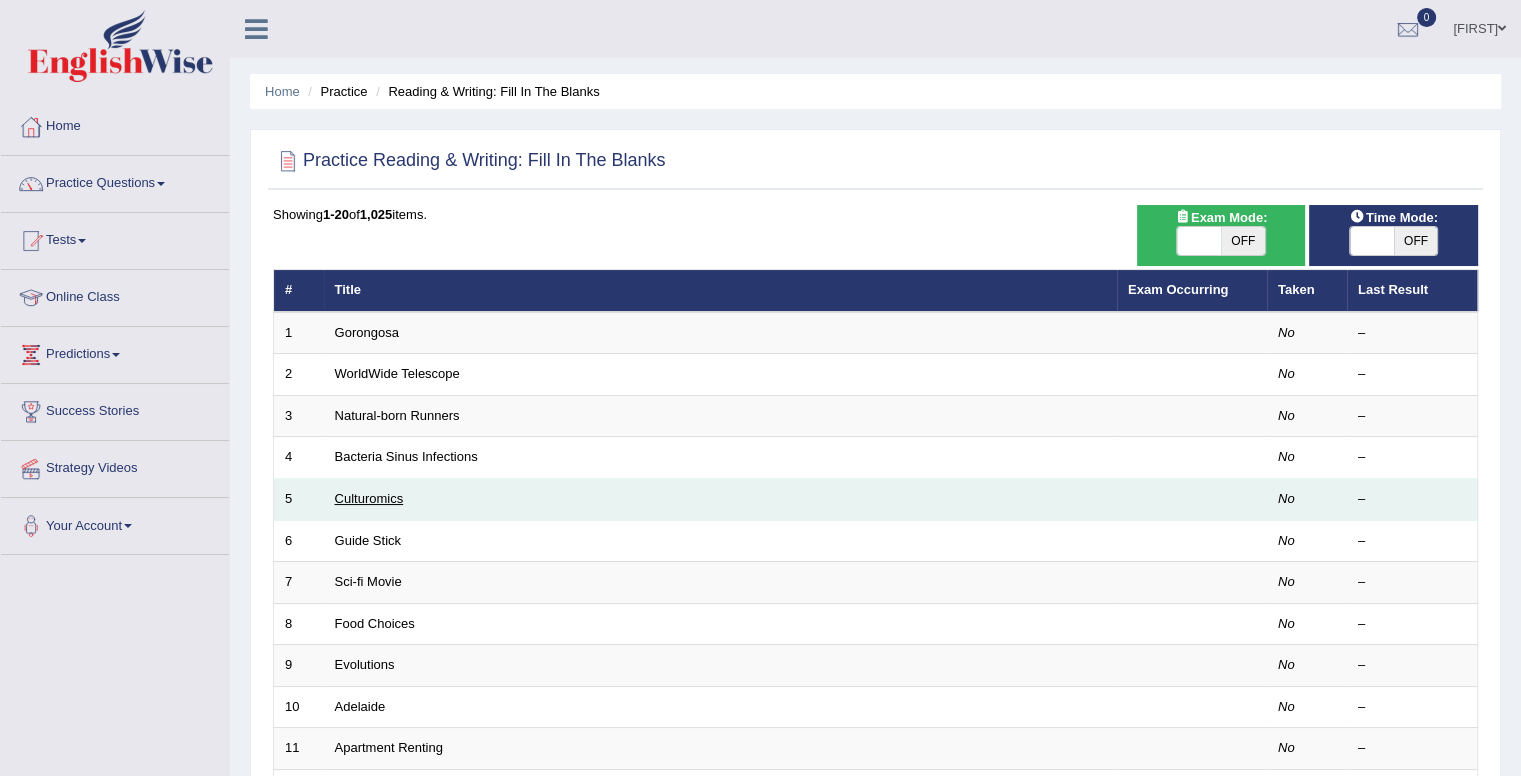click on "Culturomics" at bounding box center [369, 498] 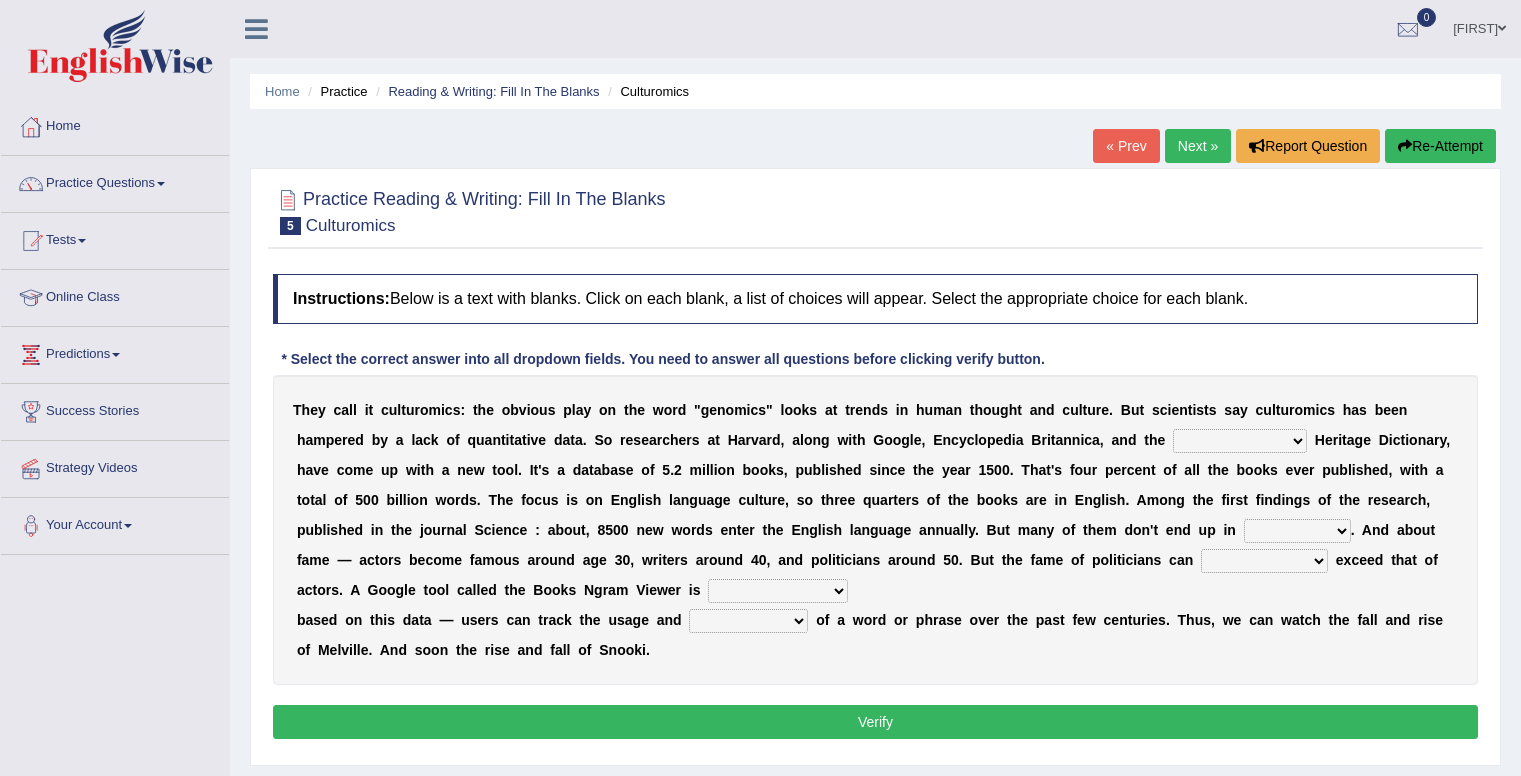 scroll, scrollTop: 0, scrollLeft: 0, axis: both 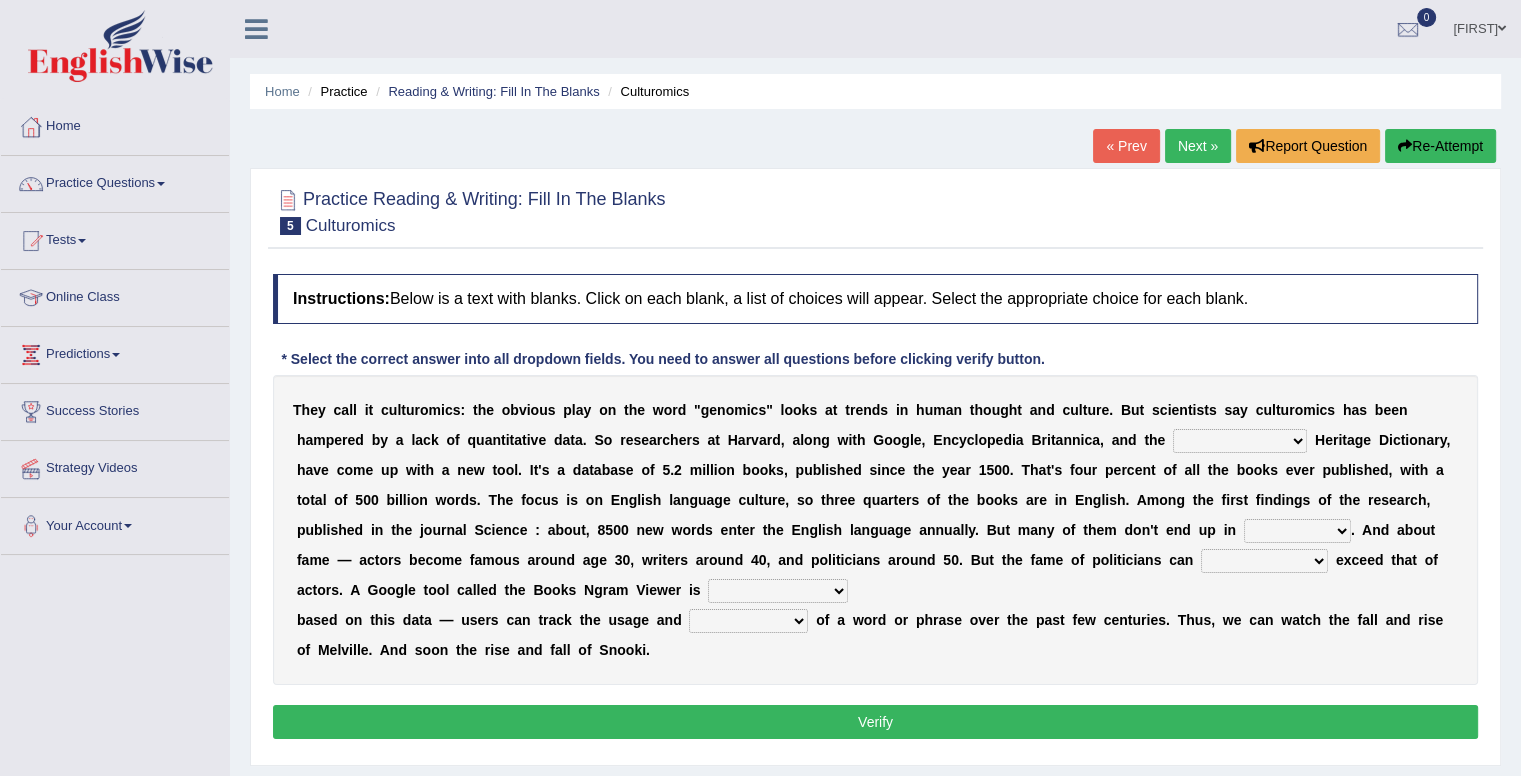click on "Mettlesome Silicon Acetaminophen American" at bounding box center (1240, 441) 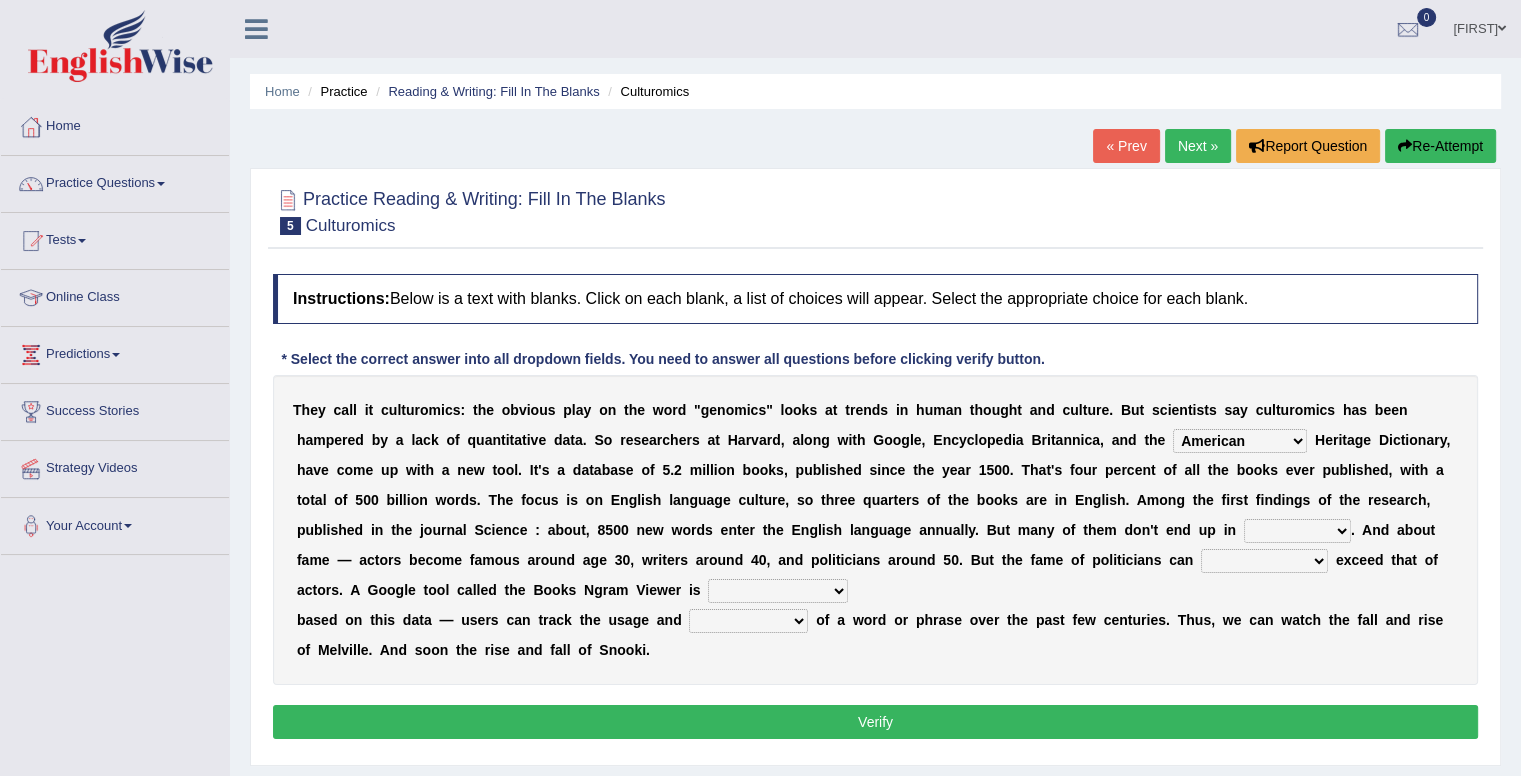 click on "Mettlesome Silicon Acetaminophen American" at bounding box center [1240, 441] 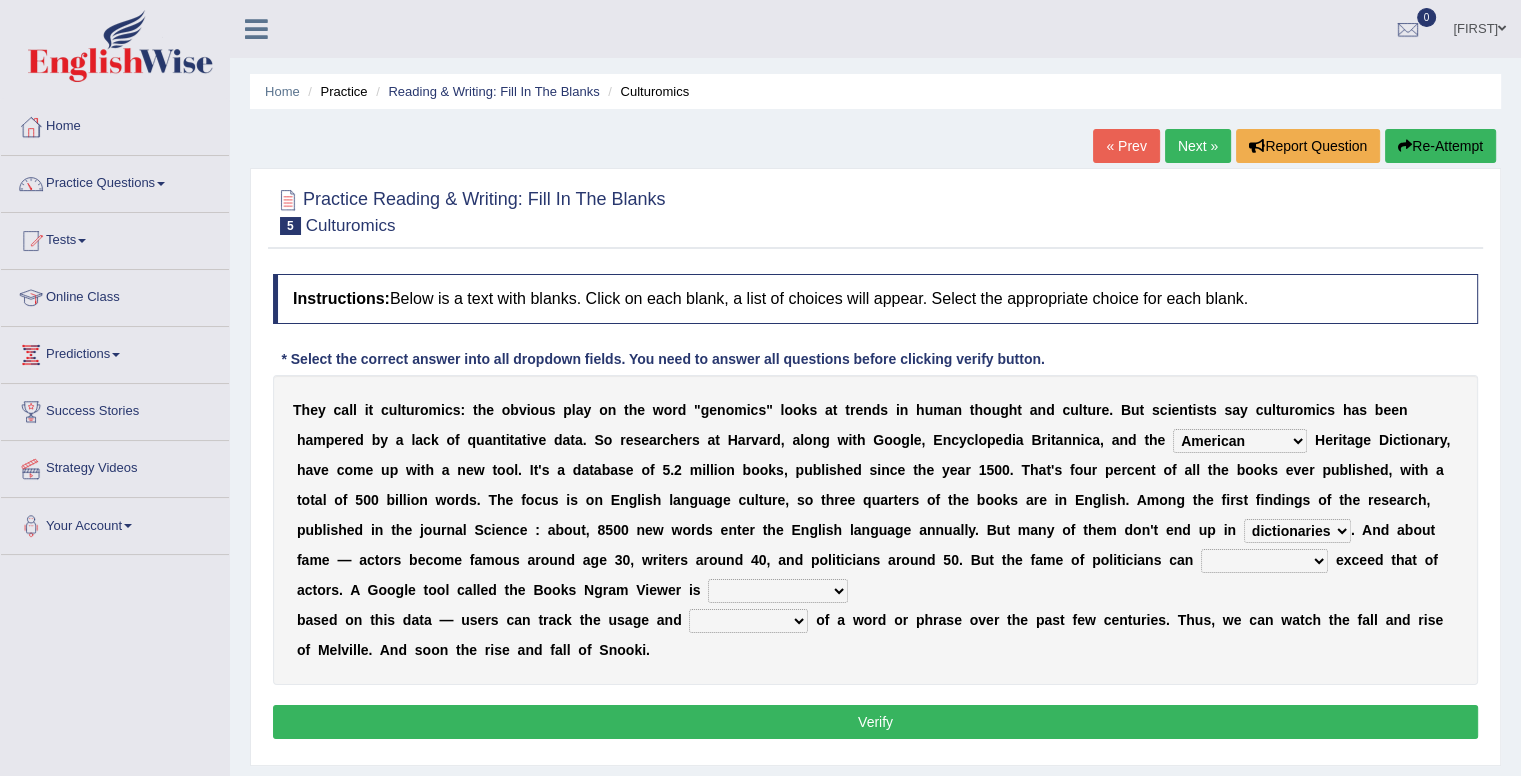 click on "intelligibly eventually venturesomely preferably" at bounding box center [1264, 561] 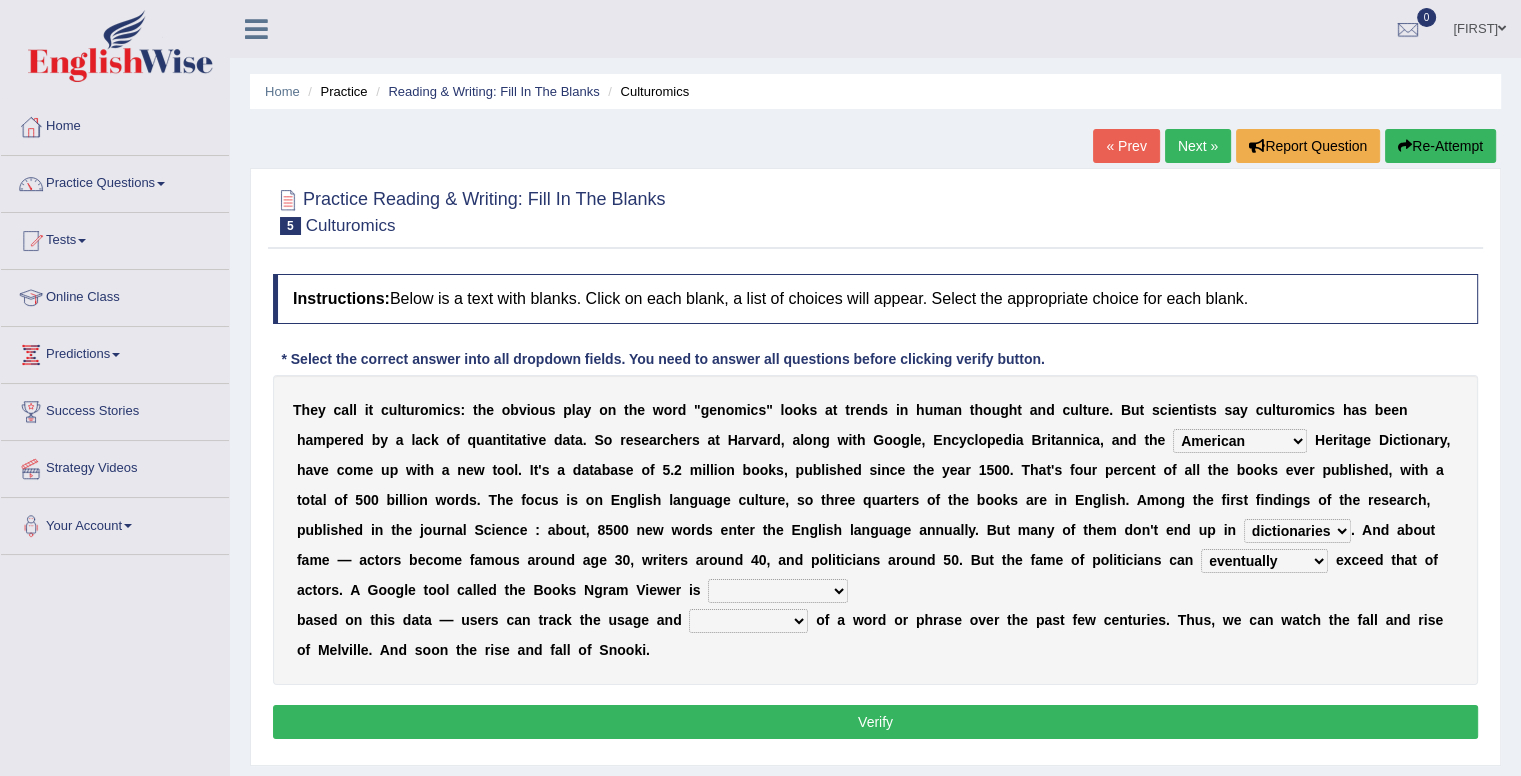 click on "intelligibly eventually venturesomely preferably" at bounding box center (1264, 561) 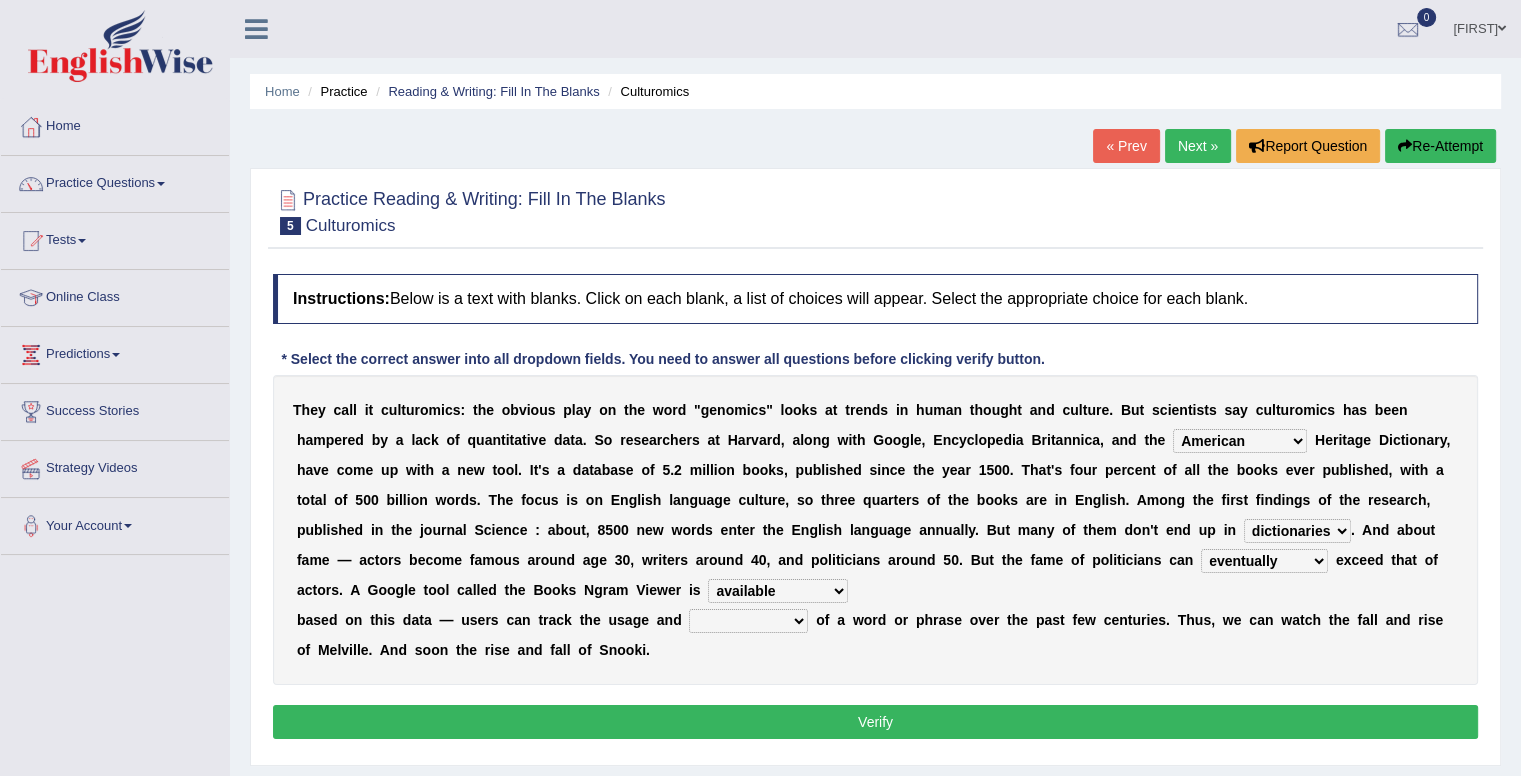 click on "frequency derisory drearily inappreciably" at bounding box center [748, 621] 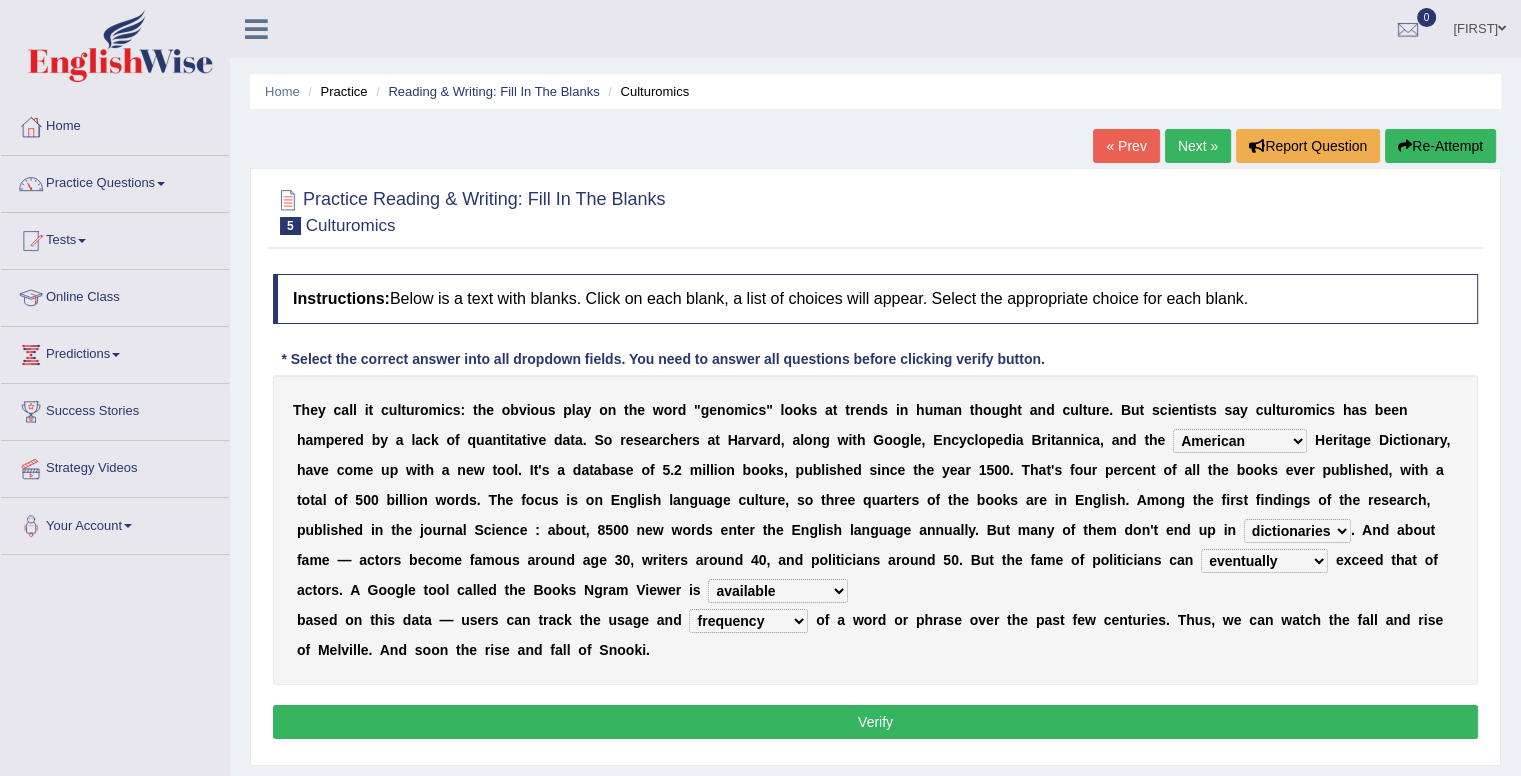 click on "frequency derisory drearily inappreciably" at bounding box center [748, 621] 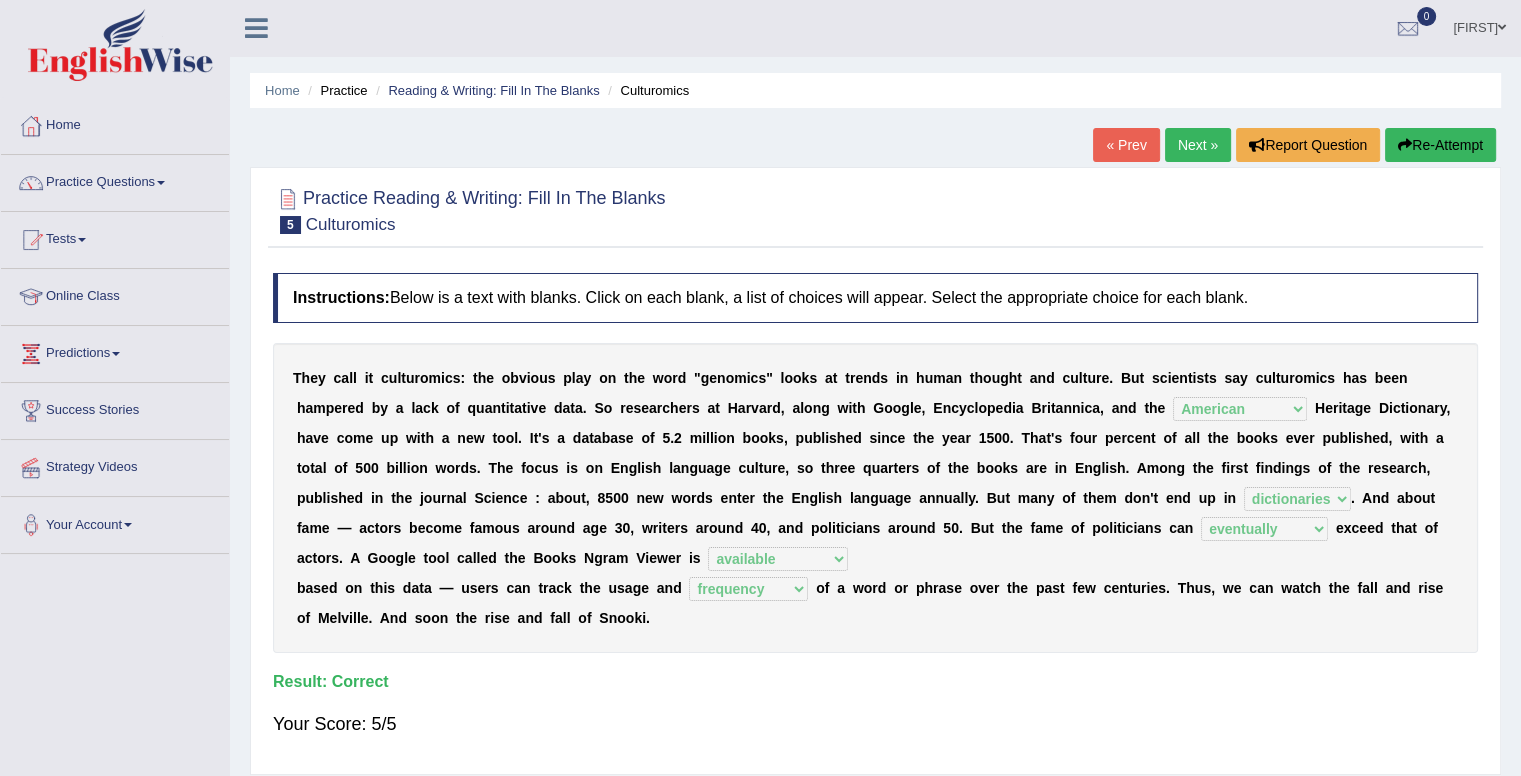 scroll, scrollTop: 0, scrollLeft: 0, axis: both 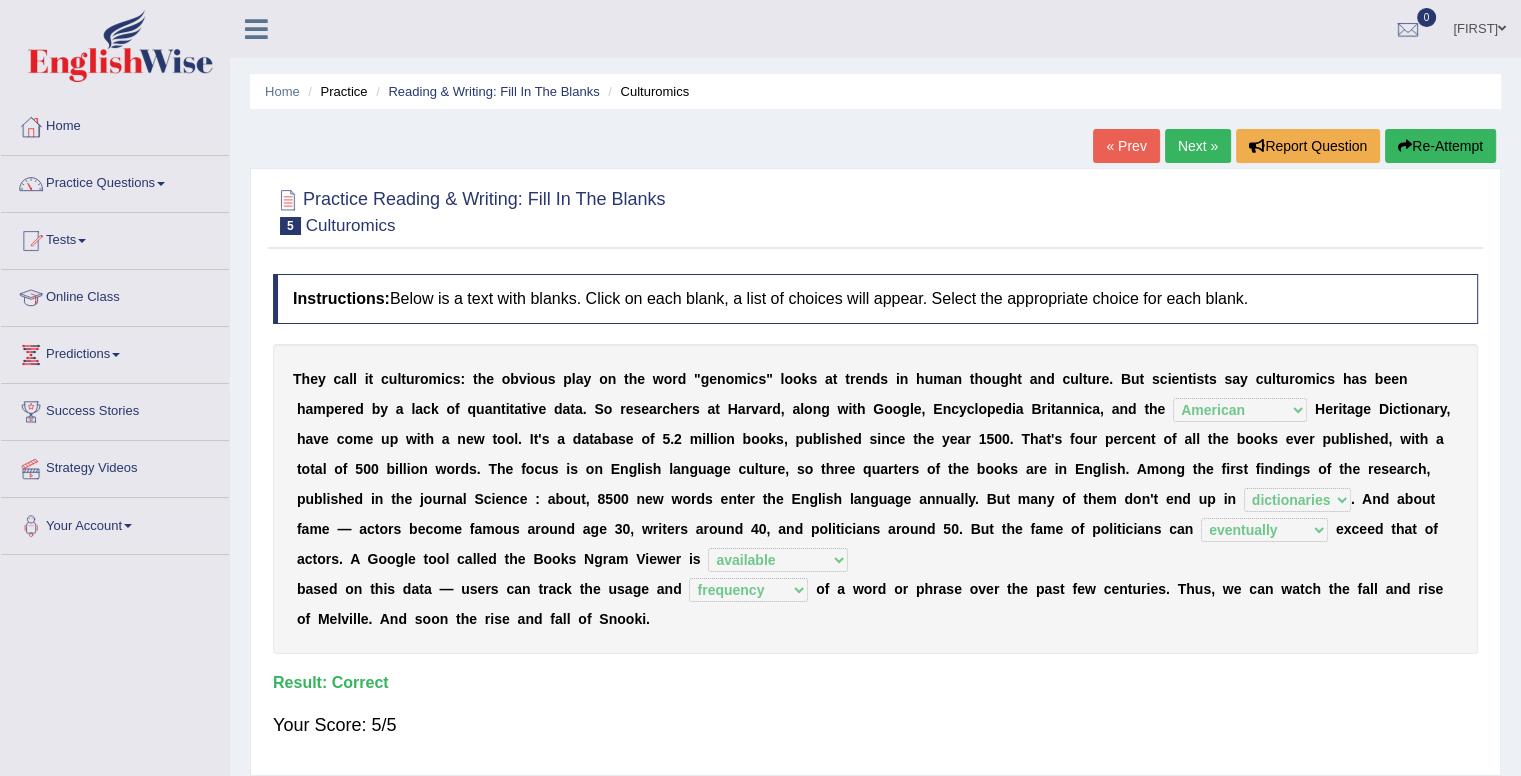 click on "Next »" at bounding box center (1198, 146) 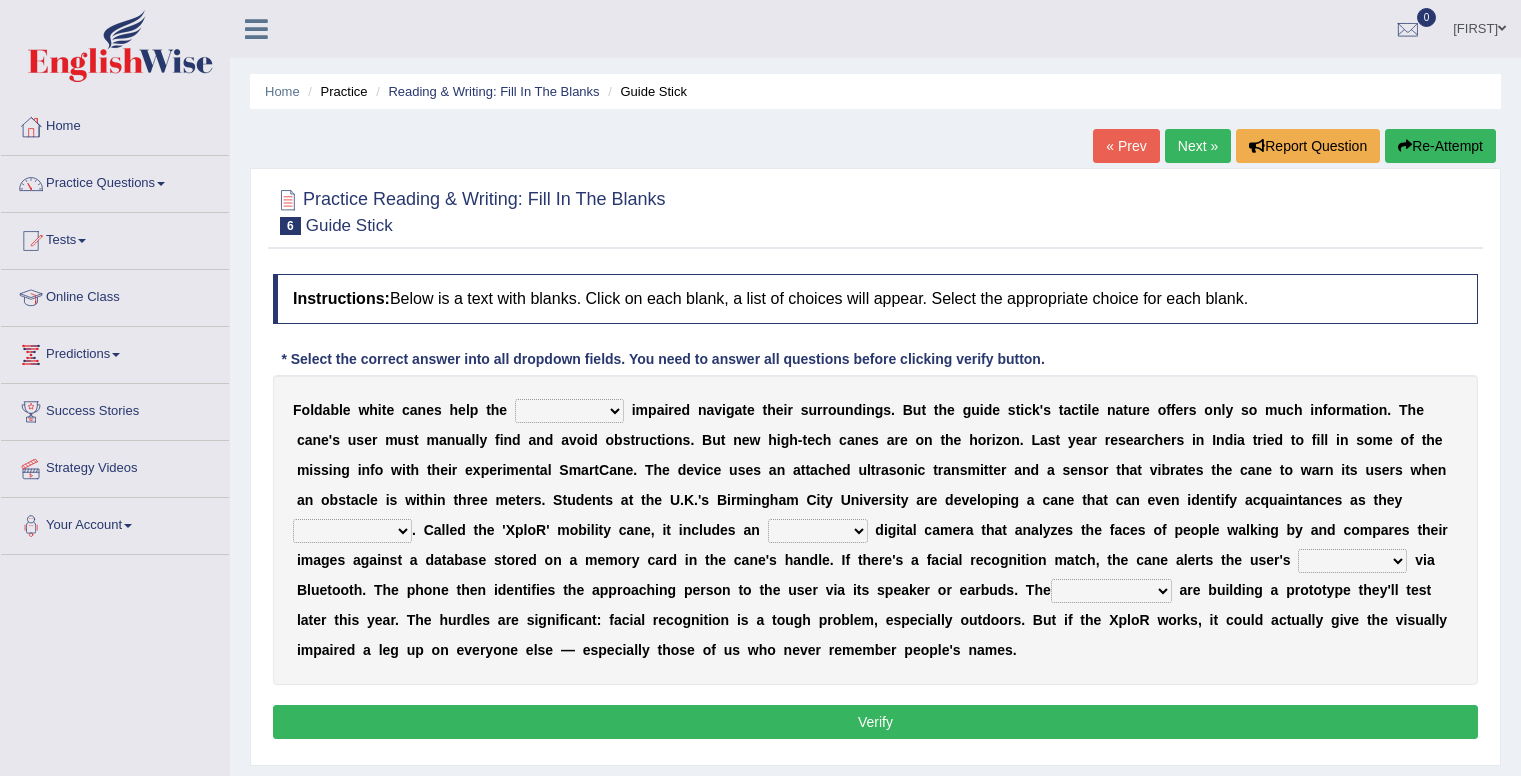 scroll, scrollTop: 0, scrollLeft: 0, axis: both 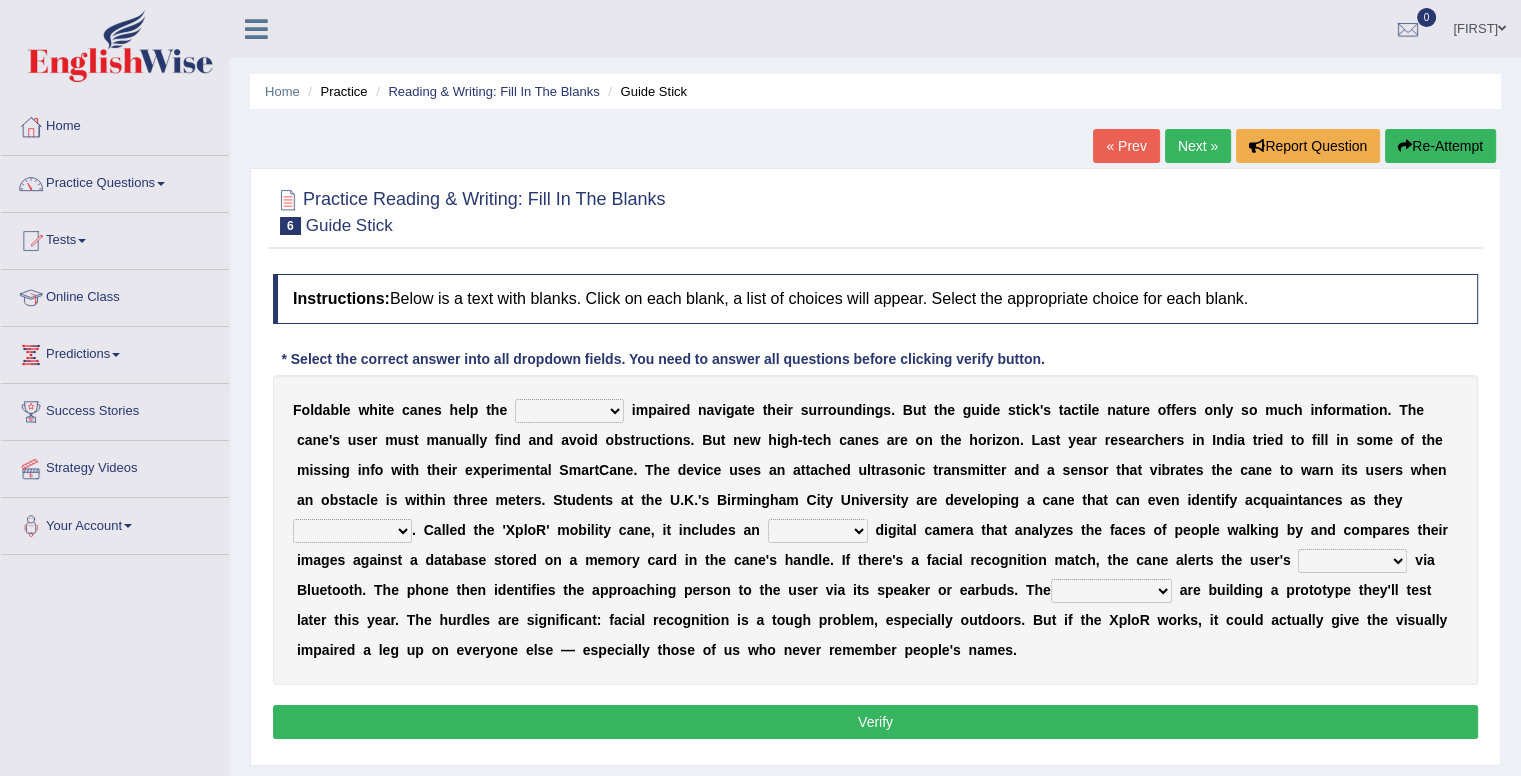 click on "felicity insensitivity visually malleability" at bounding box center [569, 411] 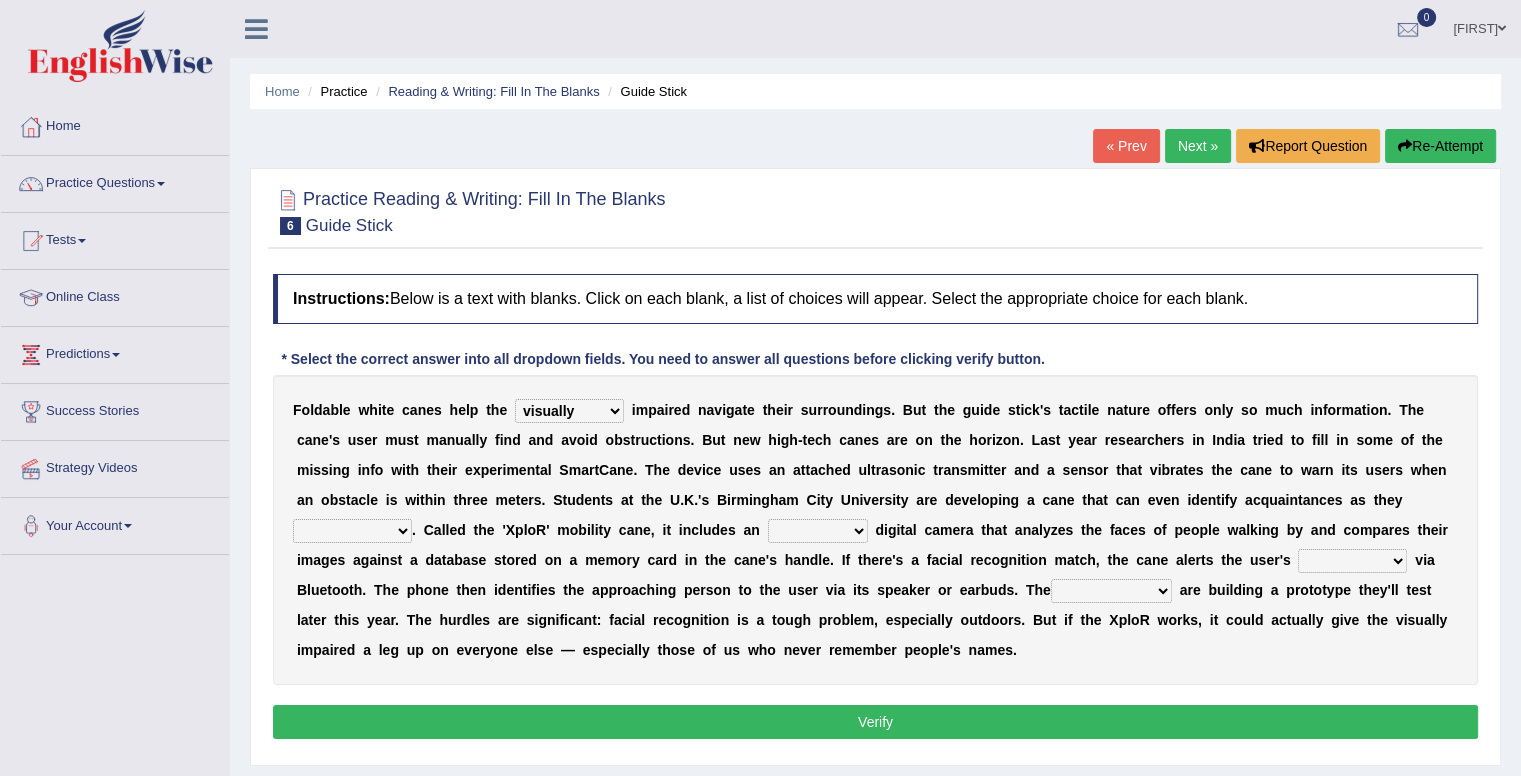 click on "likelihood throat northernmost approach" at bounding box center [352, 531] 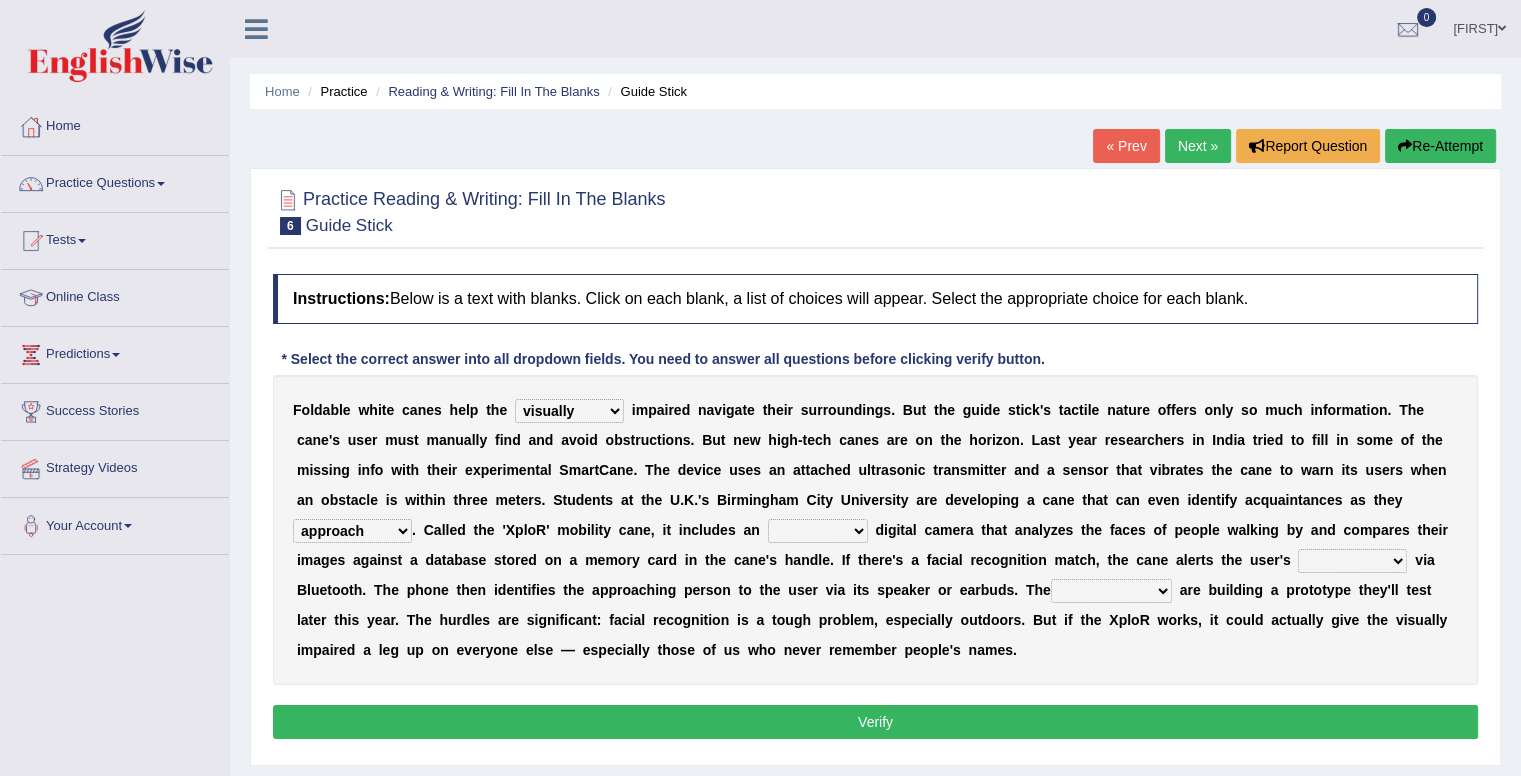click on "likelihood throat northernmost approach" at bounding box center (352, 531) 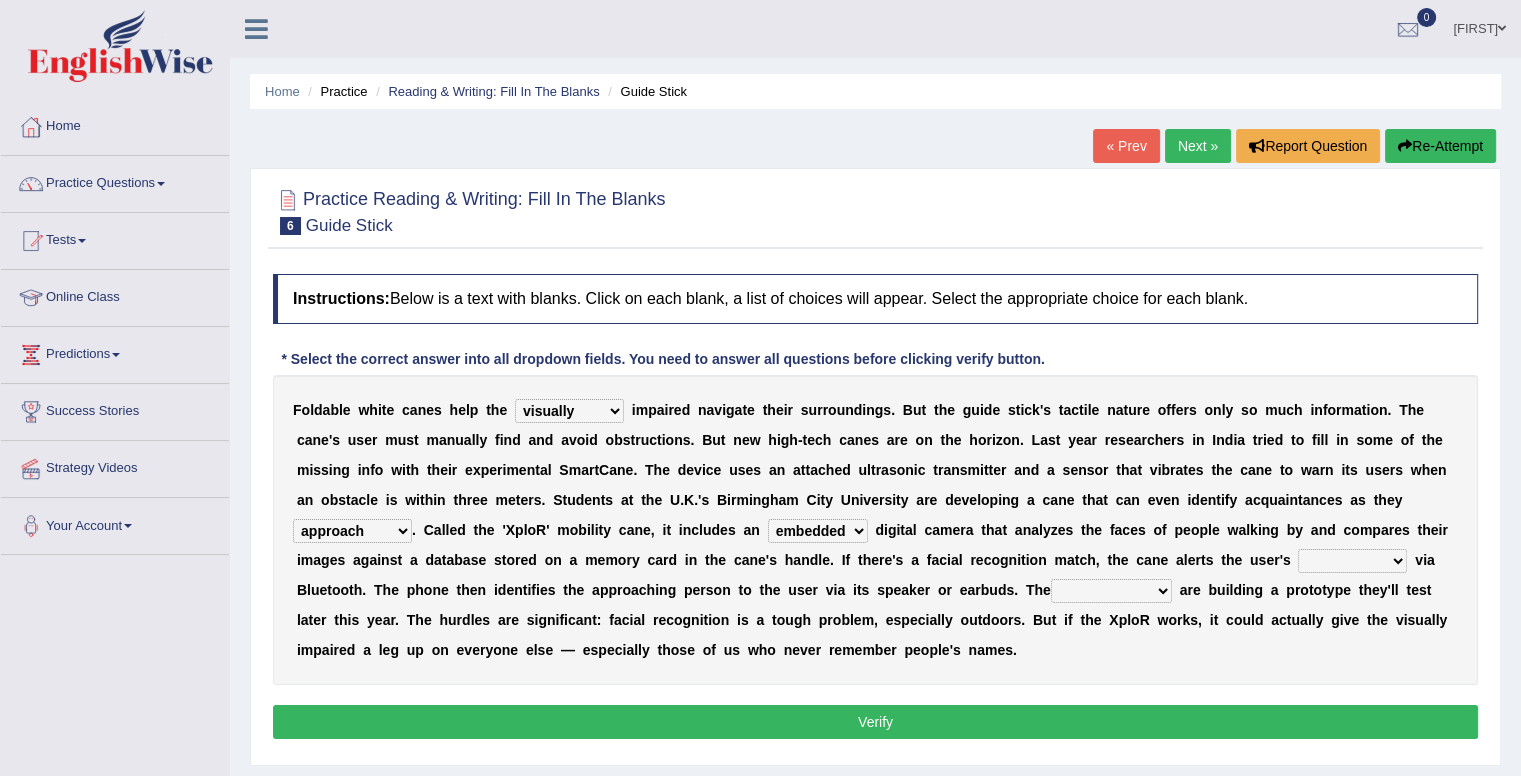 click on "waterborne alone smartphone postpone" at bounding box center (1352, 561) 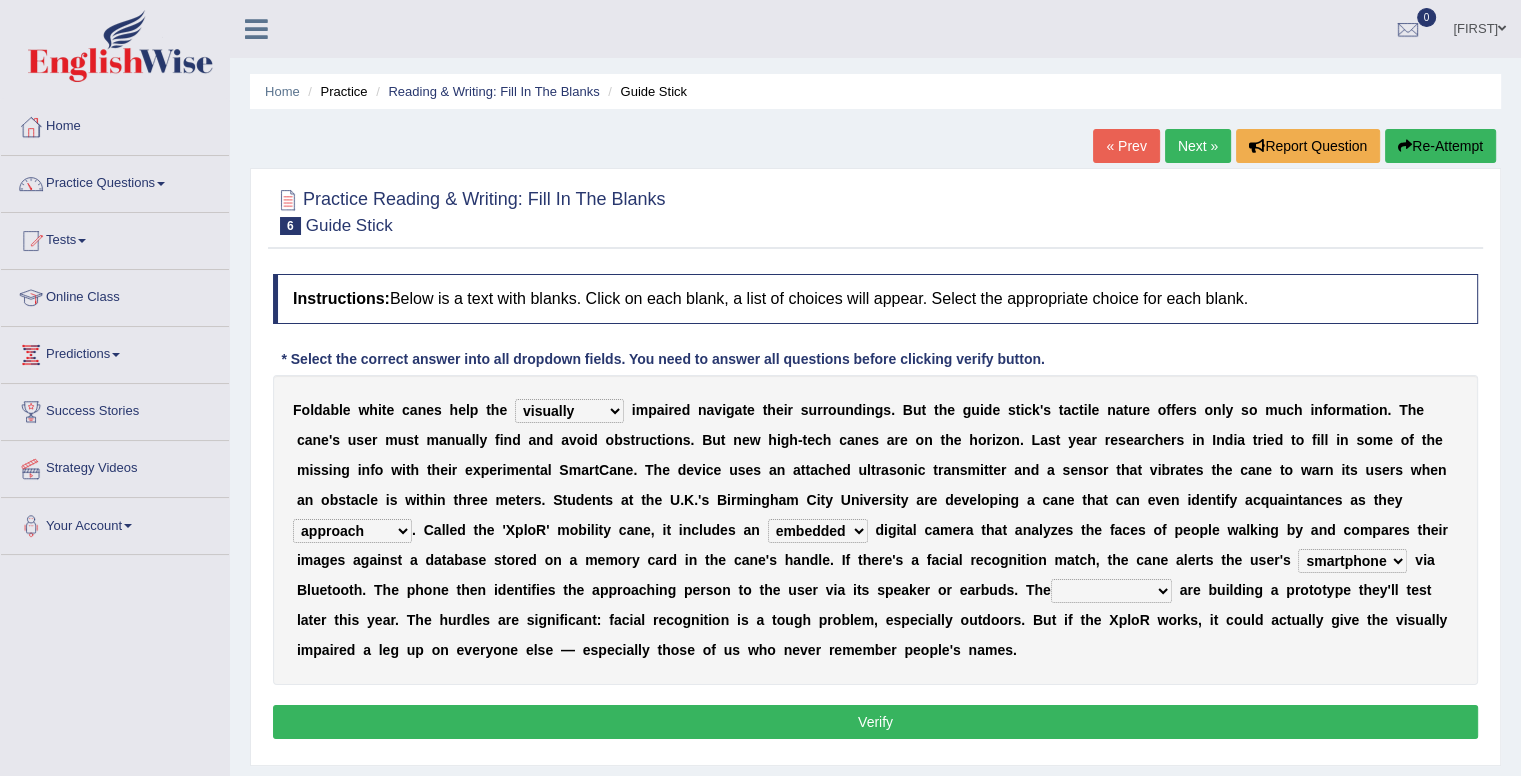 click on "jurisprudence bootless students jukebox" at bounding box center (1111, 591) 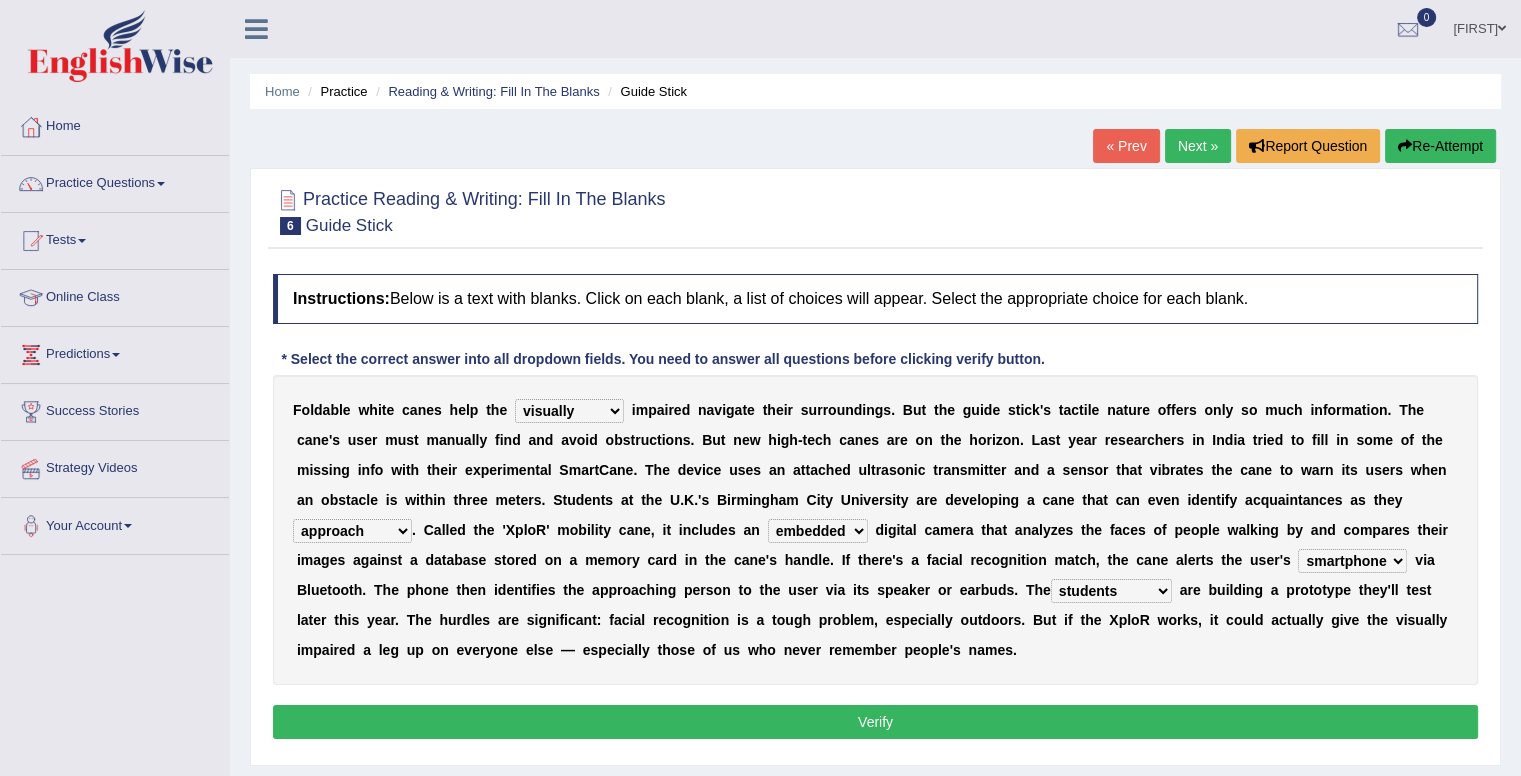 click on "Verify" at bounding box center [875, 722] 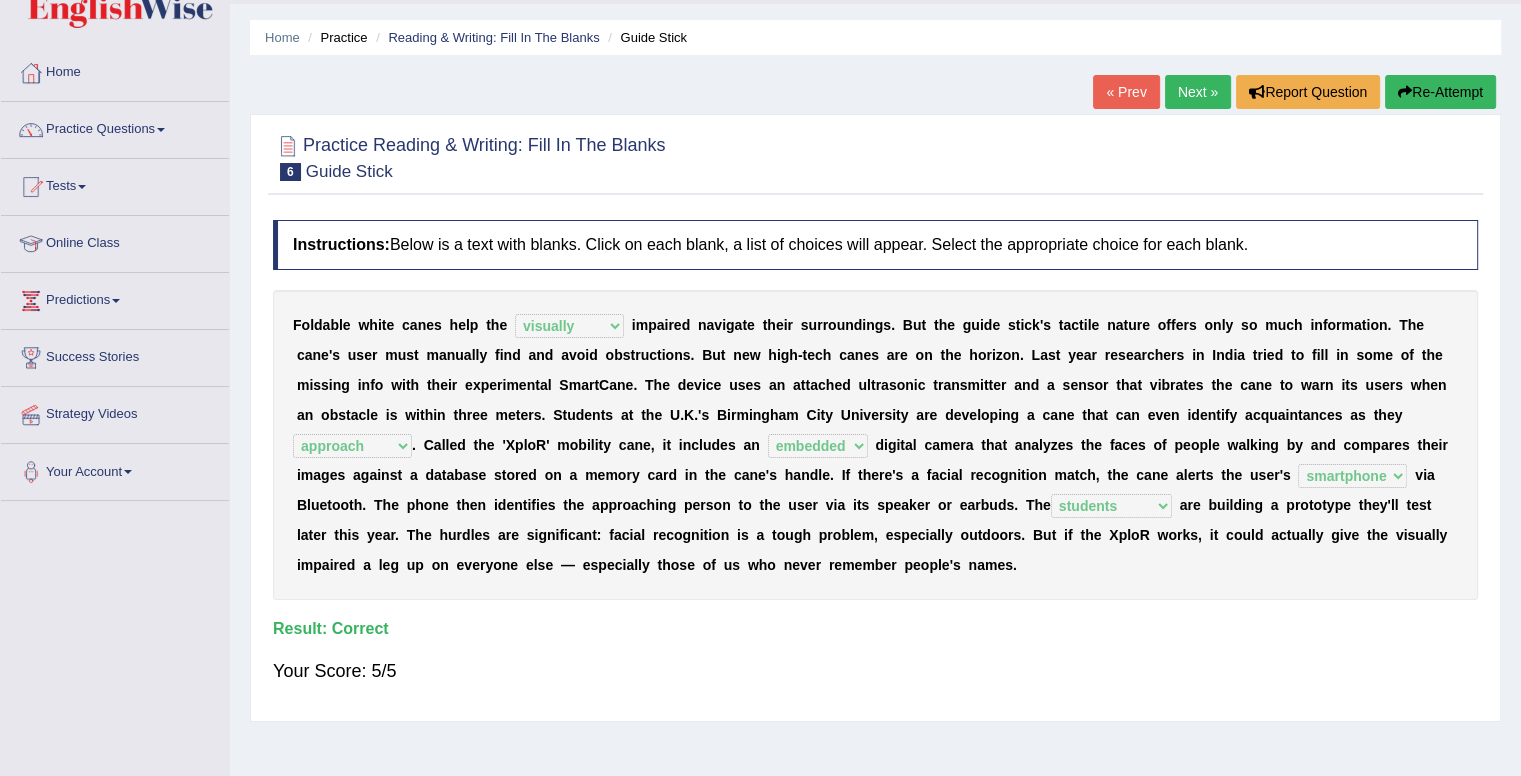 scroll, scrollTop: 0, scrollLeft: 0, axis: both 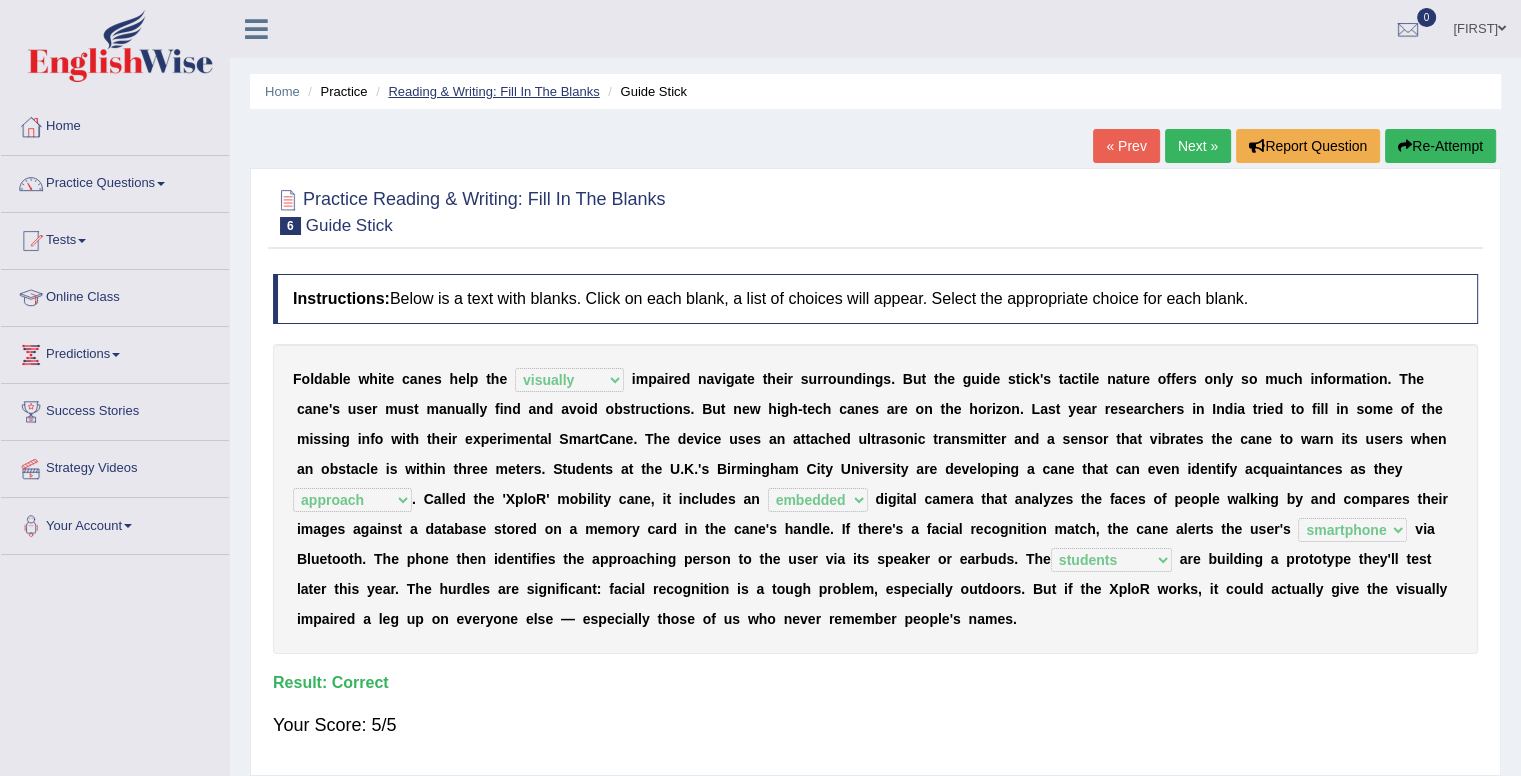 click on "Reading & Writing: Fill In The Blanks" at bounding box center (493, 91) 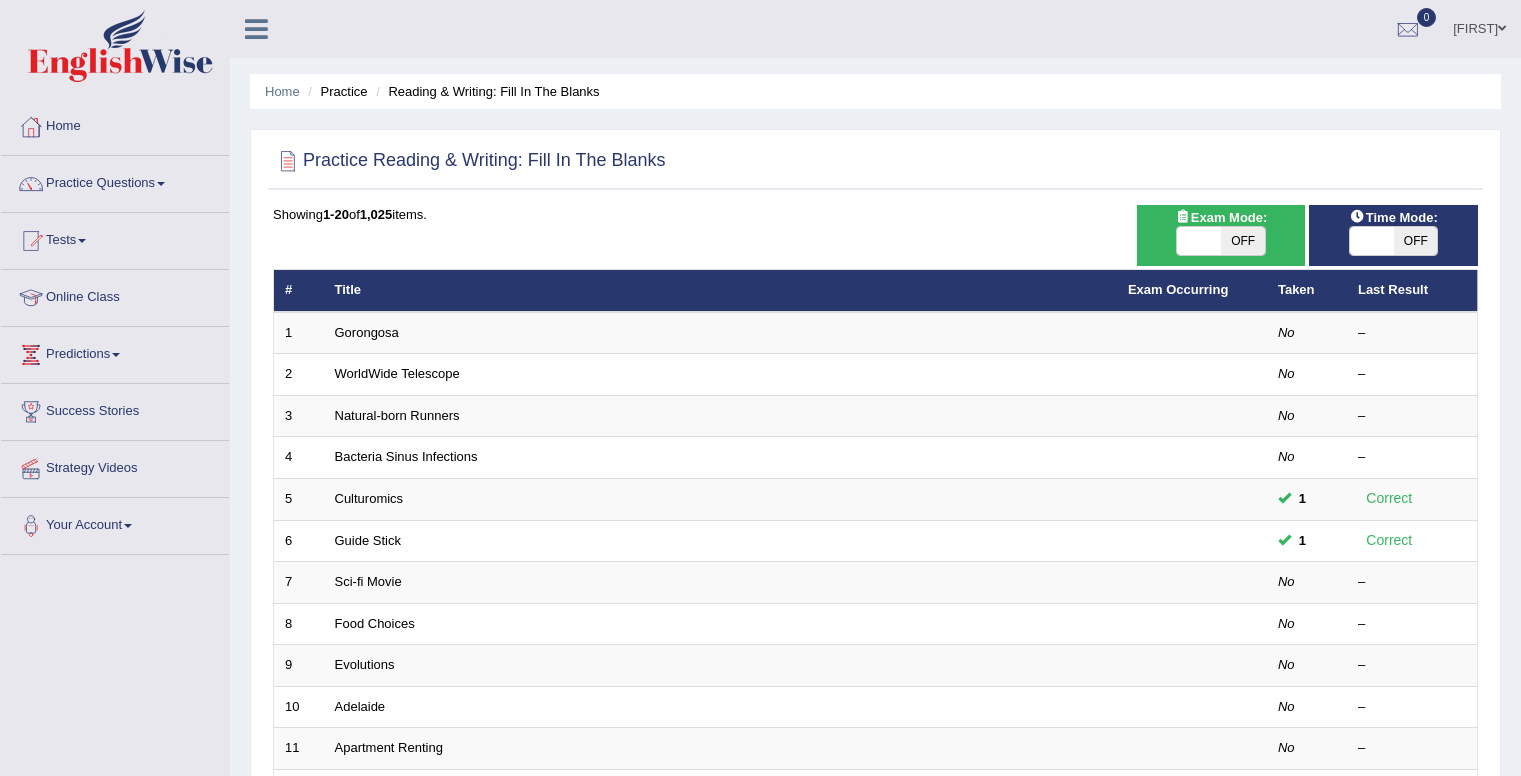 scroll, scrollTop: 0, scrollLeft: 0, axis: both 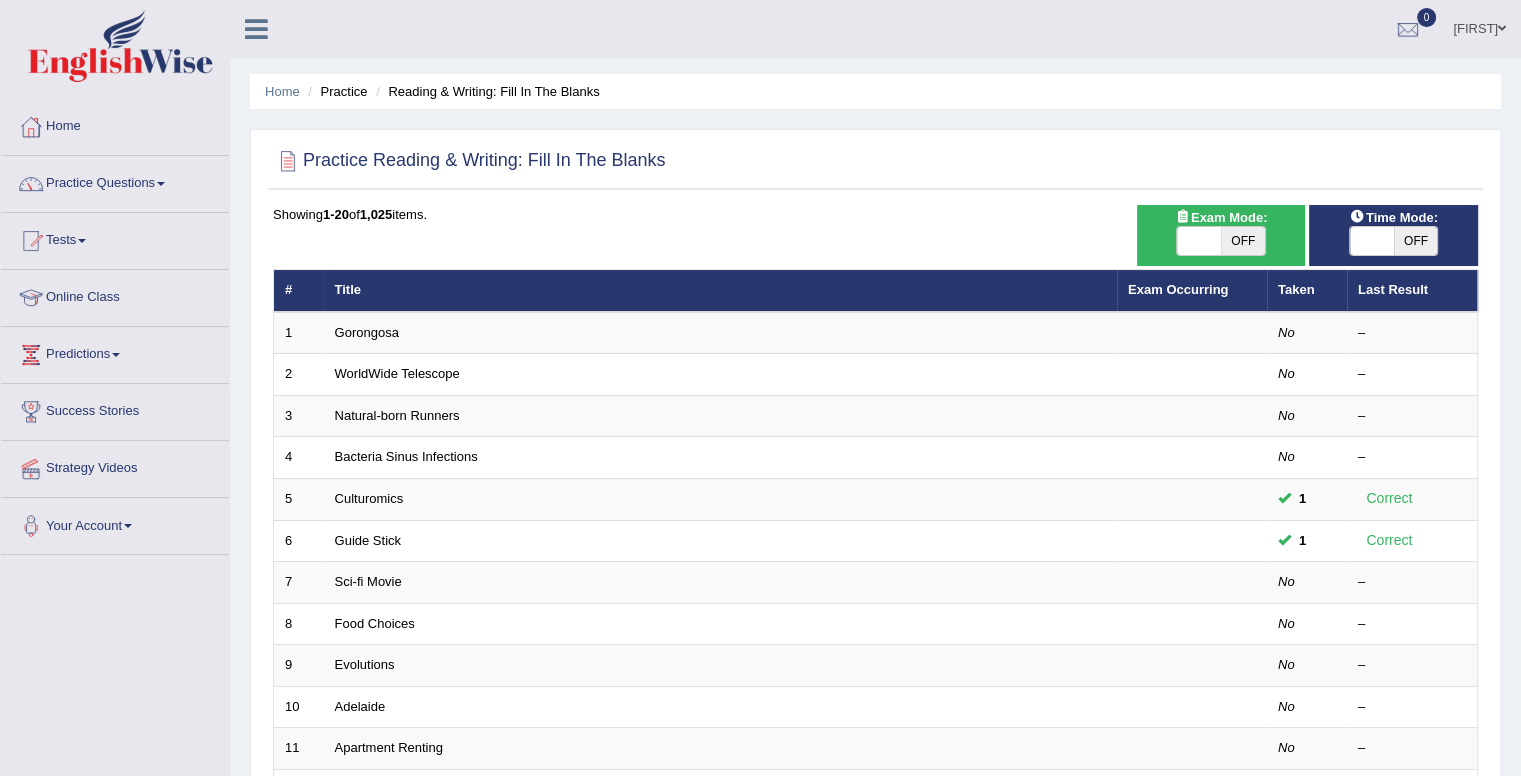 click on "OFF" at bounding box center [1416, 241] 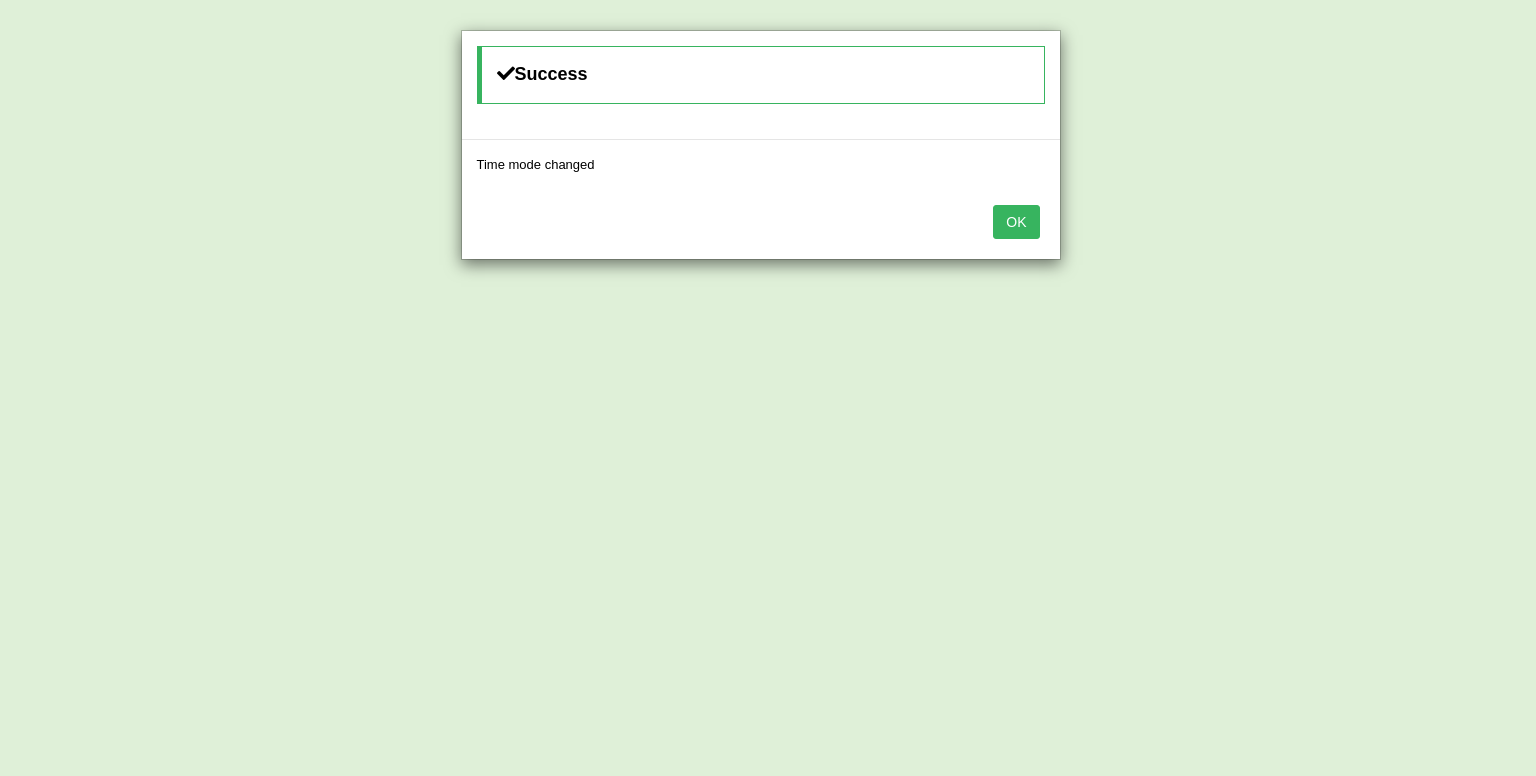 click on "OK" at bounding box center [1016, 222] 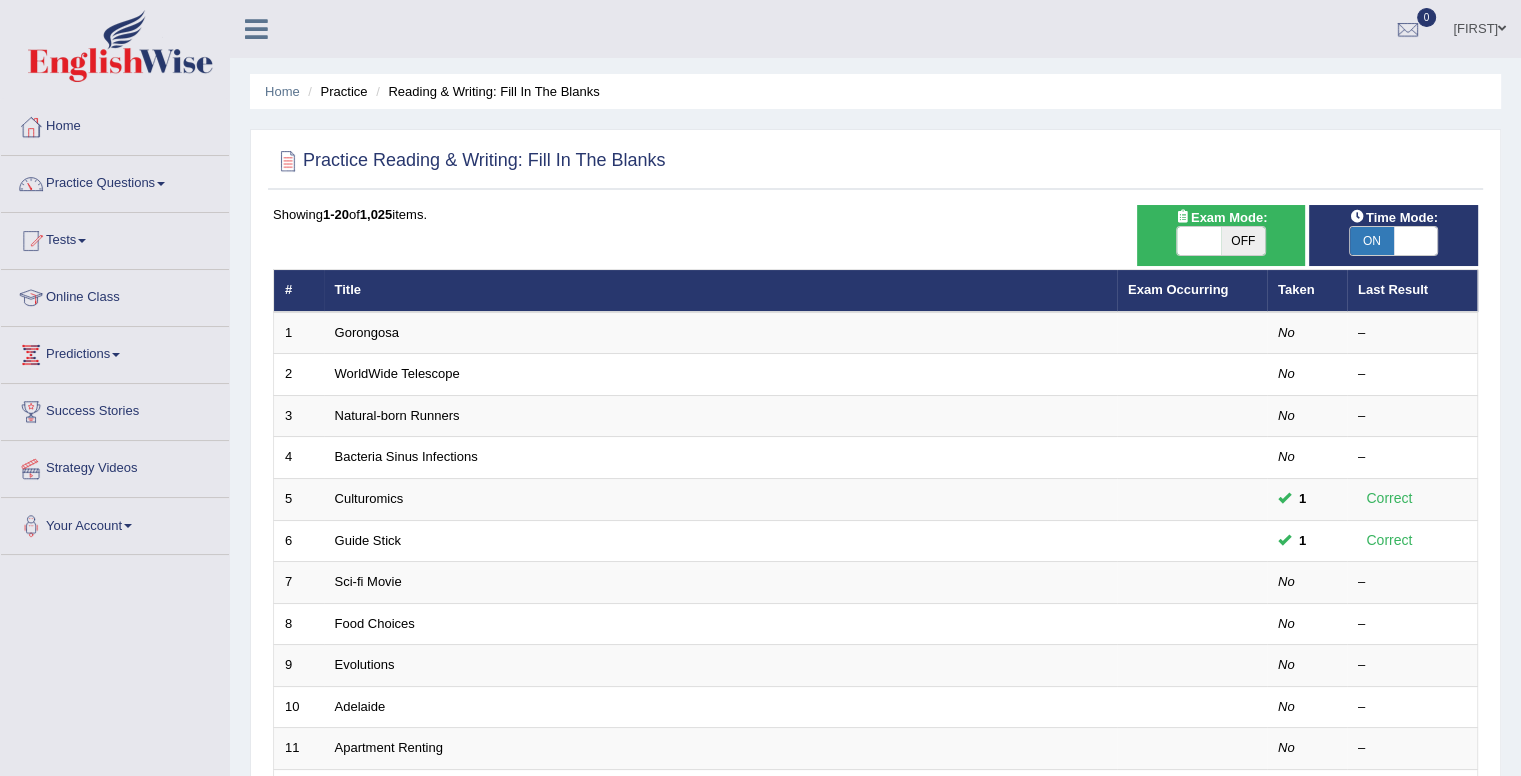 click on "OFF" at bounding box center (1243, 241) 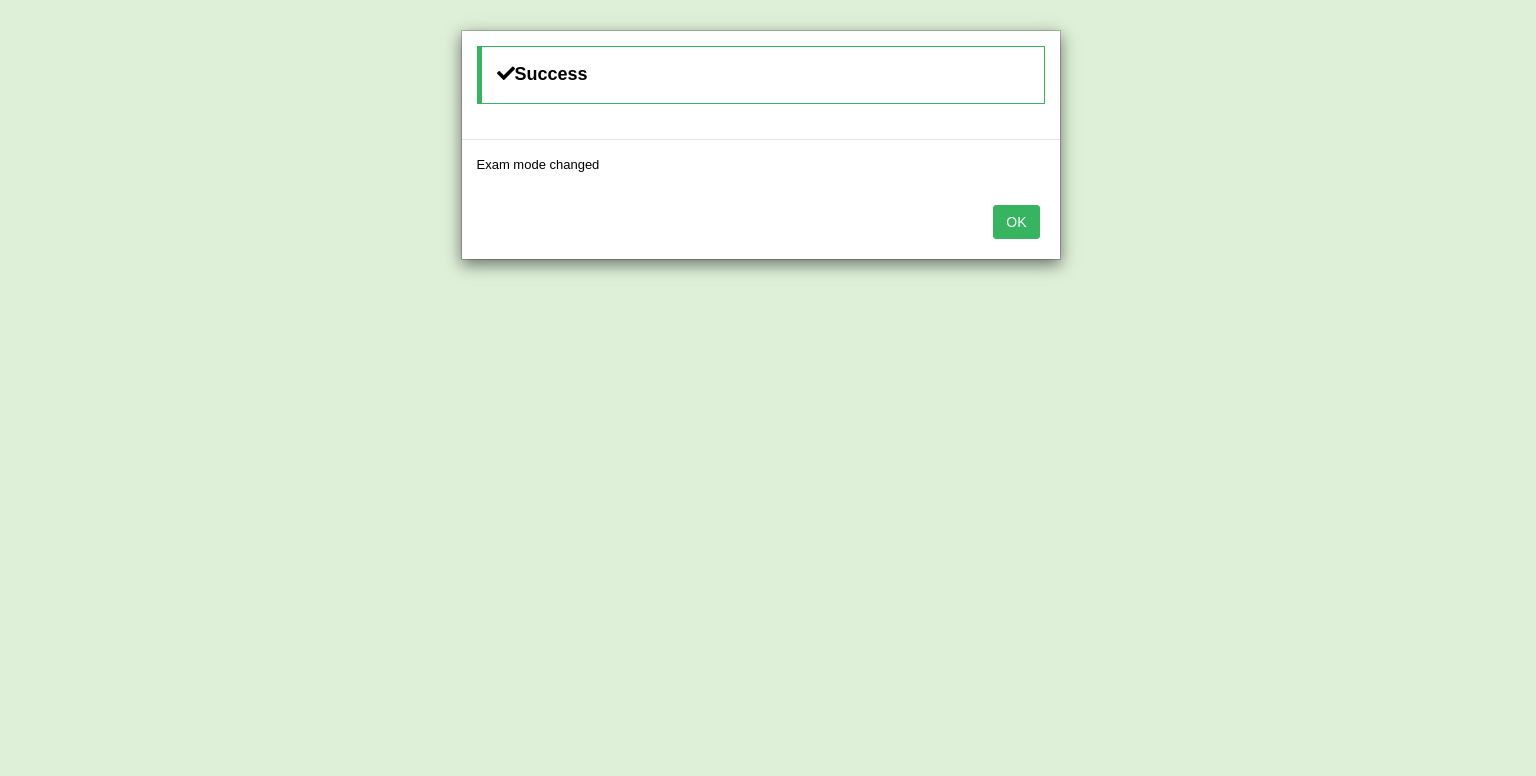 click on "OK" at bounding box center [1016, 222] 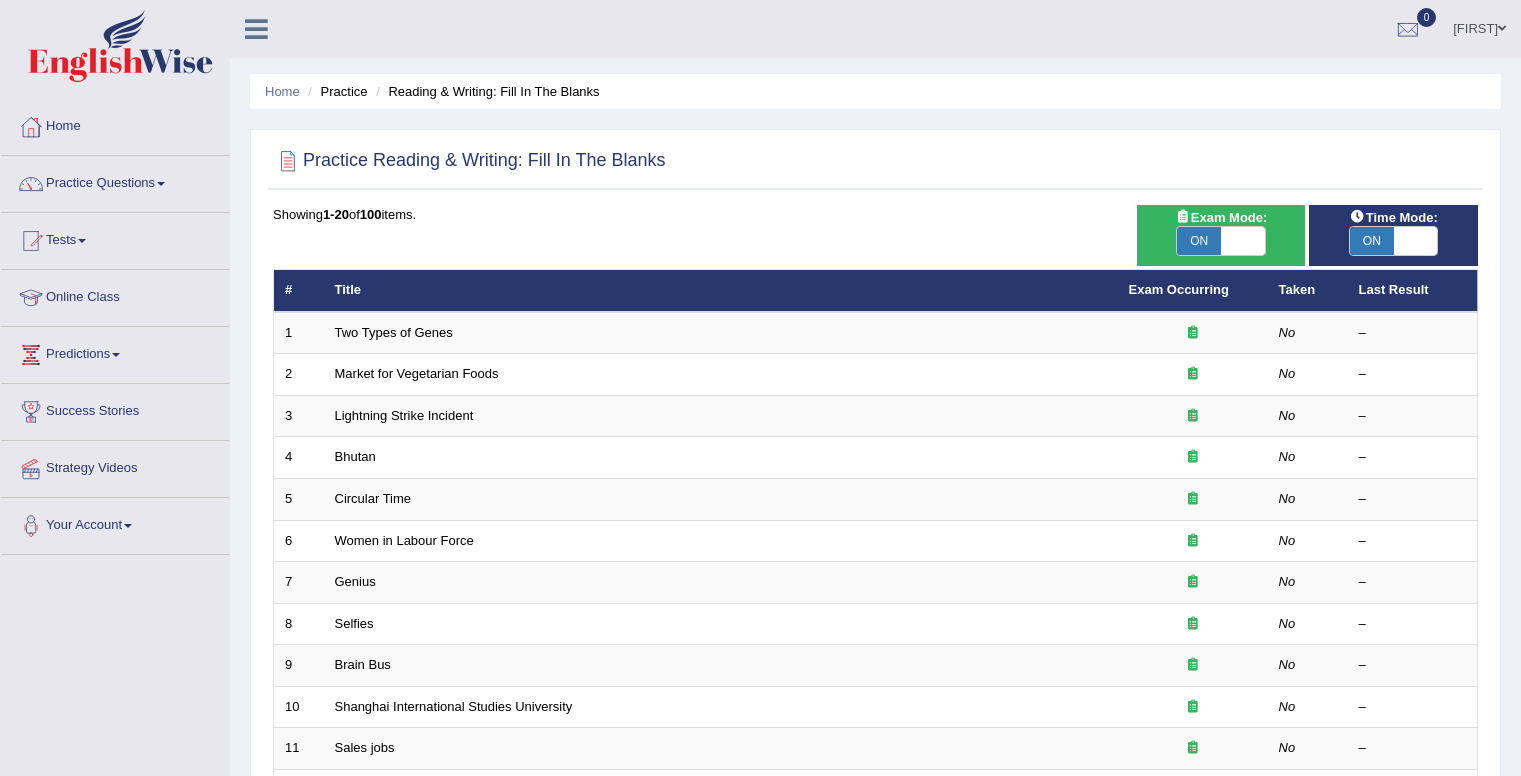 scroll, scrollTop: 0, scrollLeft: 0, axis: both 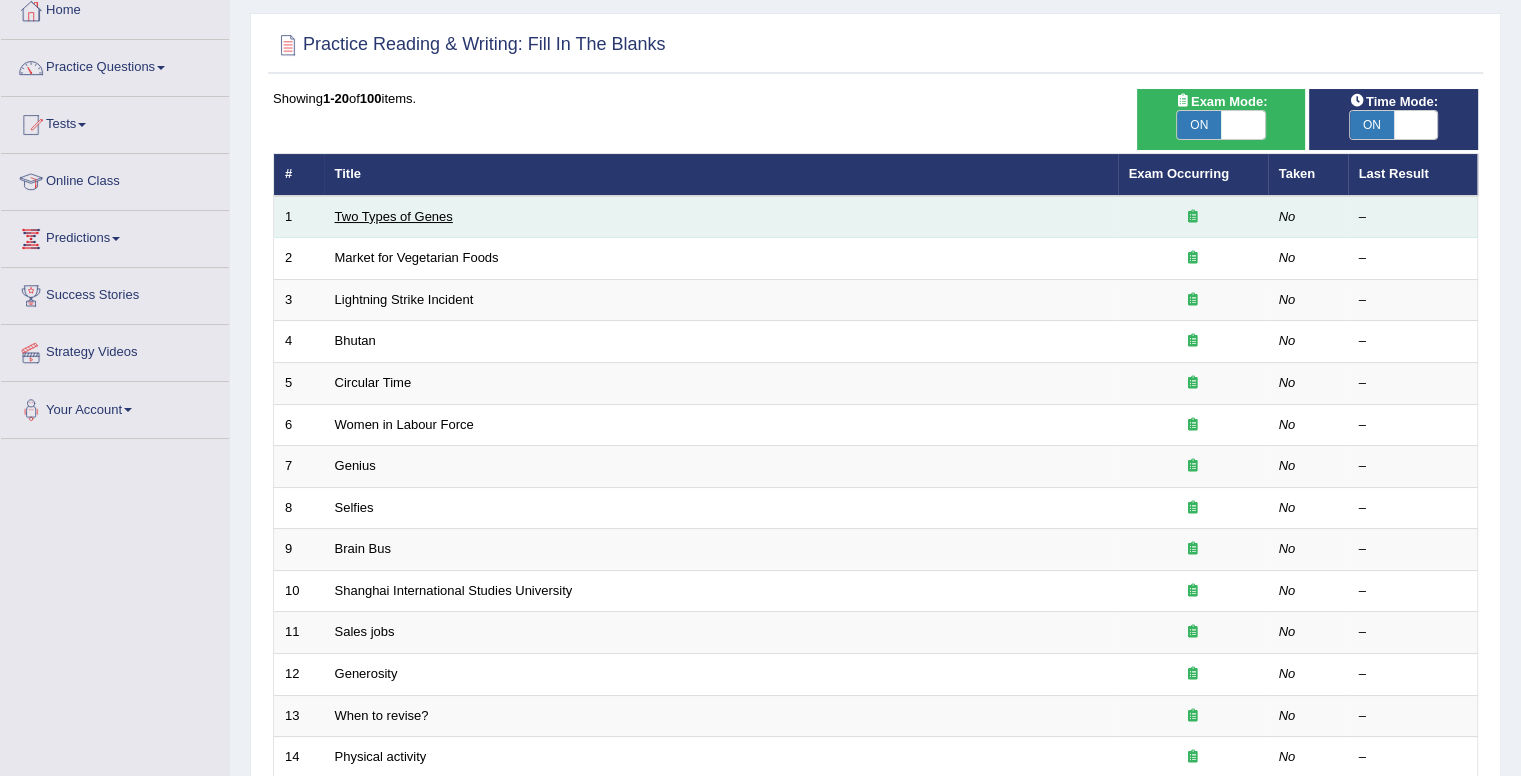 click on "Two Types of Genes" at bounding box center (394, 216) 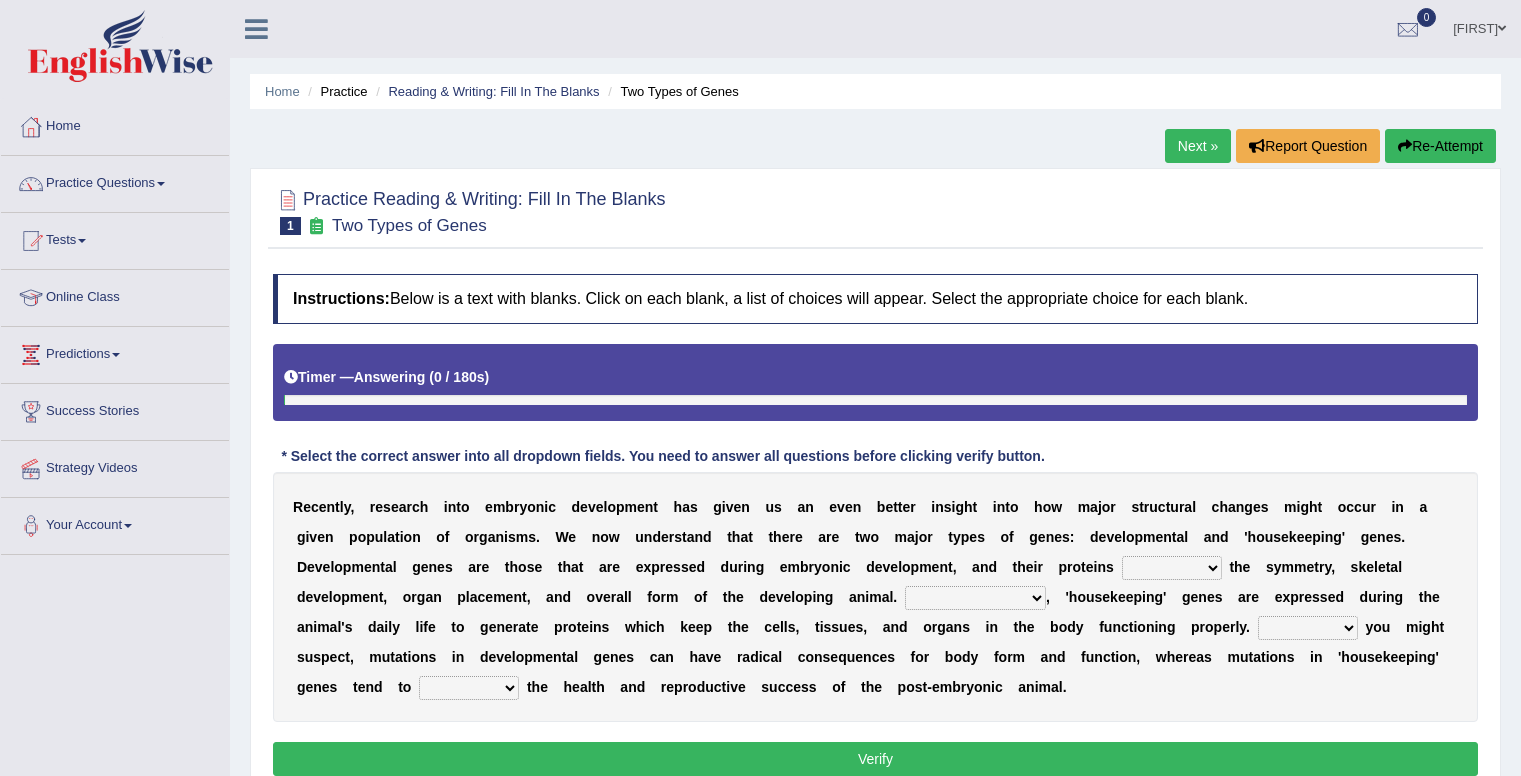 scroll, scrollTop: 0, scrollLeft: 0, axis: both 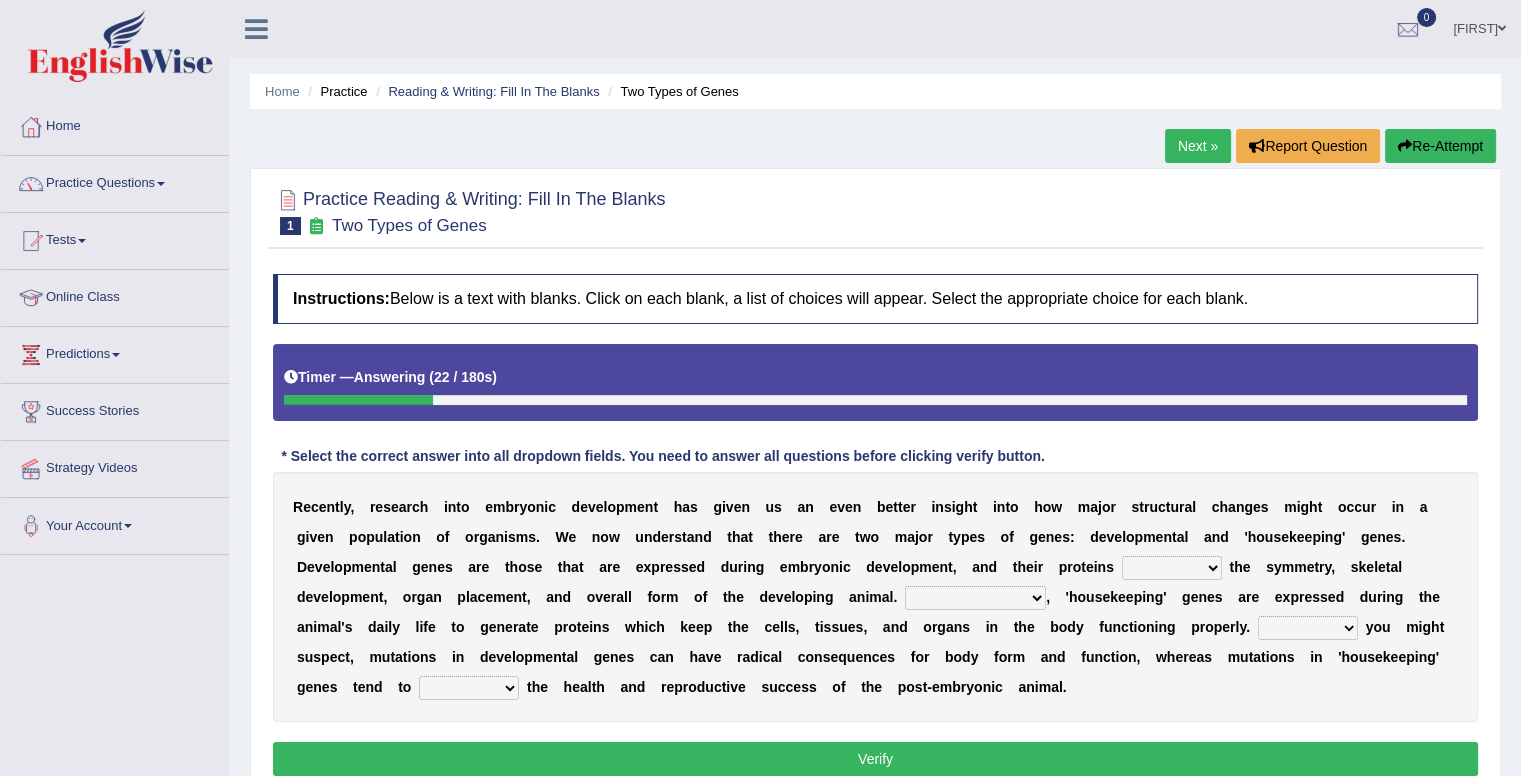 click on "push control hold elevate" at bounding box center [1172, 568] 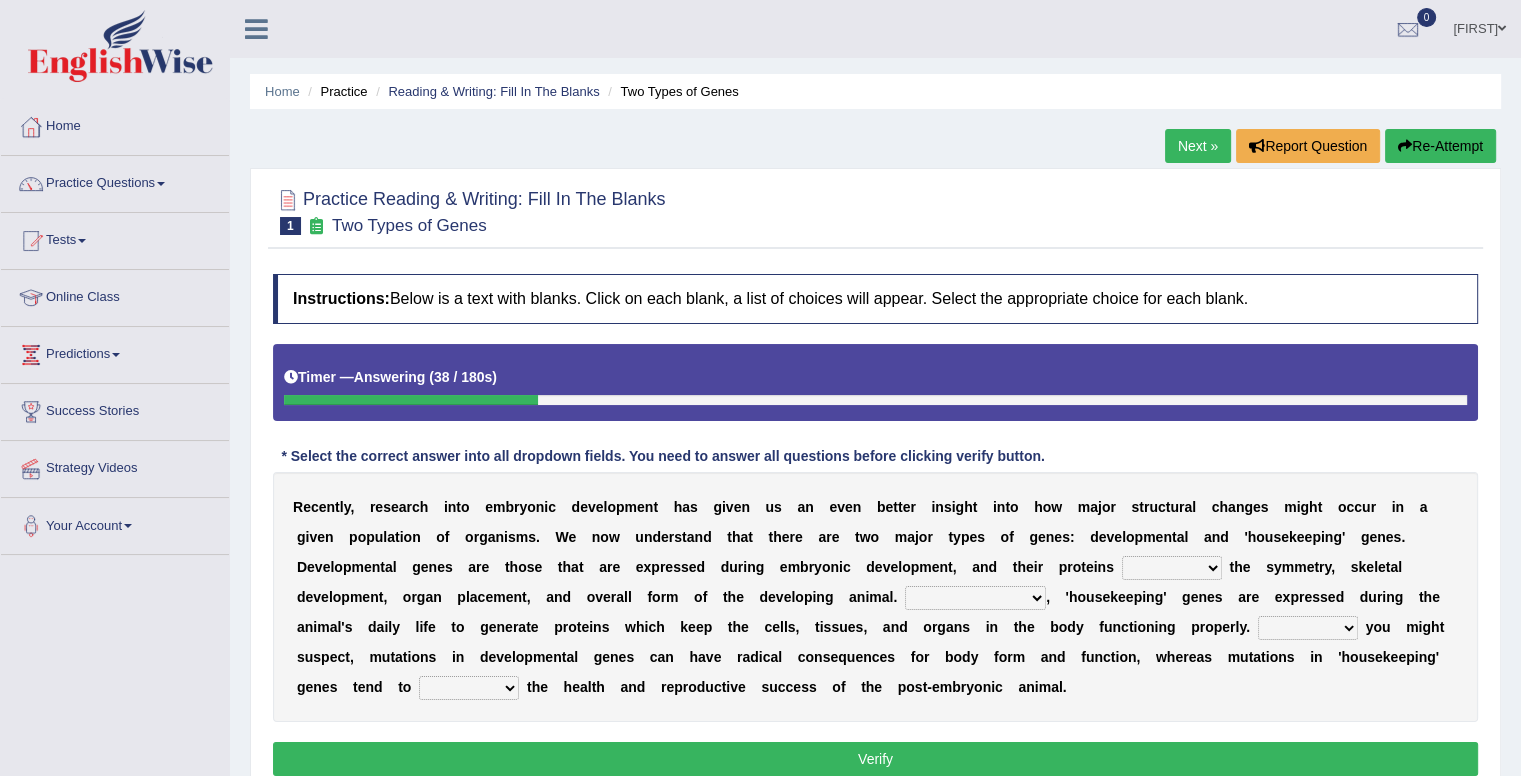select on "control" 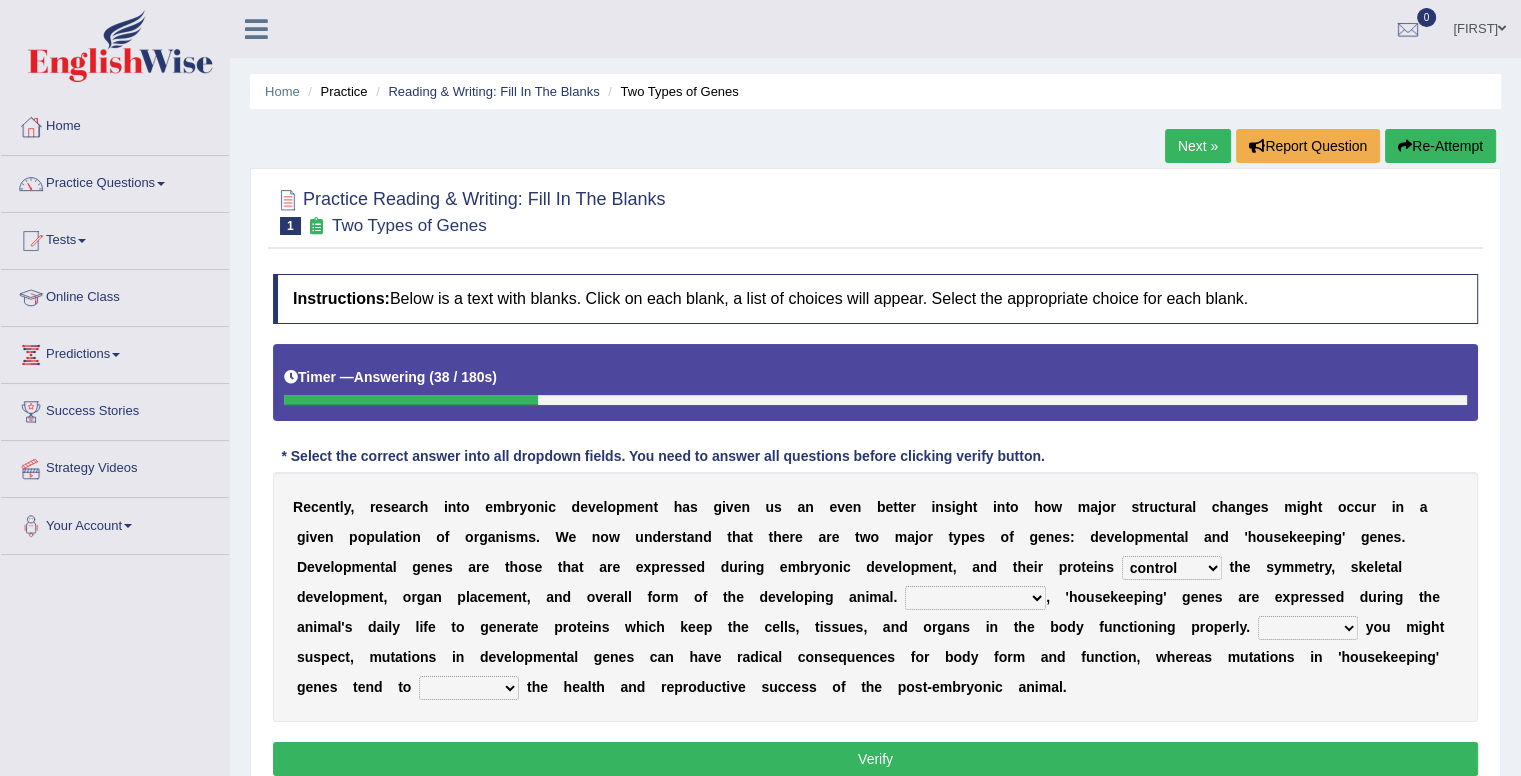 click on "push control hold elevate" at bounding box center [1172, 568] 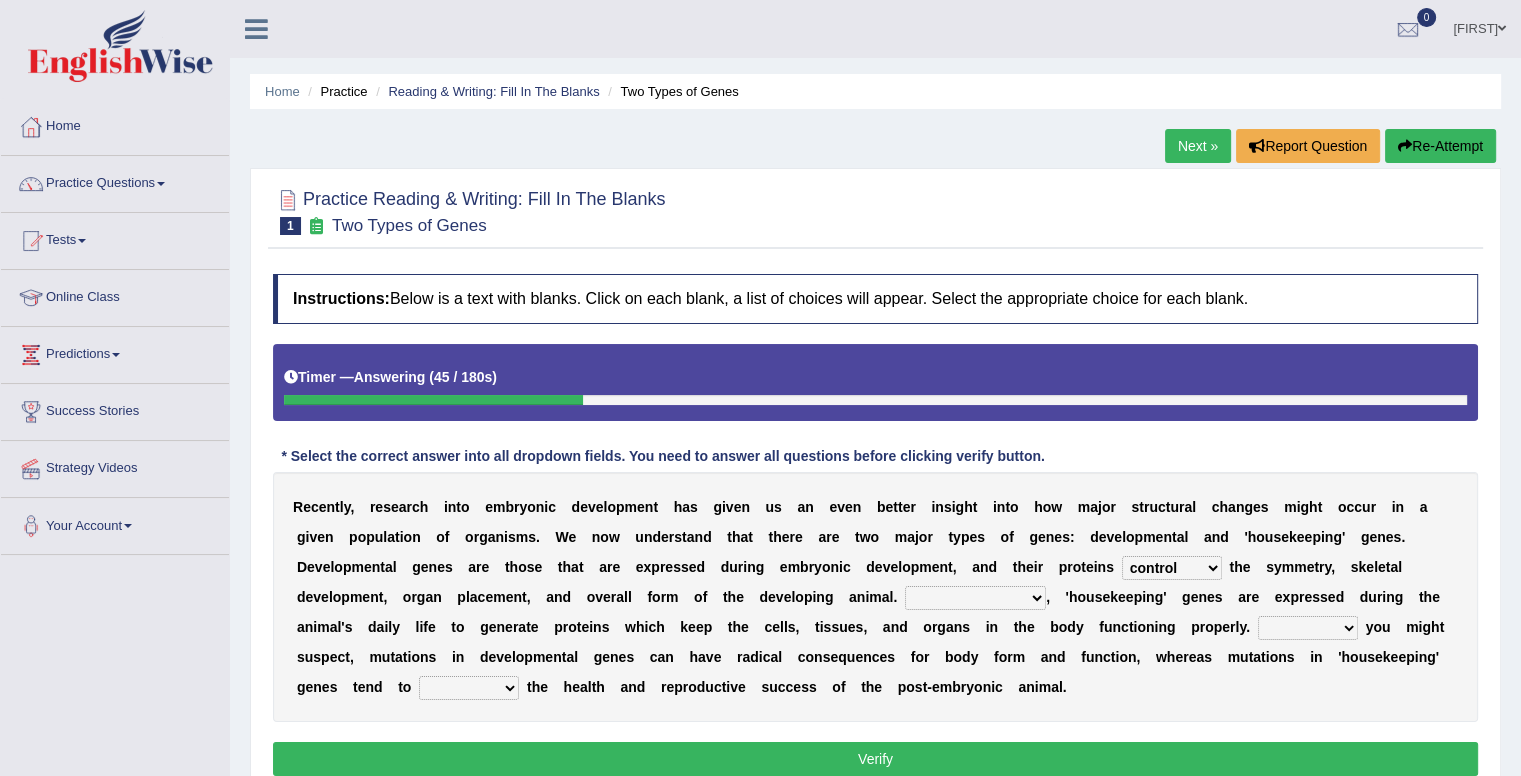 click on "Correspondingly Inclusively Conversely In contrast" at bounding box center [975, 598] 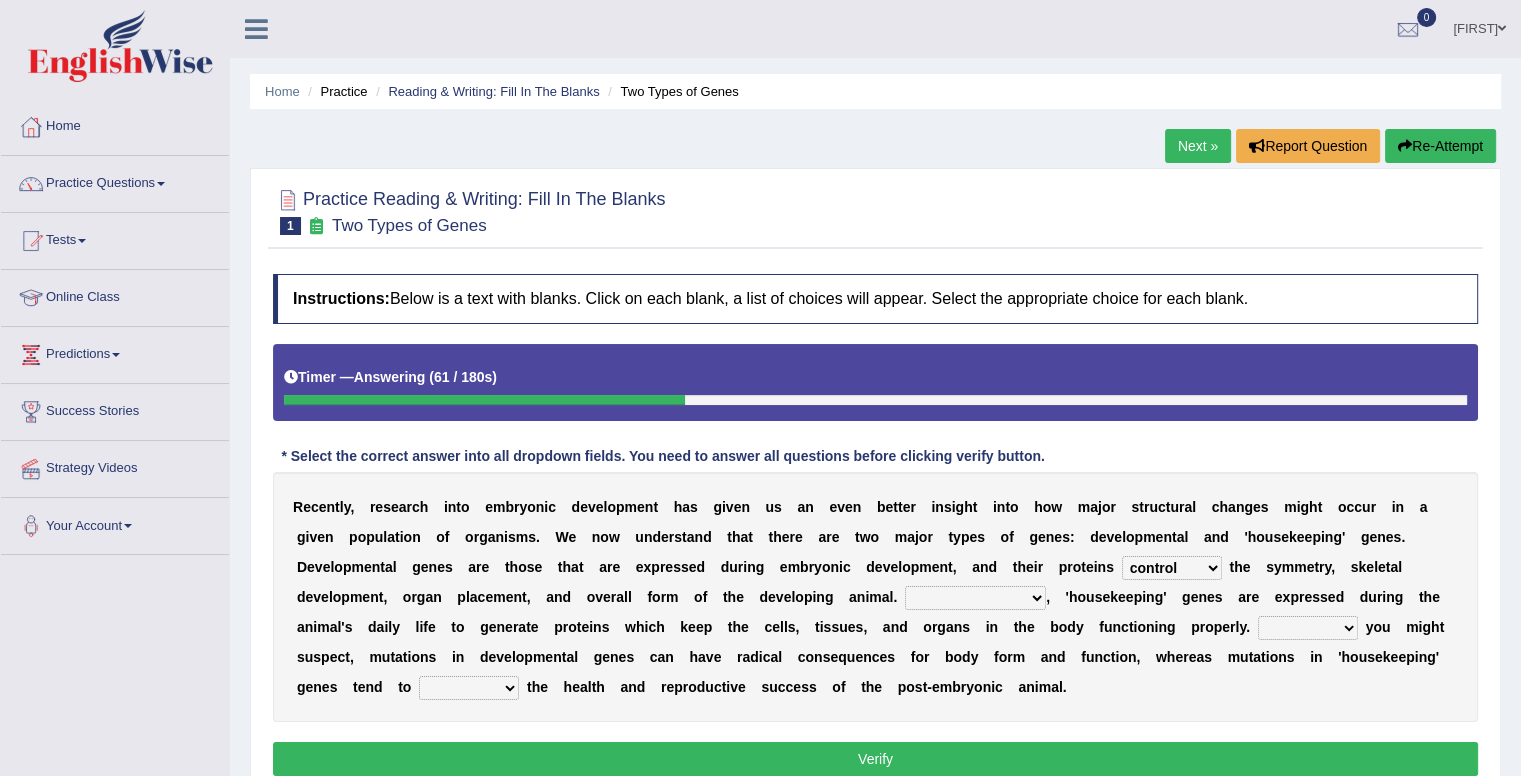 select on "Correspondingly" 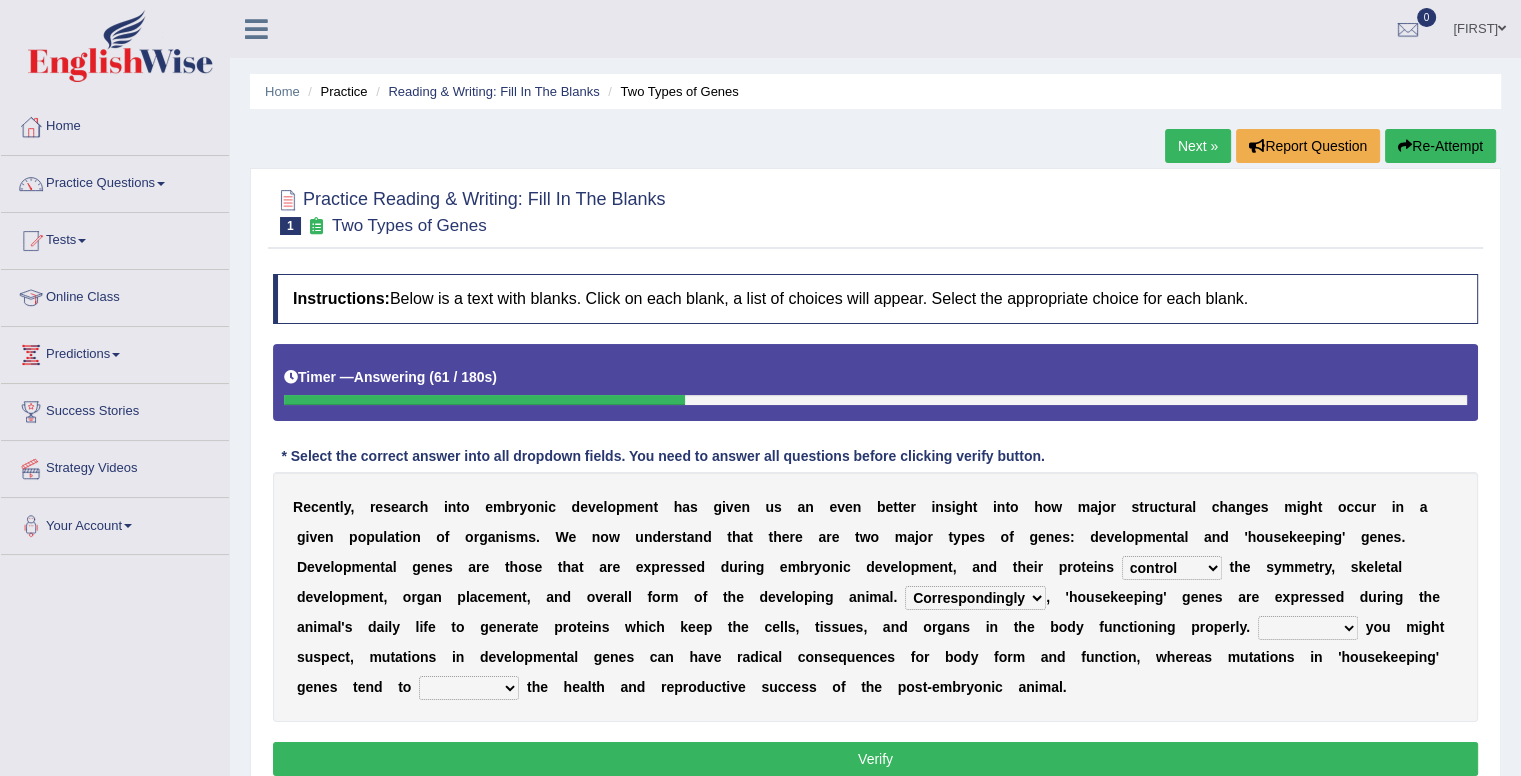 click on "Correspondingly Inclusively Conversely In contrast" at bounding box center [975, 598] 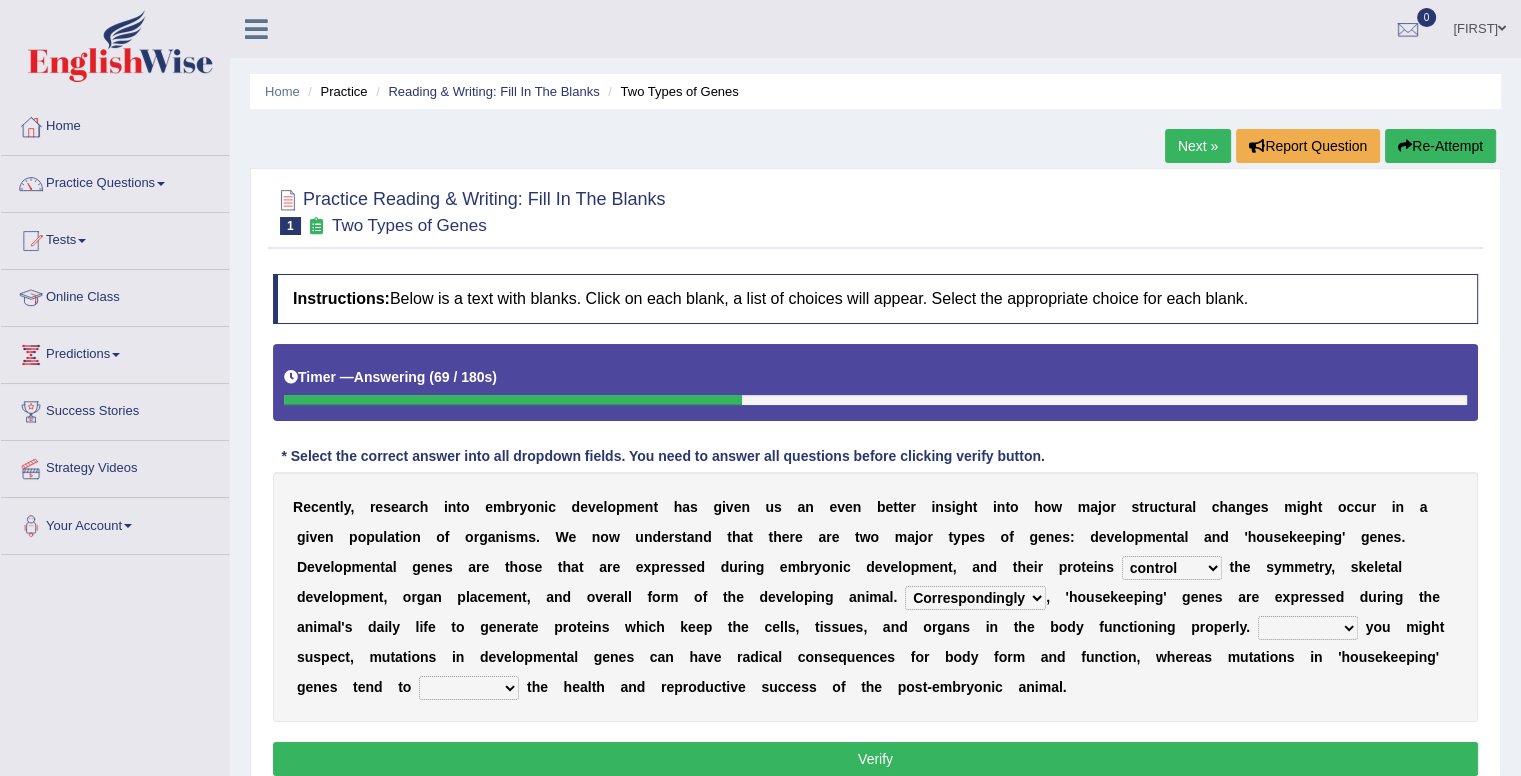 click on "For As With Within" at bounding box center [1308, 628] 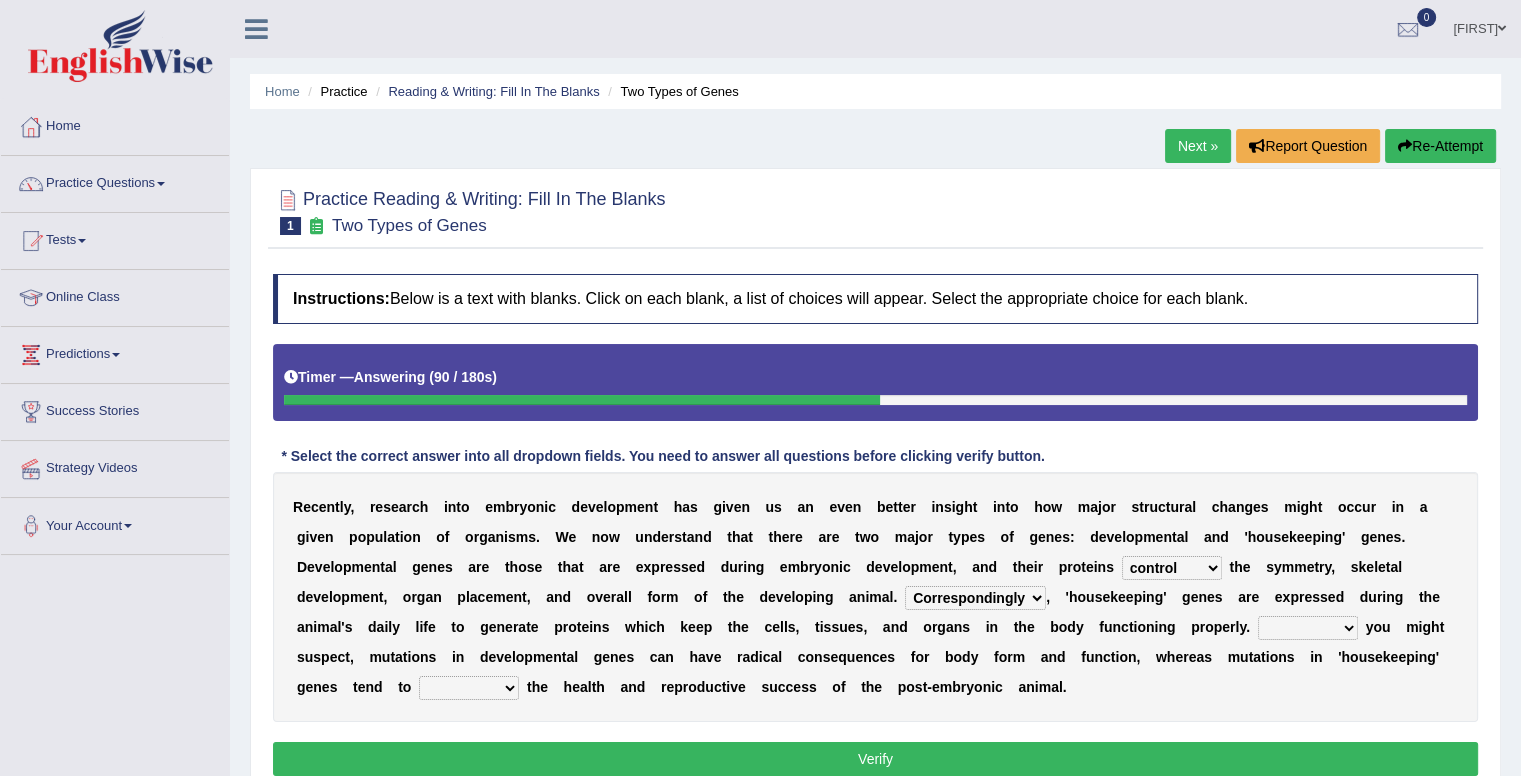 select on "For" 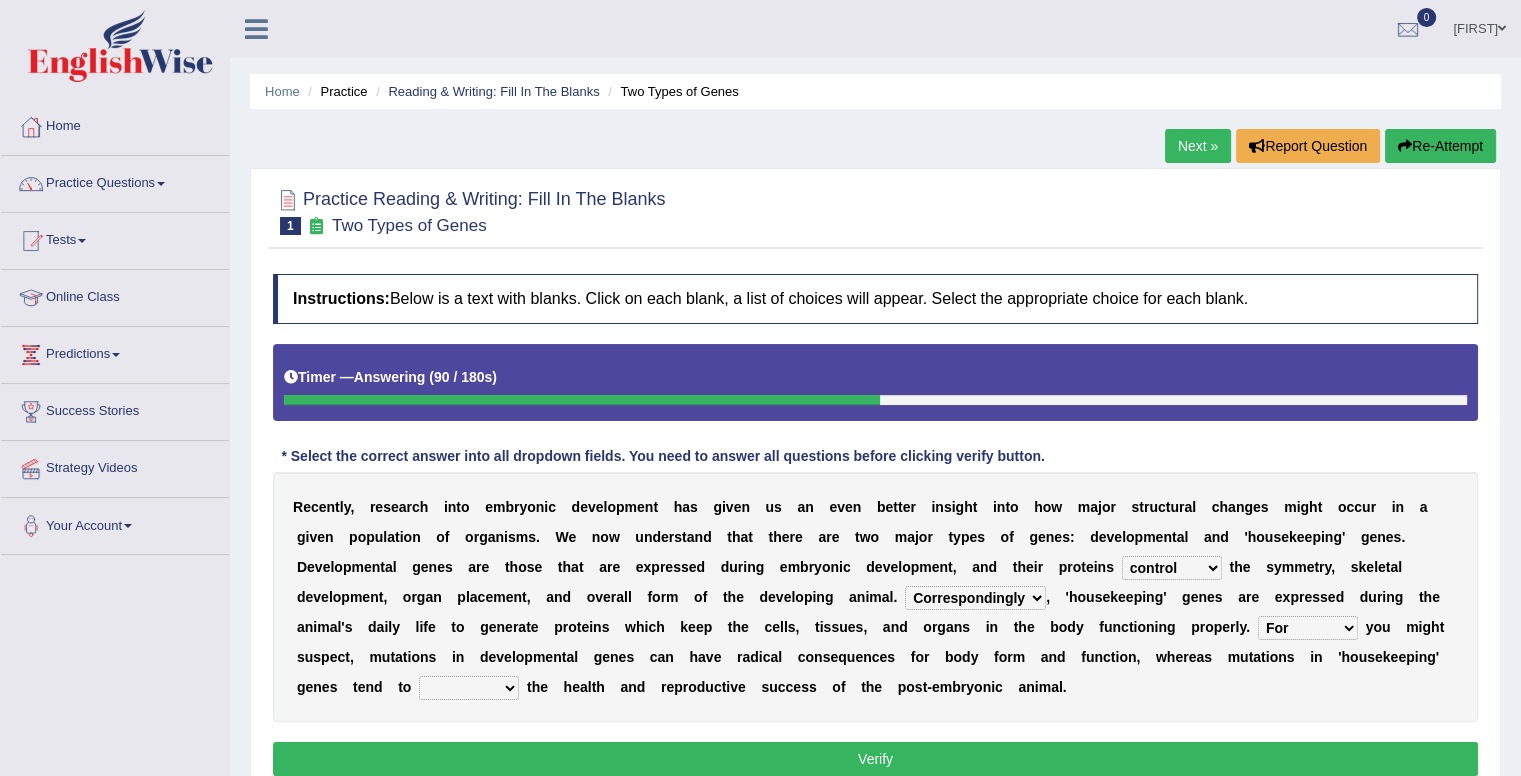click on "For As With Within" at bounding box center [1308, 628] 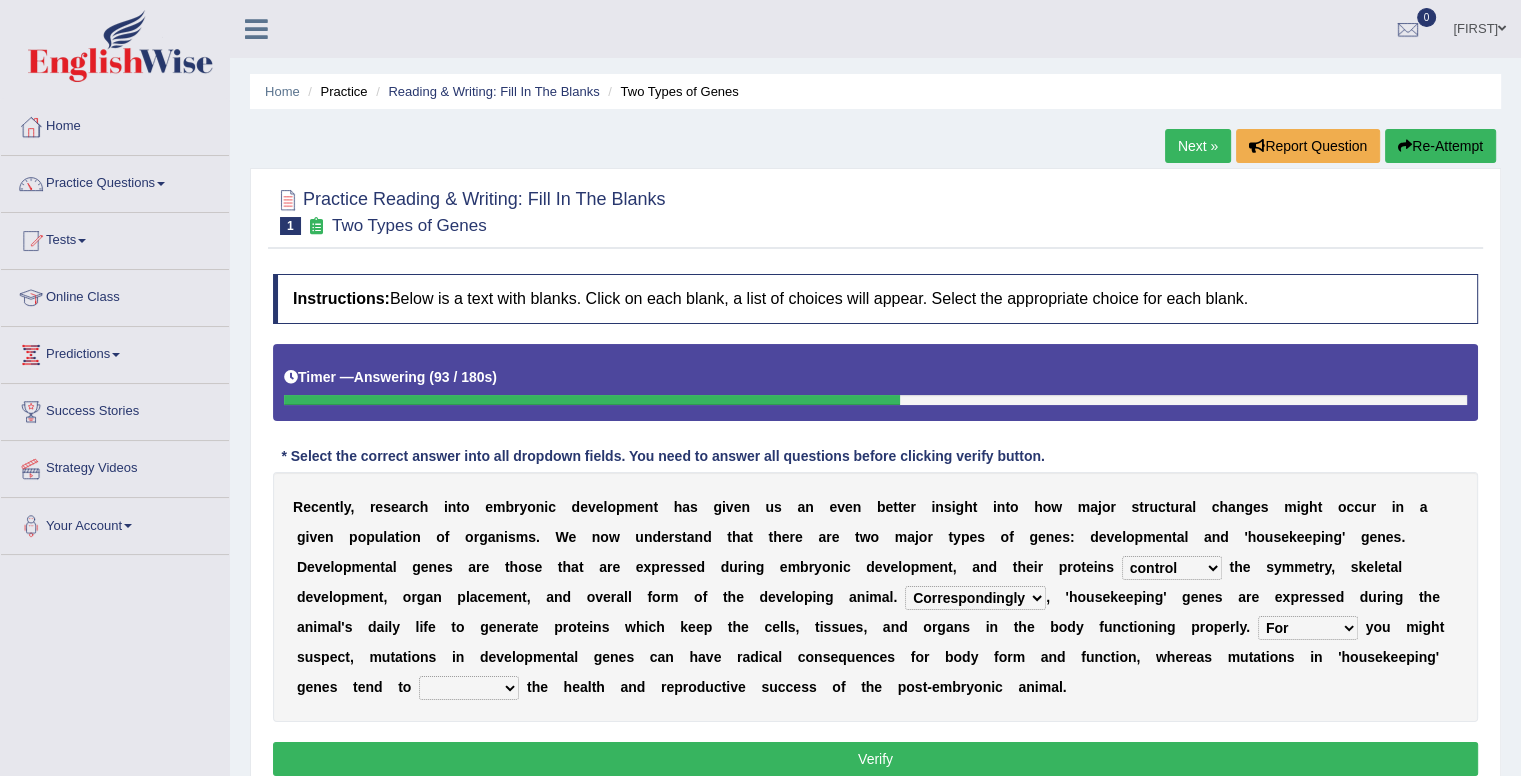 click on "affect effect interrupt defect" at bounding box center (469, 688) 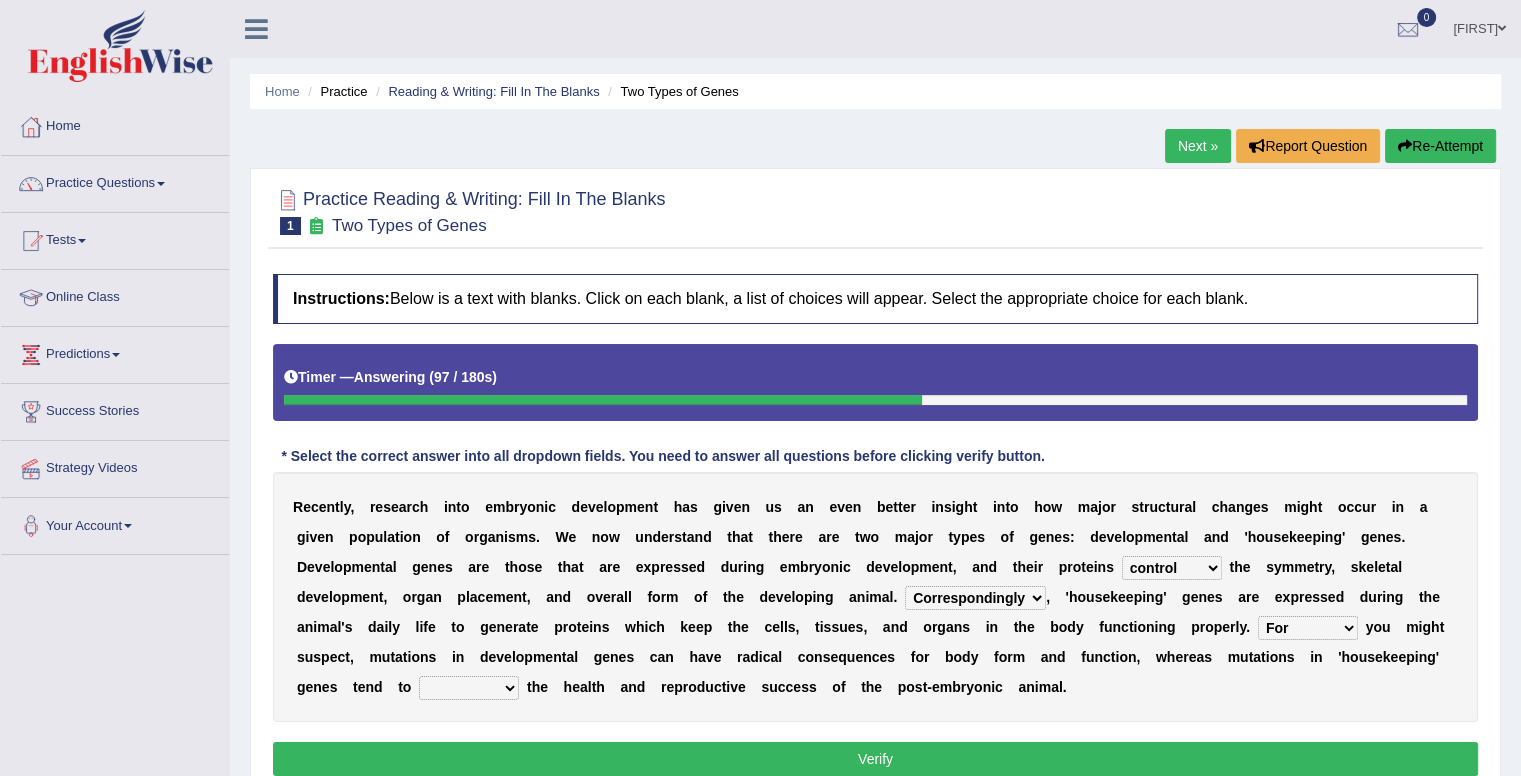 select on "affect" 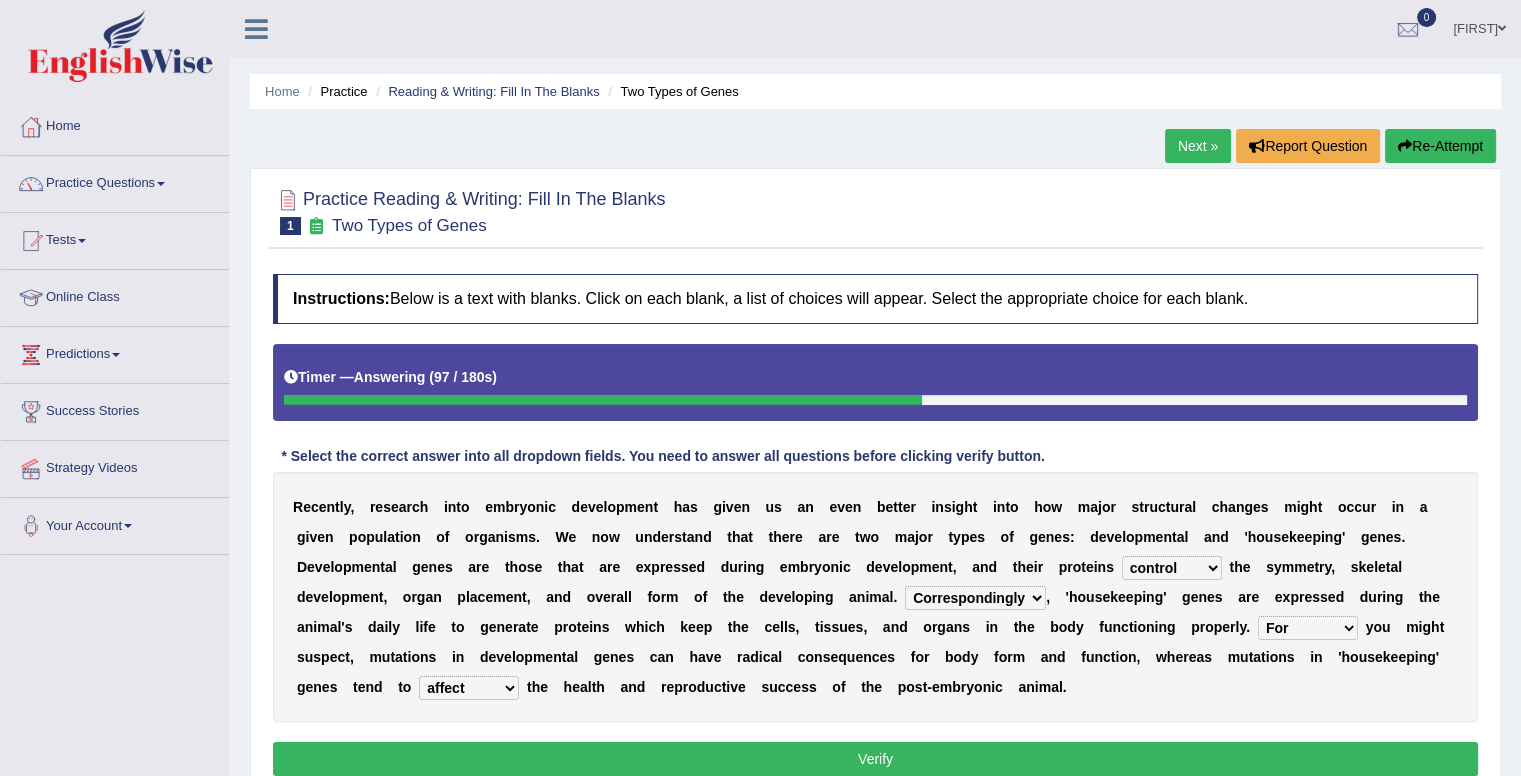 click on "affect effect interrupt defect" at bounding box center [469, 688] 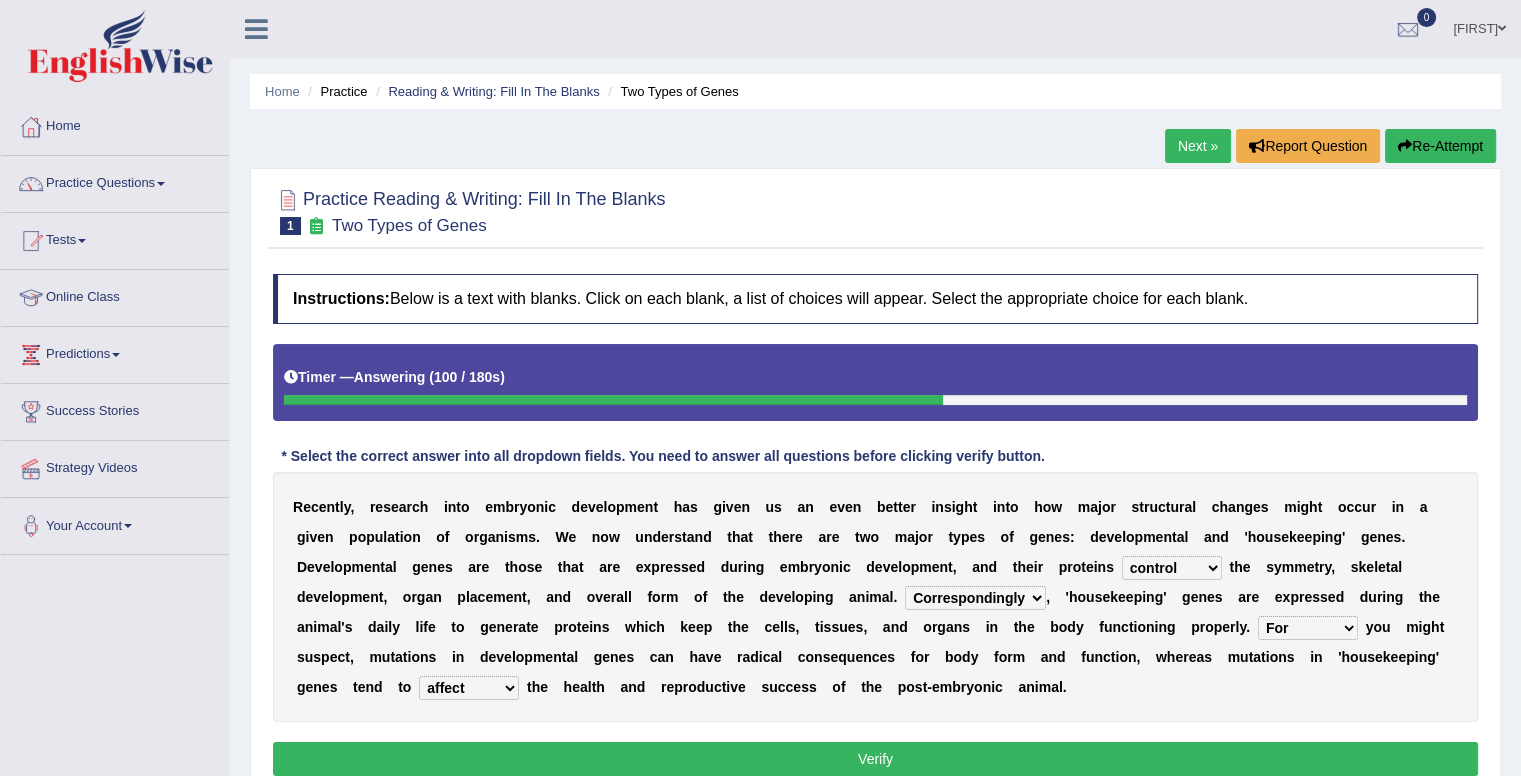 click on "Verify" at bounding box center [875, 759] 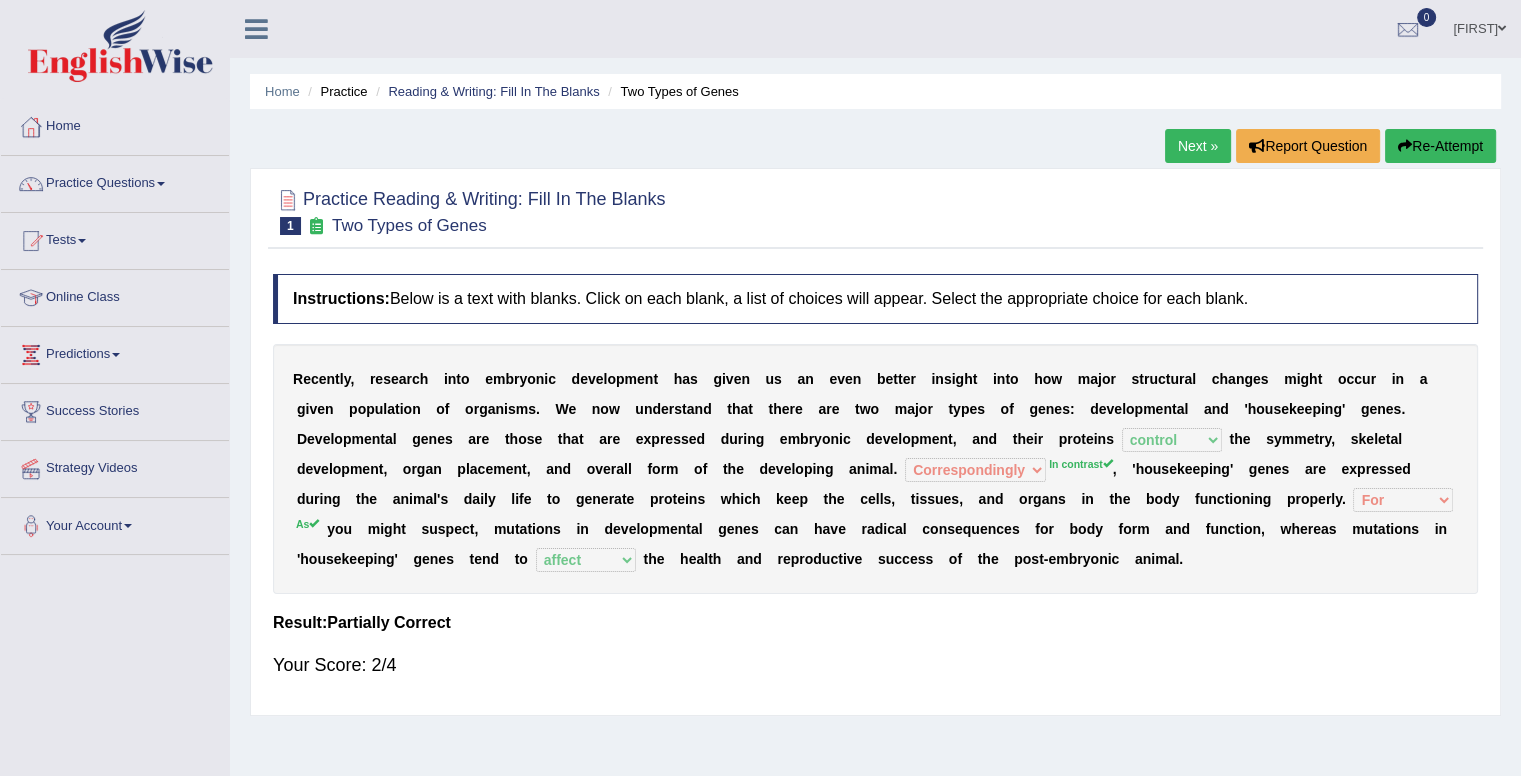 click on "Next »" at bounding box center (1198, 146) 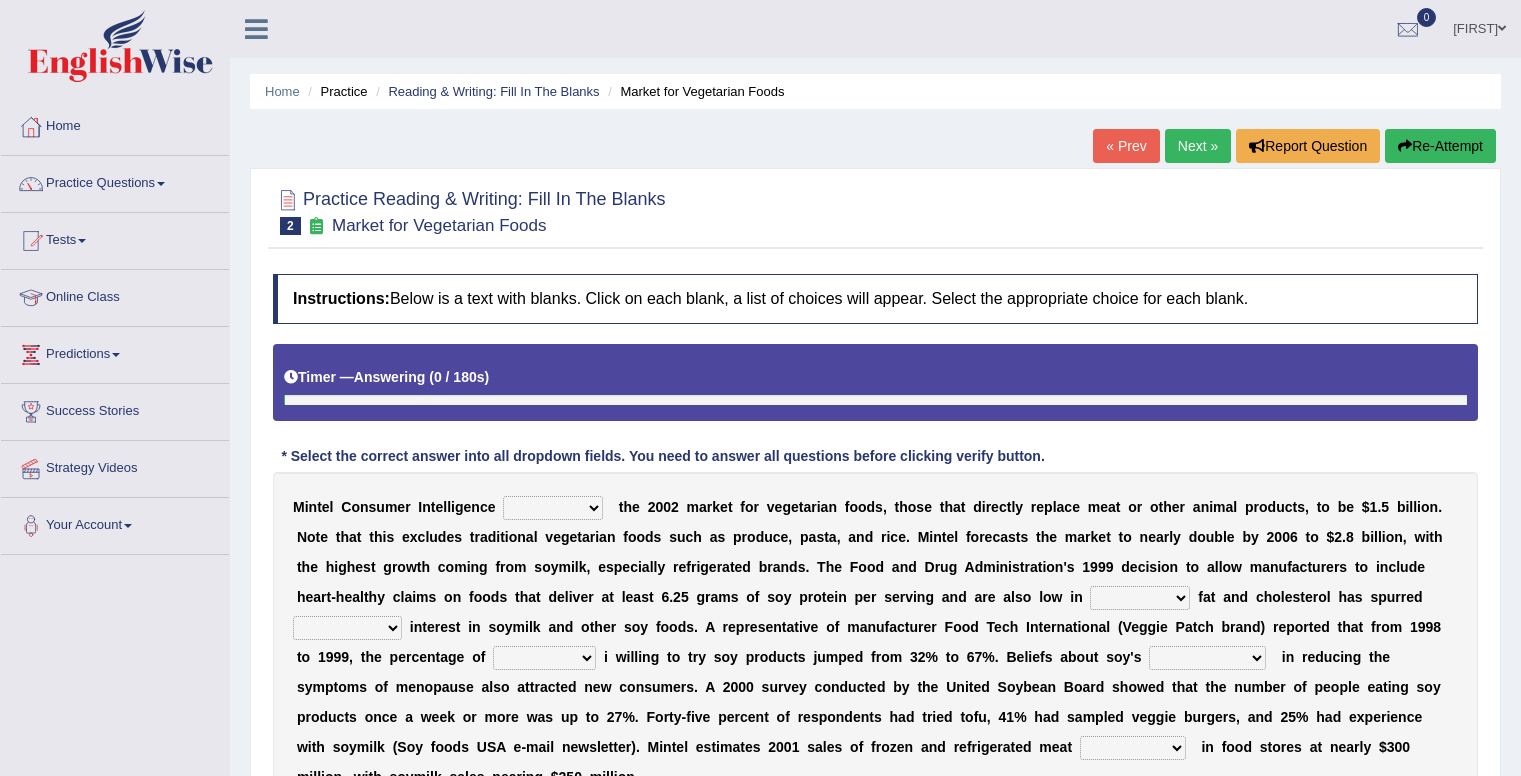 scroll, scrollTop: 0, scrollLeft: 0, axis: both 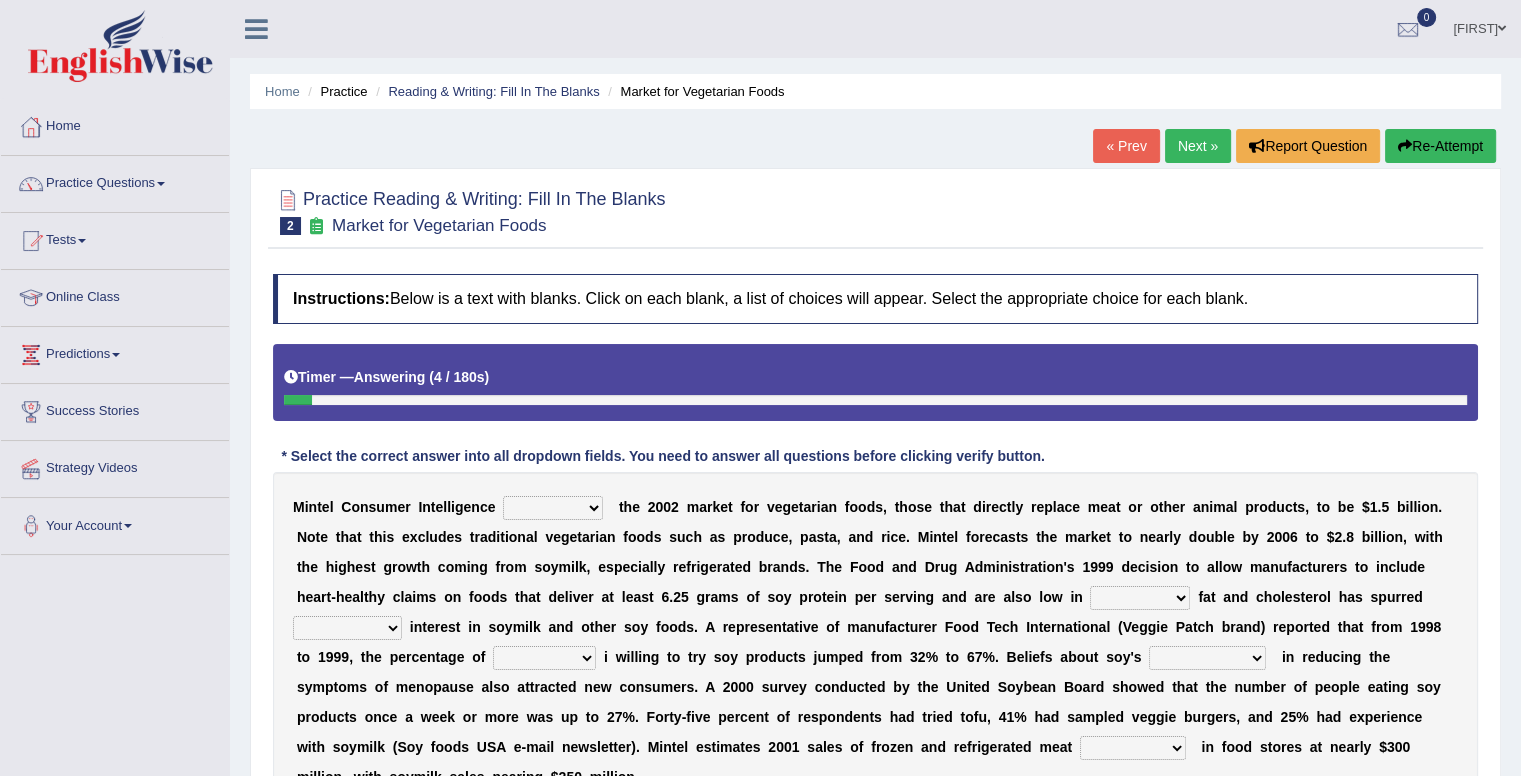 click on "deals fulfills creates estimates" at bounding box center (553, 508) 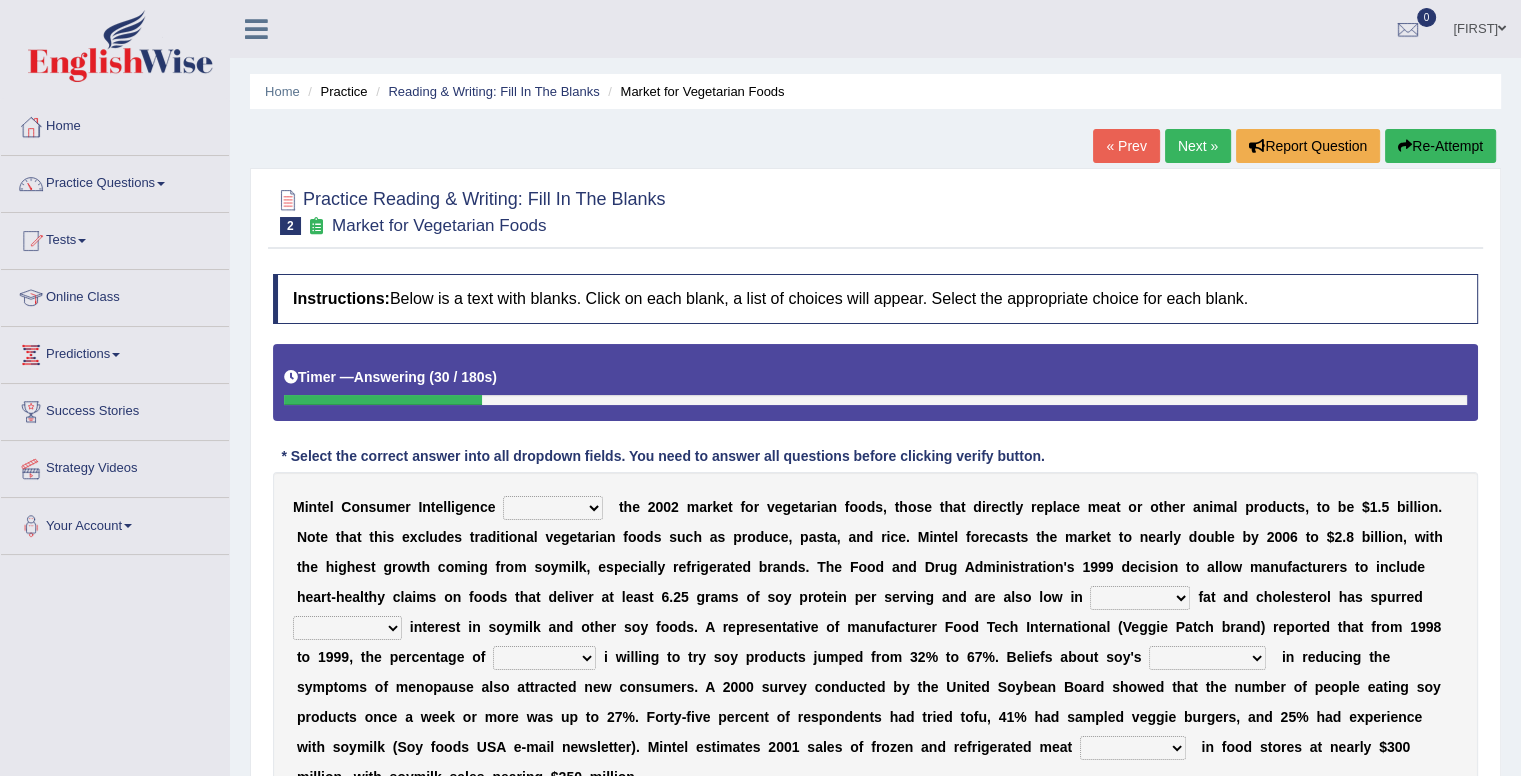 select on "estimates" 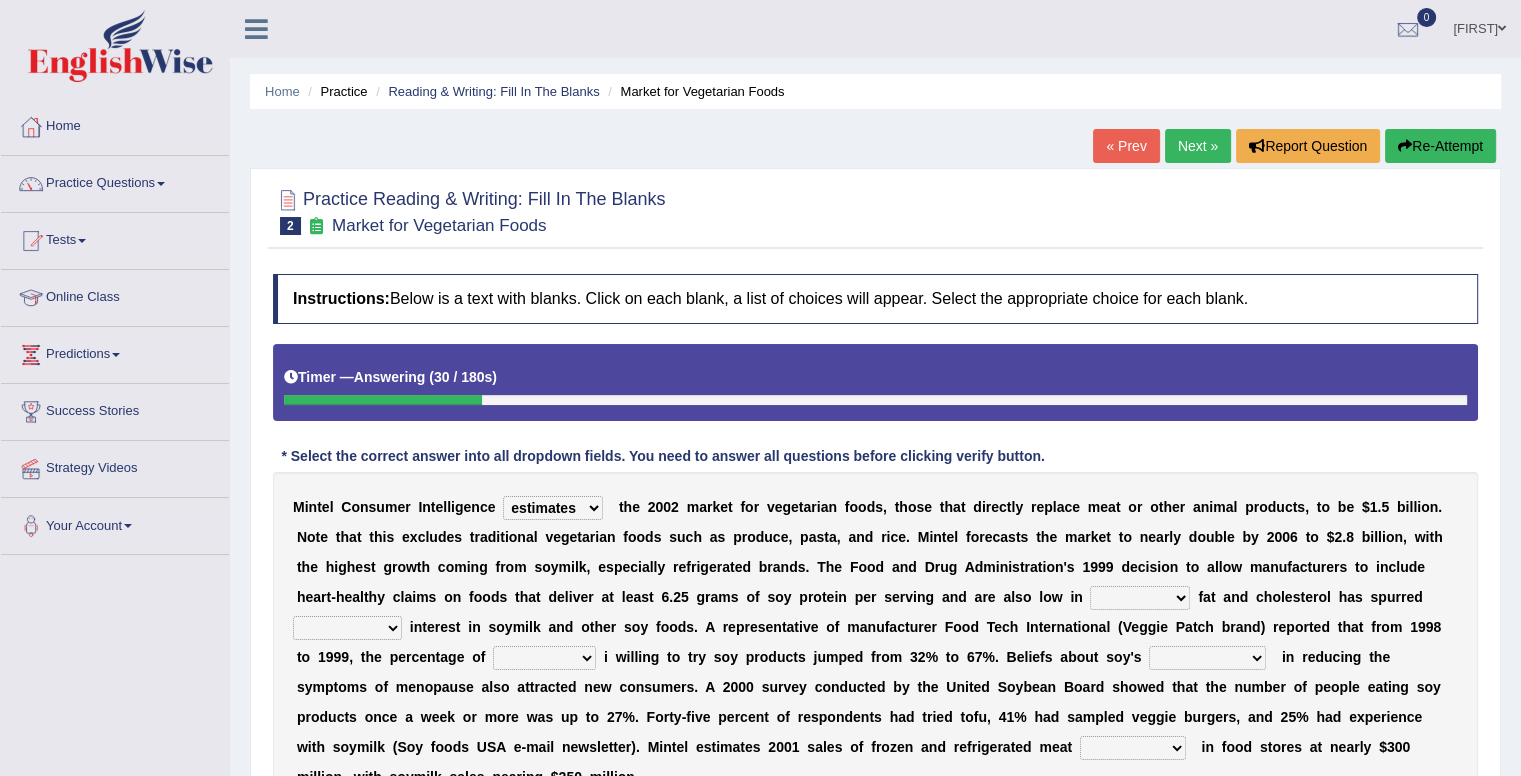 click on "deals fulfills creates estimates" at bounding box center (553, 508) 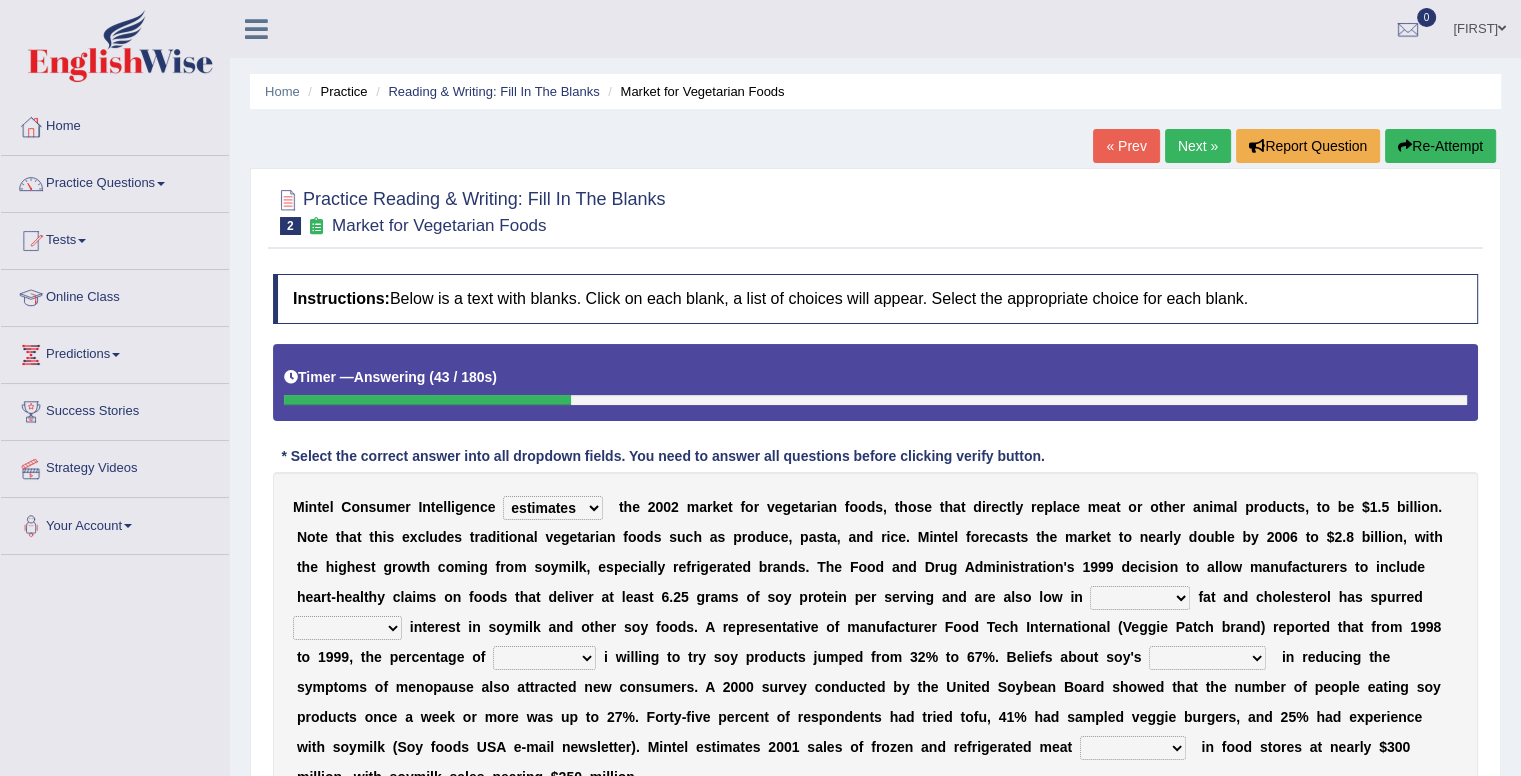 click on "saturated solid acid liquid" at bounding box center [1140, 598] 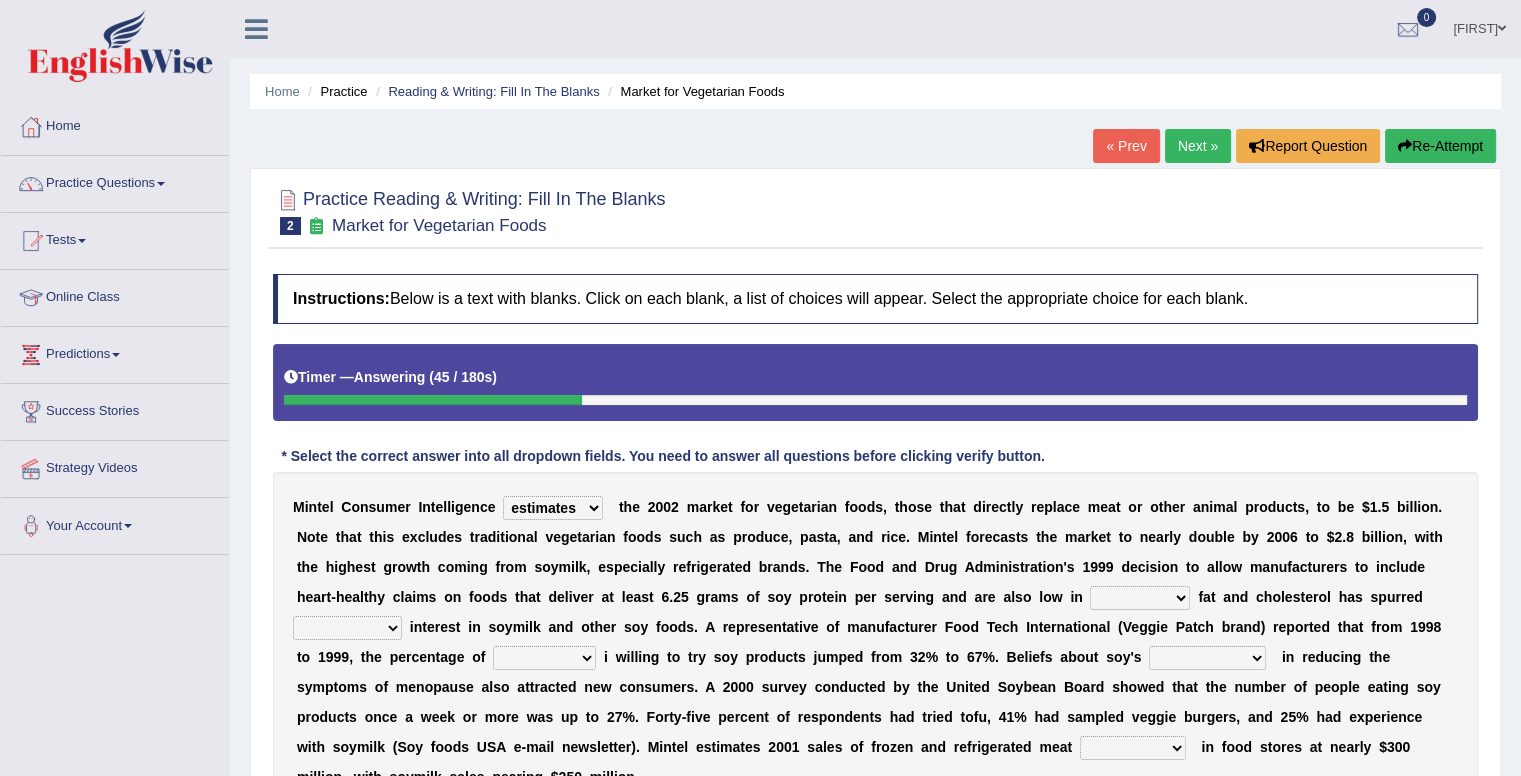 select on "saturated" 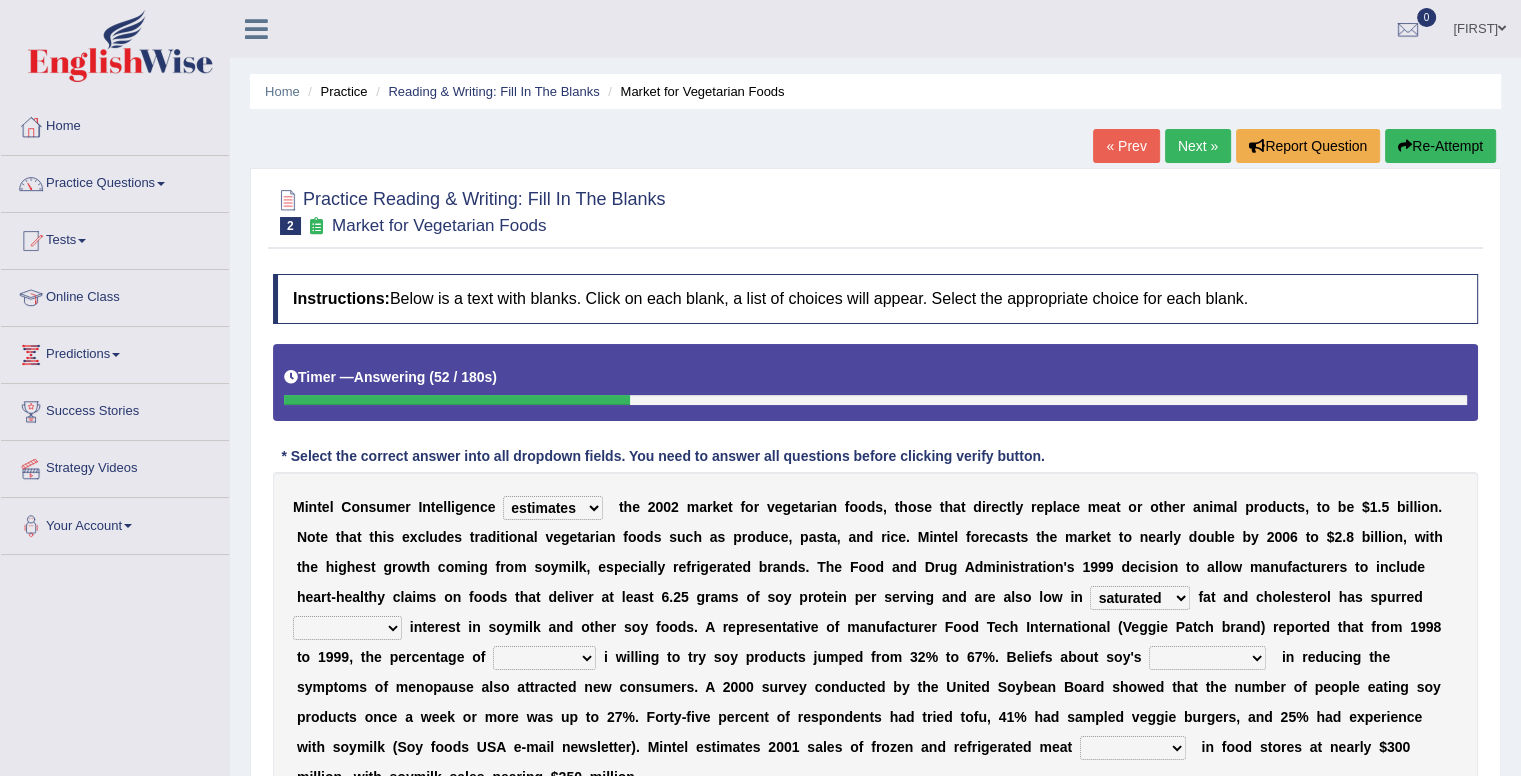 click on "good big tremendous extreme" at bounding box center [347, 628] 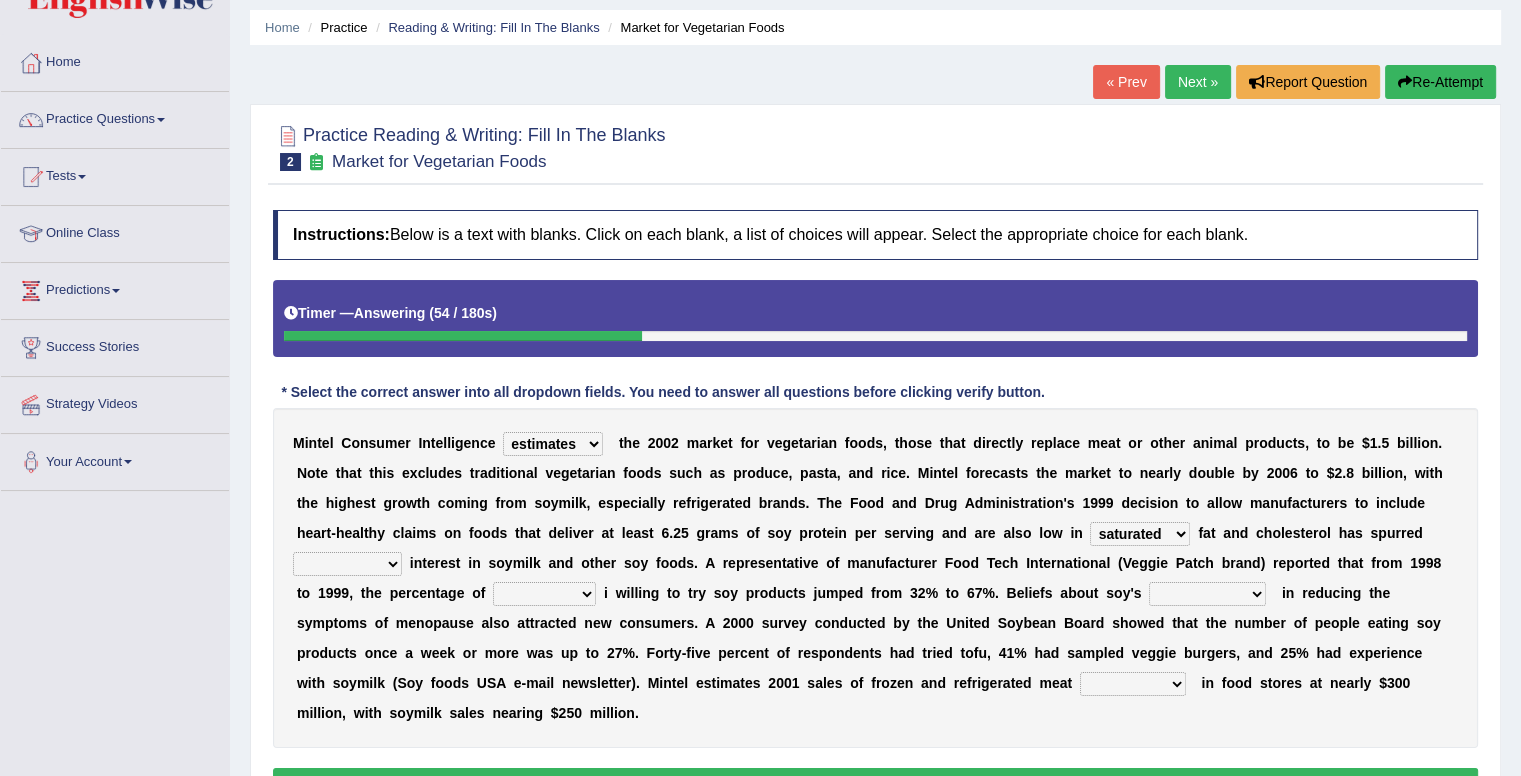 scroll, scrollTop: 64, scrollLeft: 0, axis: vertical 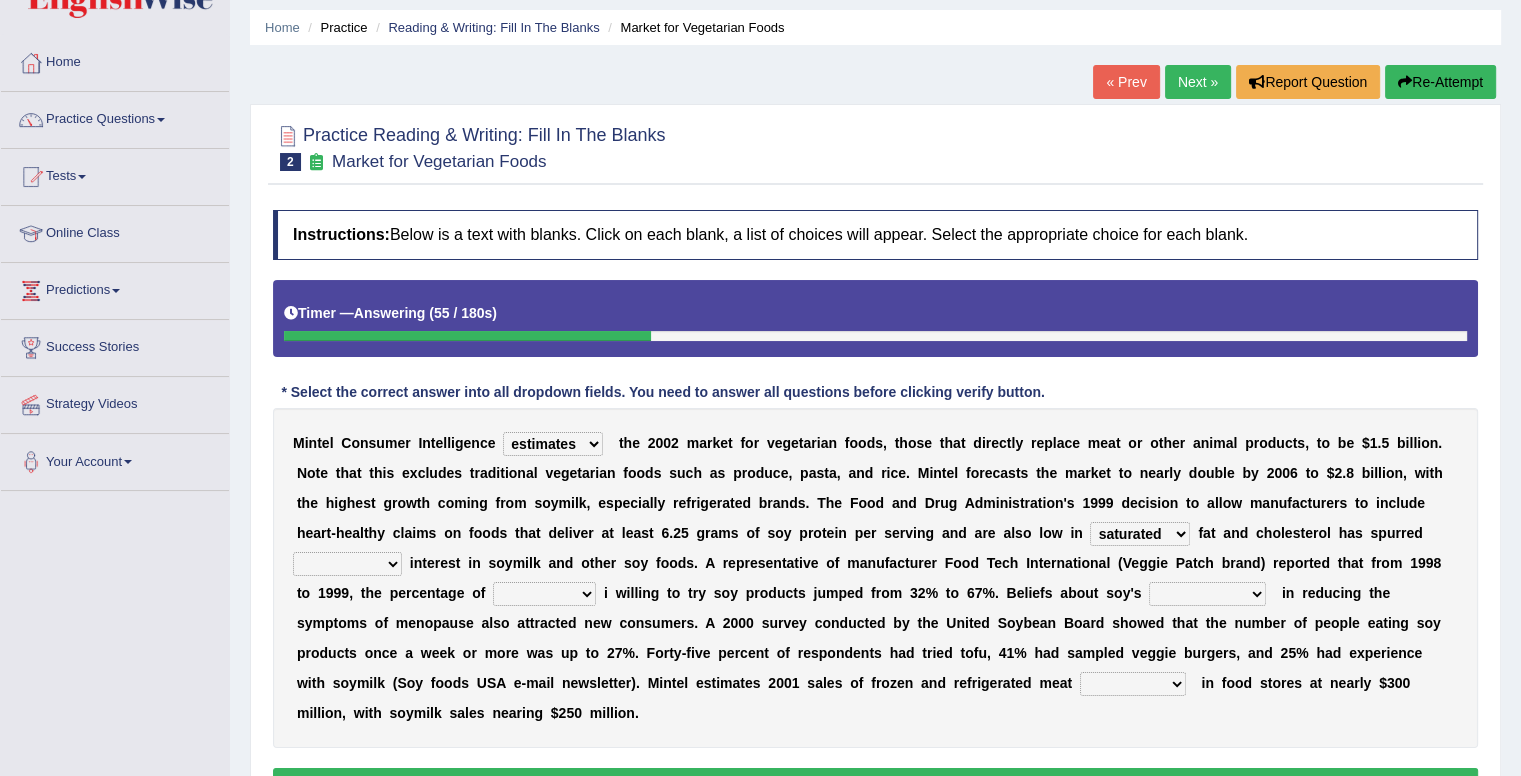 click on "M i n t e l    C o n s u m e r    I n t e l l i g e n c e    deals fulfills creates estimates       t h e    2 0 0 2    m a r k e t    f o r    v e g e t a r i a n    f o o d s ,    t h o s e    t h a t    d i r e c t l y    r e p l a c e    m e a t    o r    o t h e r    a n i m a l    p r o d u c t s ,    t o    b e    $ 1 . 5    b i l l i o n .    N o t e    t h a t    t h i s    e x c l u d e s    t r a d i t i o n a l    v e g e t a r i a n    f o o d s    s u c h    a s    p r o d u c e ,    p a s t a ,    a n d    r i c e .    M i n t e l    f o r e c a s t s    t h e    m a r k e t    t o    n e a r l y    d o u b l e    b y    2 0 0 6    t o    $ 2 . 8    b i l l i o n ,    w i t h    t h e    h i g h e s t    g r o w t h    c o m i n g    f r o m    s o y m i l k ,    e s p e c i a l l y    r e f r i g e r a t e d    b r a n d s .    T h e    F o o d    a n d    D r u g    A d m i n i s t r a t i o n ' s    1 9 9 9    d e c i s i o n t" at bounding box center [875, 578] 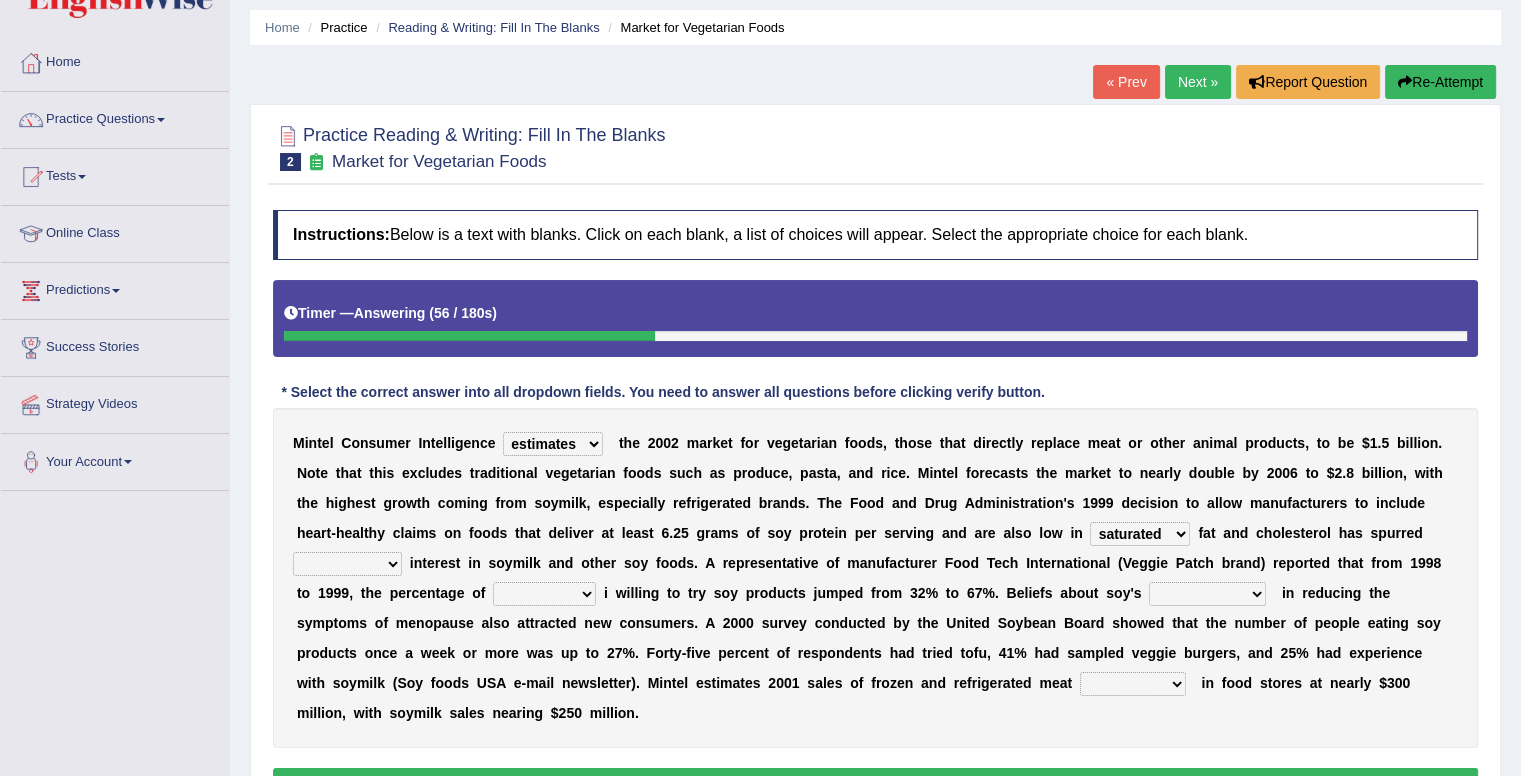 click on "M i n t e l    C o n s u m e r    I n t e l l i g e n c e    deals fulfills creates estimates       t h e    2 0 0 2    m a r k e t    f o r    v e g e t a r i a n    f o o d s ,    t h o s e    t h a t    d i r e c t l y    r e p l a c e    m e a t    o r    o t h e r    a n i m a l    p r o d u c t s ,    t o    b e    $ 1 . 5    b i l l i o n .    N o t e    t h a t    t h i s    e x c l u d e s    t r a d i t i o n a l    v e g e t a r i a n    f o o d s    s u c h    a s    p r o d u c e ,    p a s t a ,    a n d    r i c e .    M i n t e l    f o r e c a s t s    t h e    m a r k e t    t o    n e a r l y    d o u b l e    b y    2 0 0 6    t o    $ 2 . 8    b i l l i o n ,    w i t h    t h e    h i g h e s t    g r o w t h    c o m i n g    f r o m    s o y m i l k ,    e s p e c i a l l y    r e f r i g e r a t e d    b r a n d s .    T h e    F o o d    a n d    D r u g    A d m i n i s t r a t i o n ' s    1 9 9 9    d e c i s i o n t" at bounding box center (875, 578) 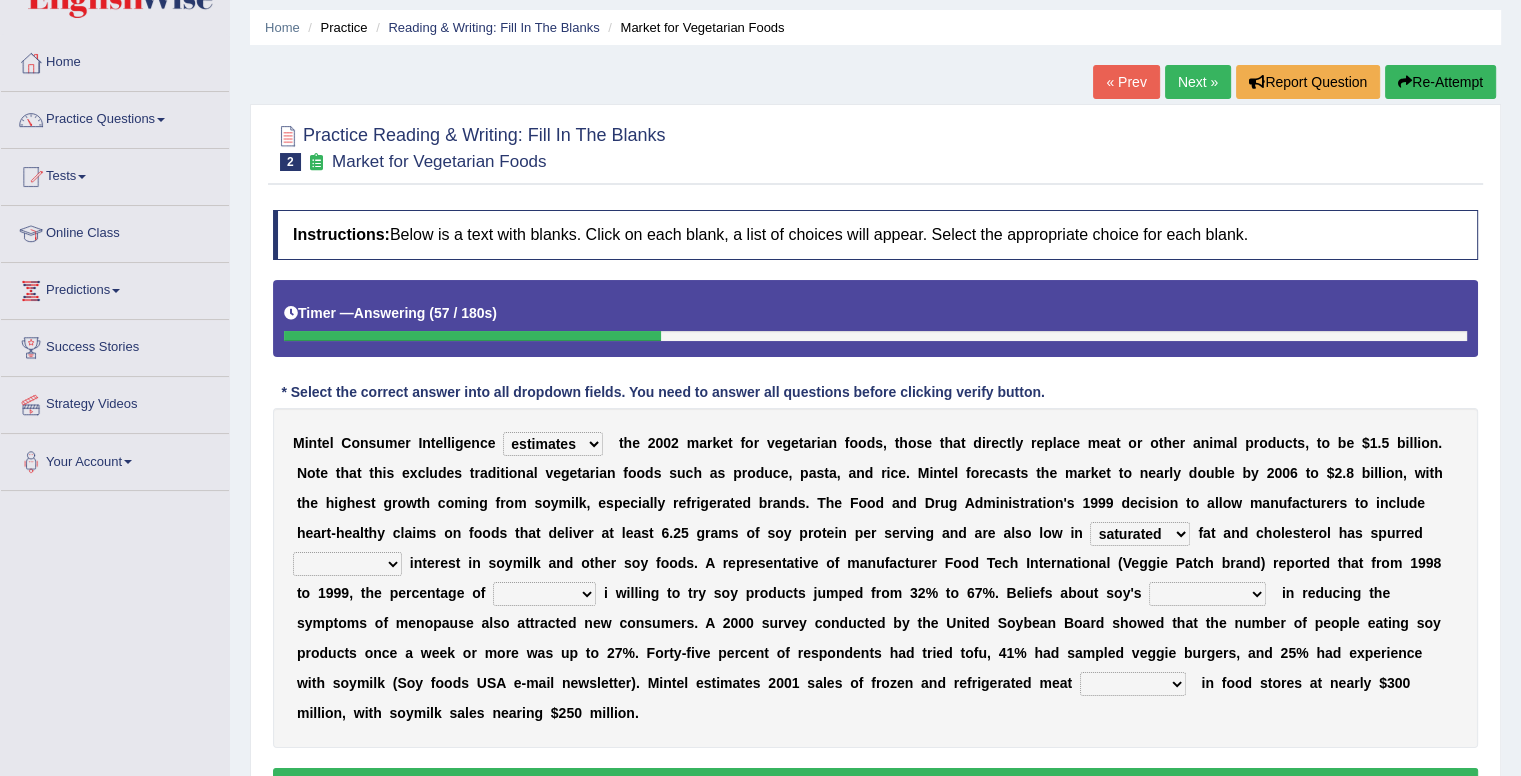 click on "good big tremendous extreme" at bounding box center (347, 564) 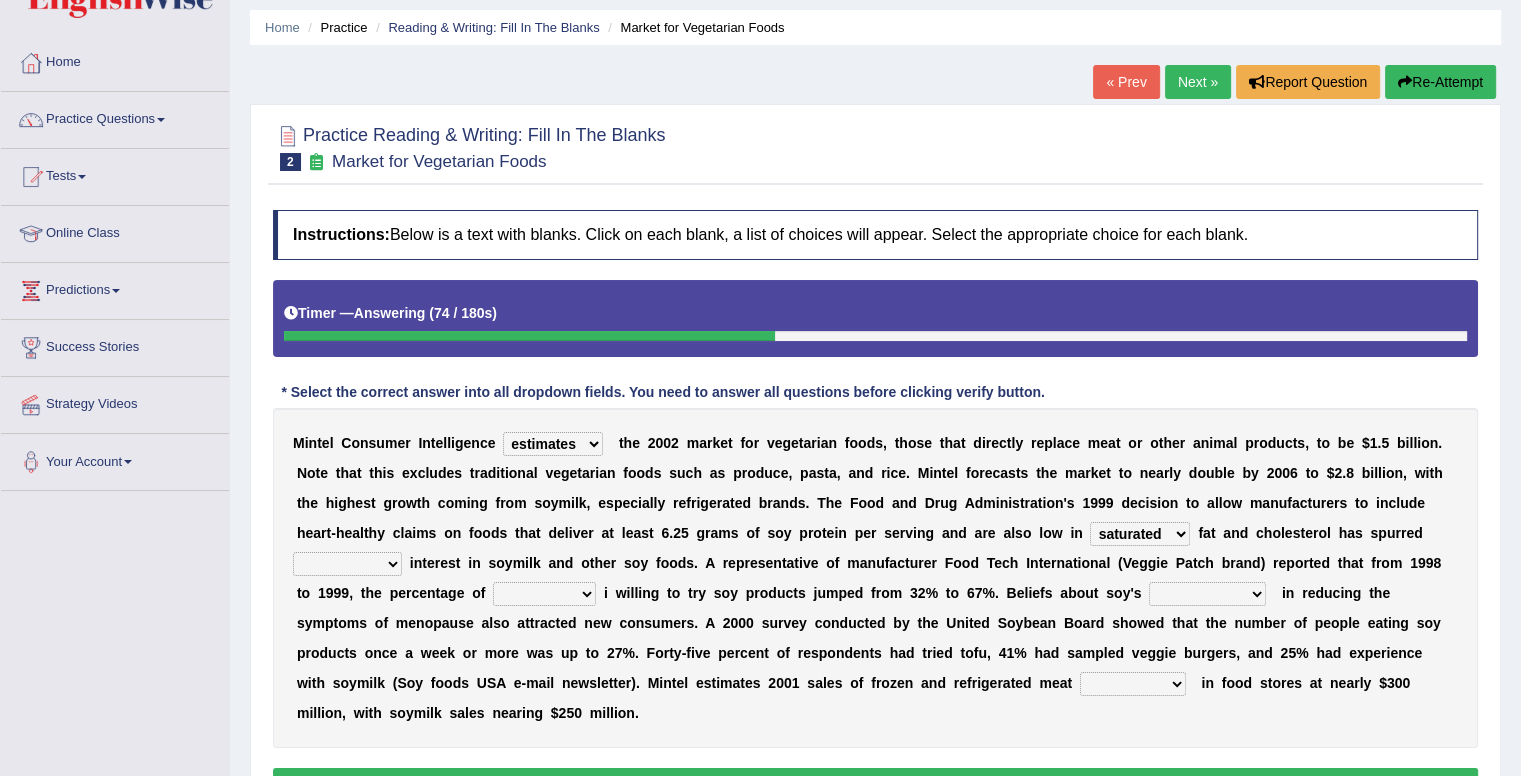 select on "extreme" 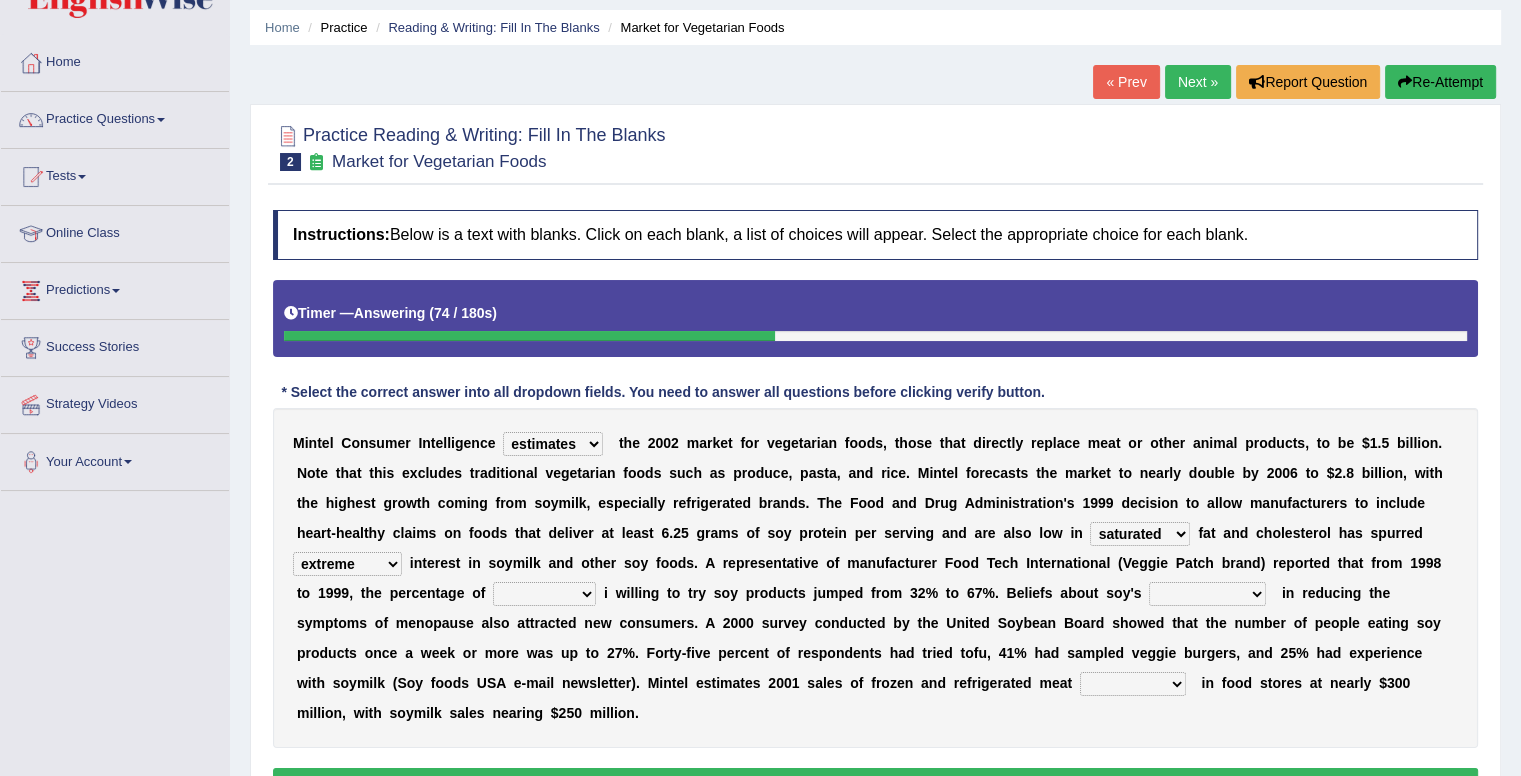 click on "good big tremendous extreme" at bounding box center [347, 564] 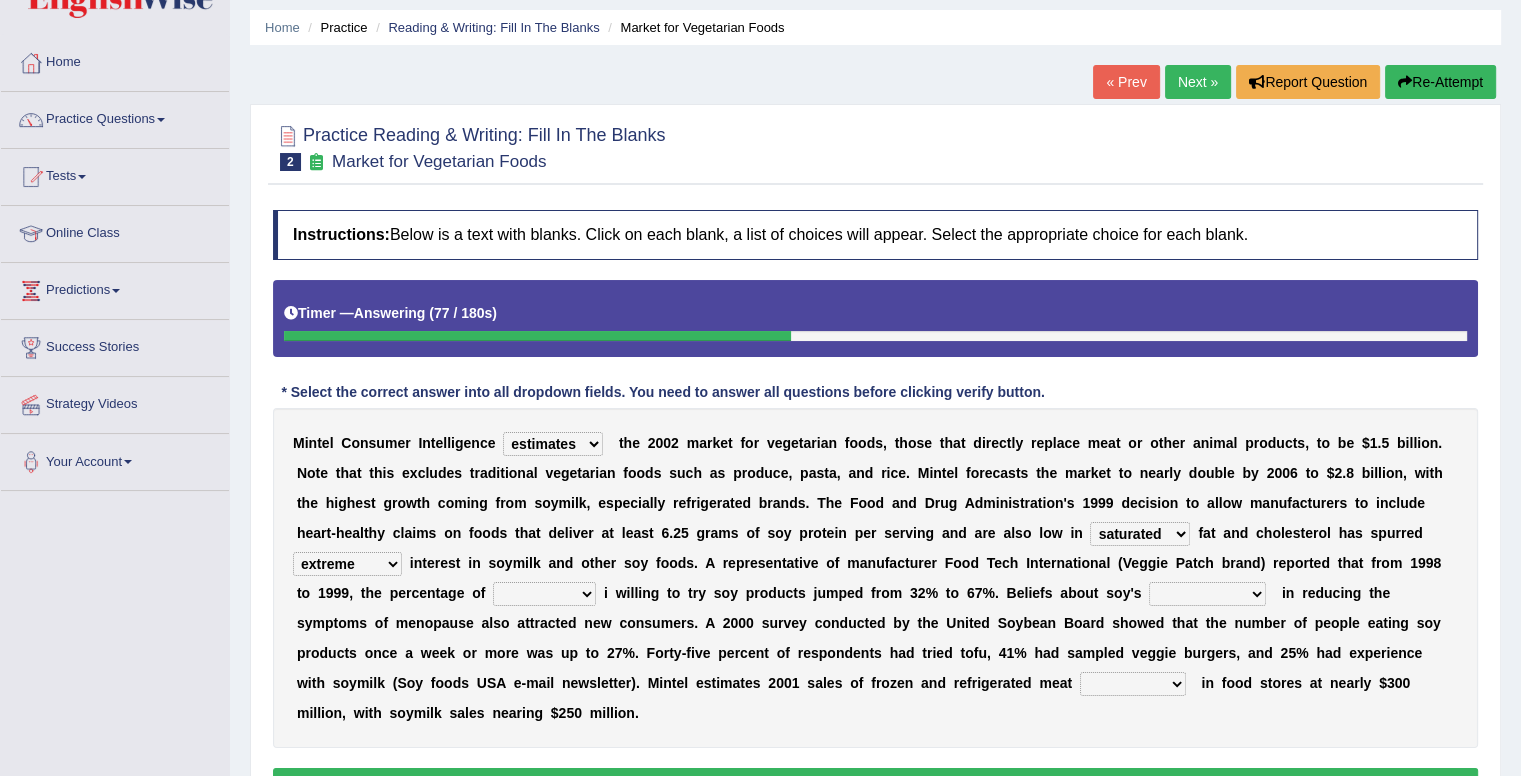click on "guests consumers customers clients" at bounding box center (544, 594) 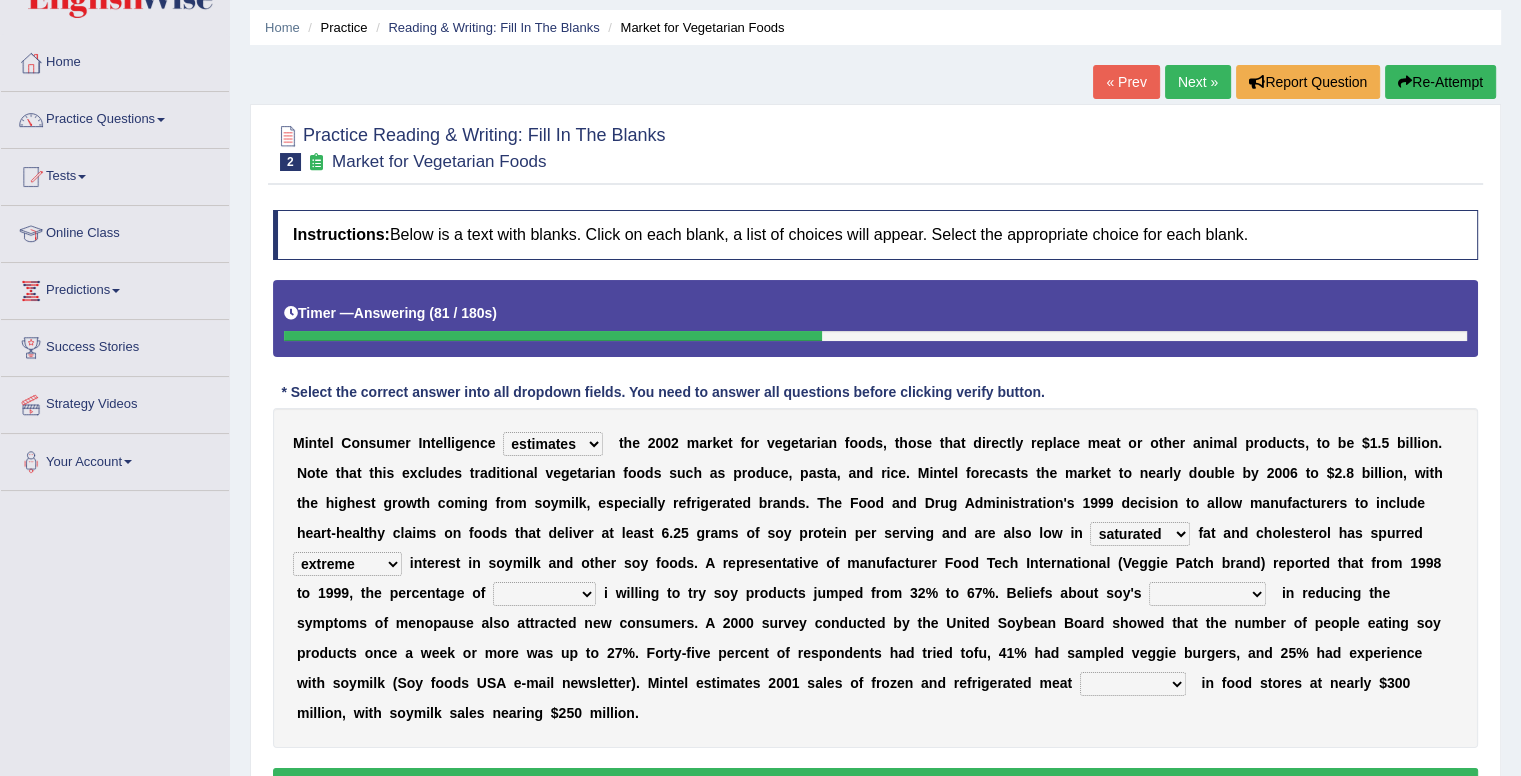 select on "consumers" 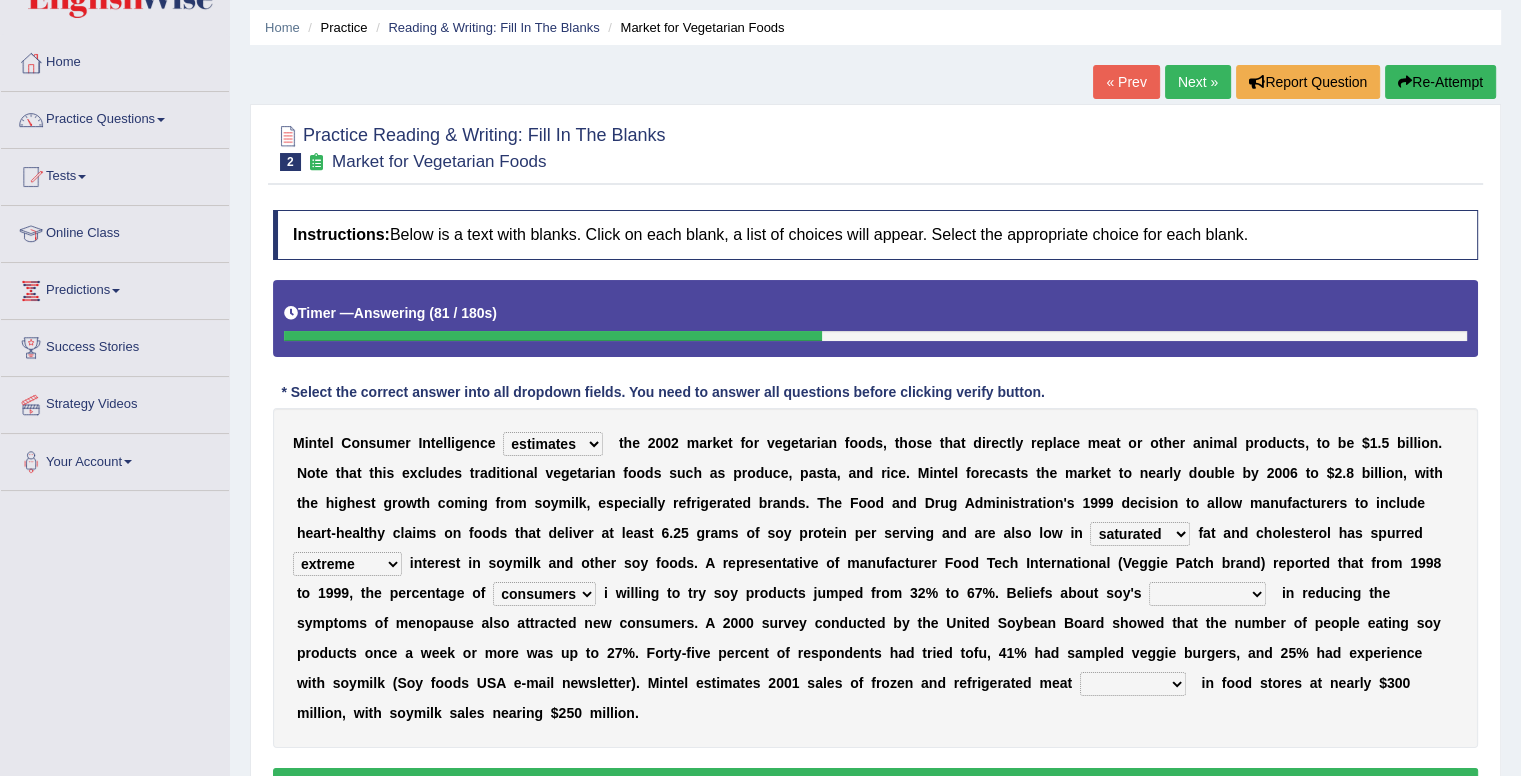 click on "guests consumers customers clients" at bounding box center [544, 594] 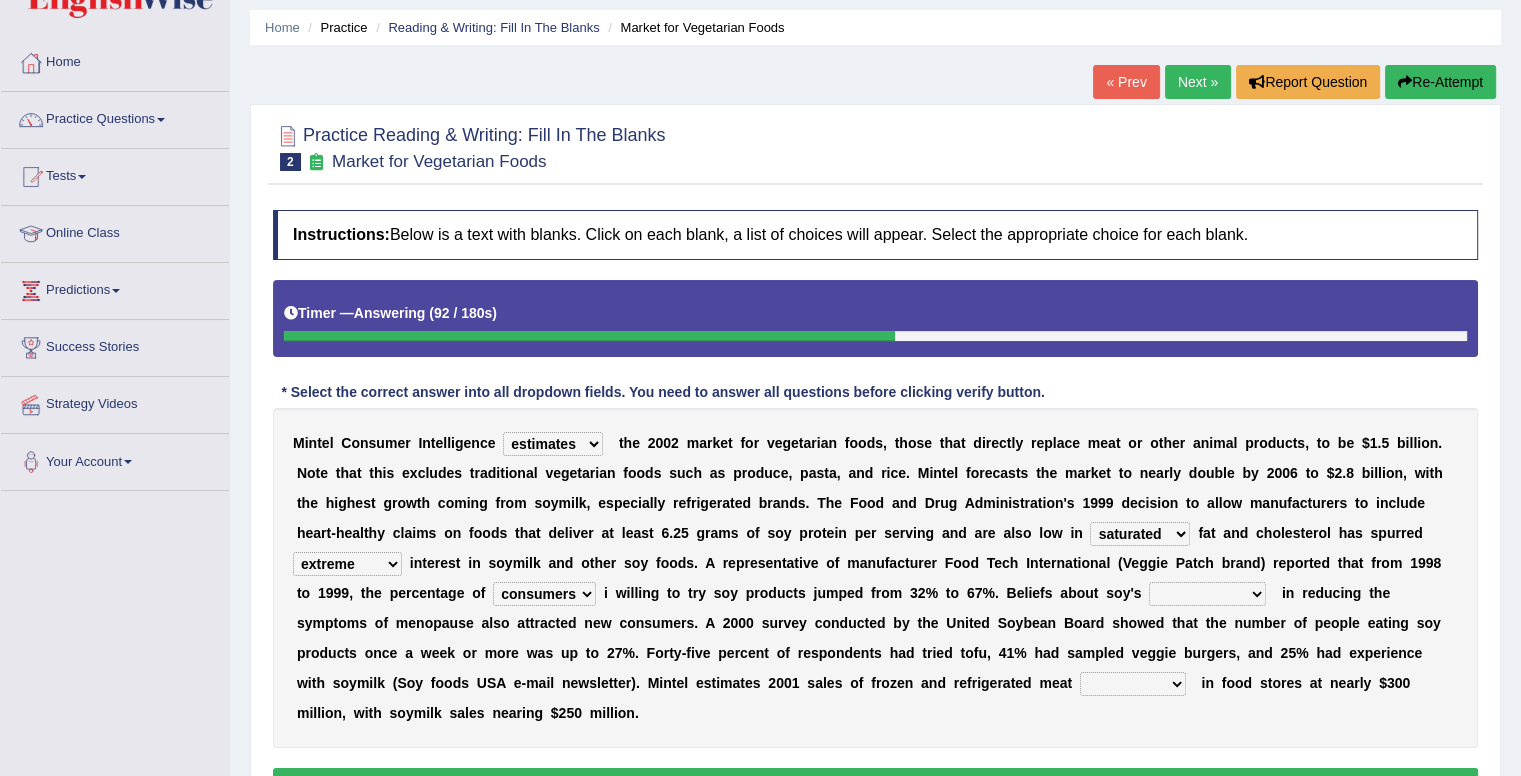 click on "effectiveness timeliness efficiency goodness" at bounding box center [1207, 594] 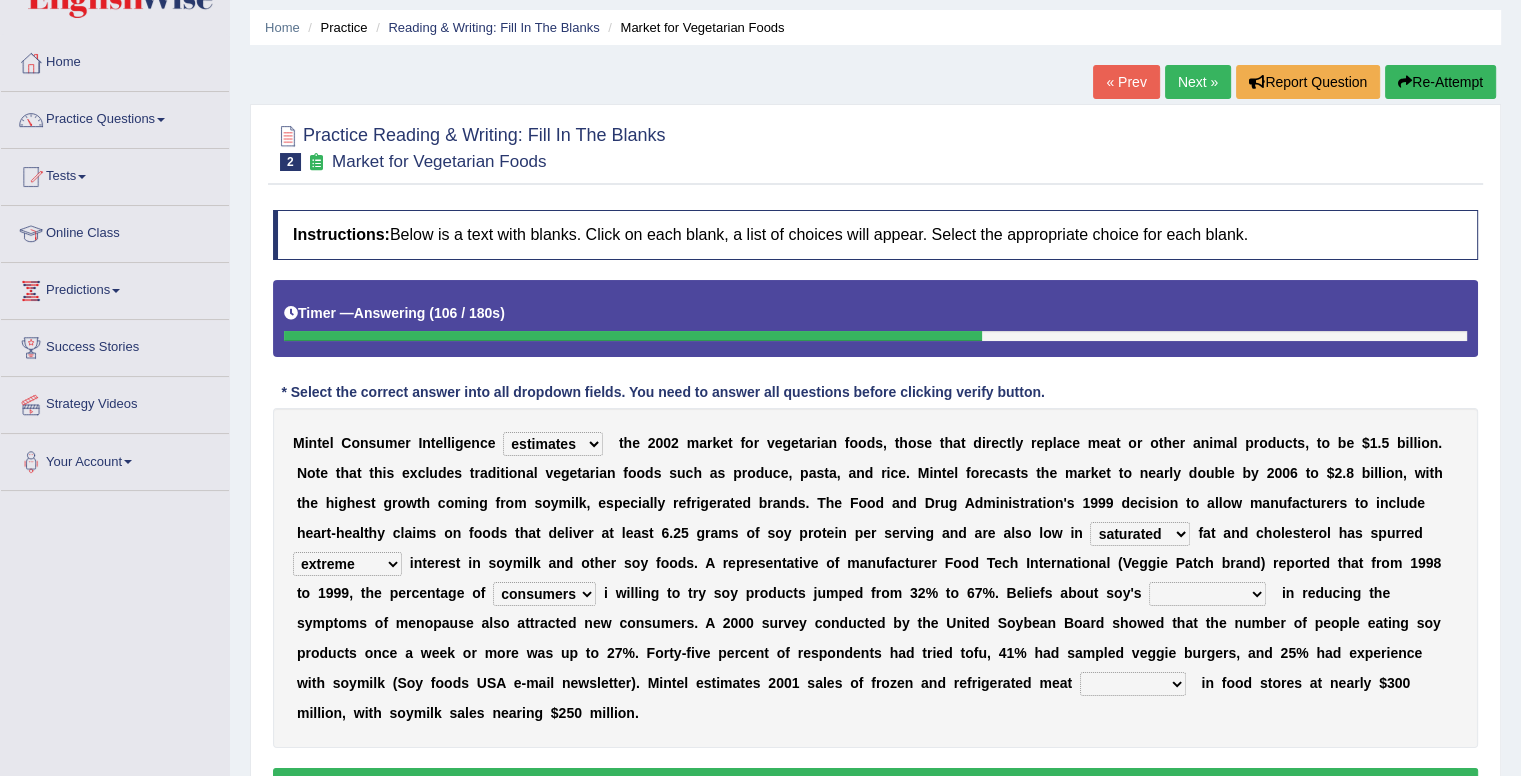 select on "effectiveness" 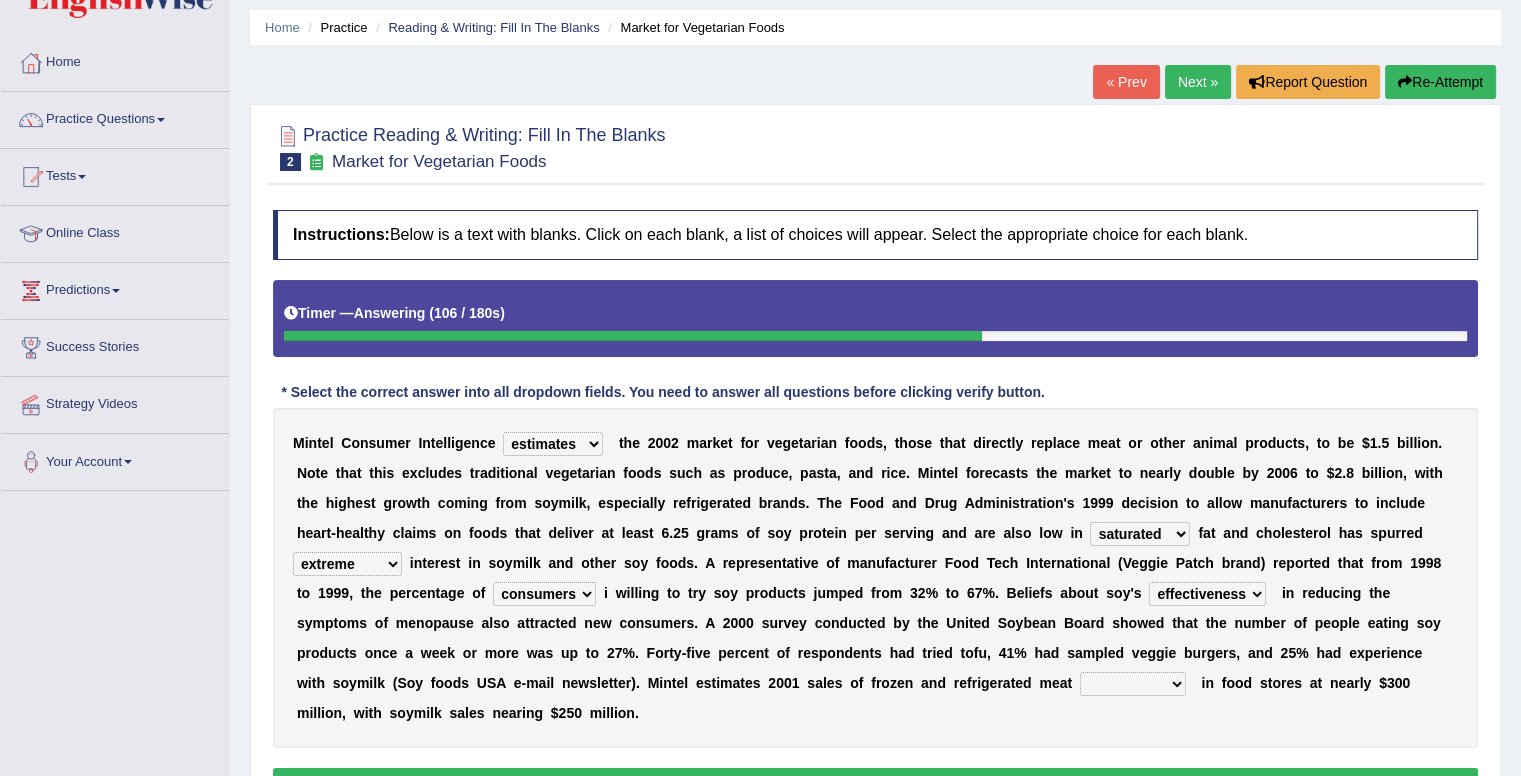 click on "effectiveness timeliness efficiency goodness" at bounding box center [1207, 594] 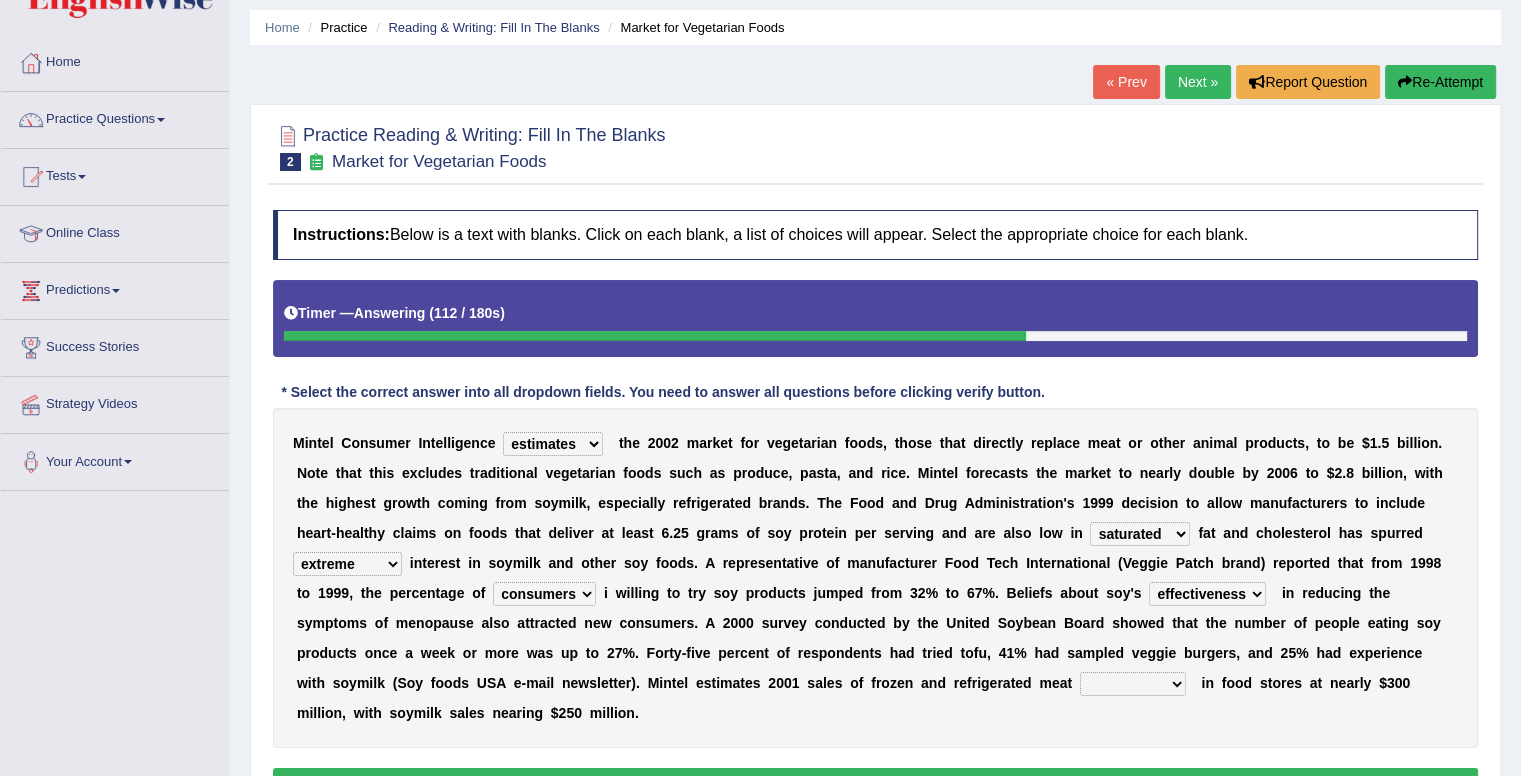 click on "foods choices staffs alternatives" at bounding box center (1133, 684) 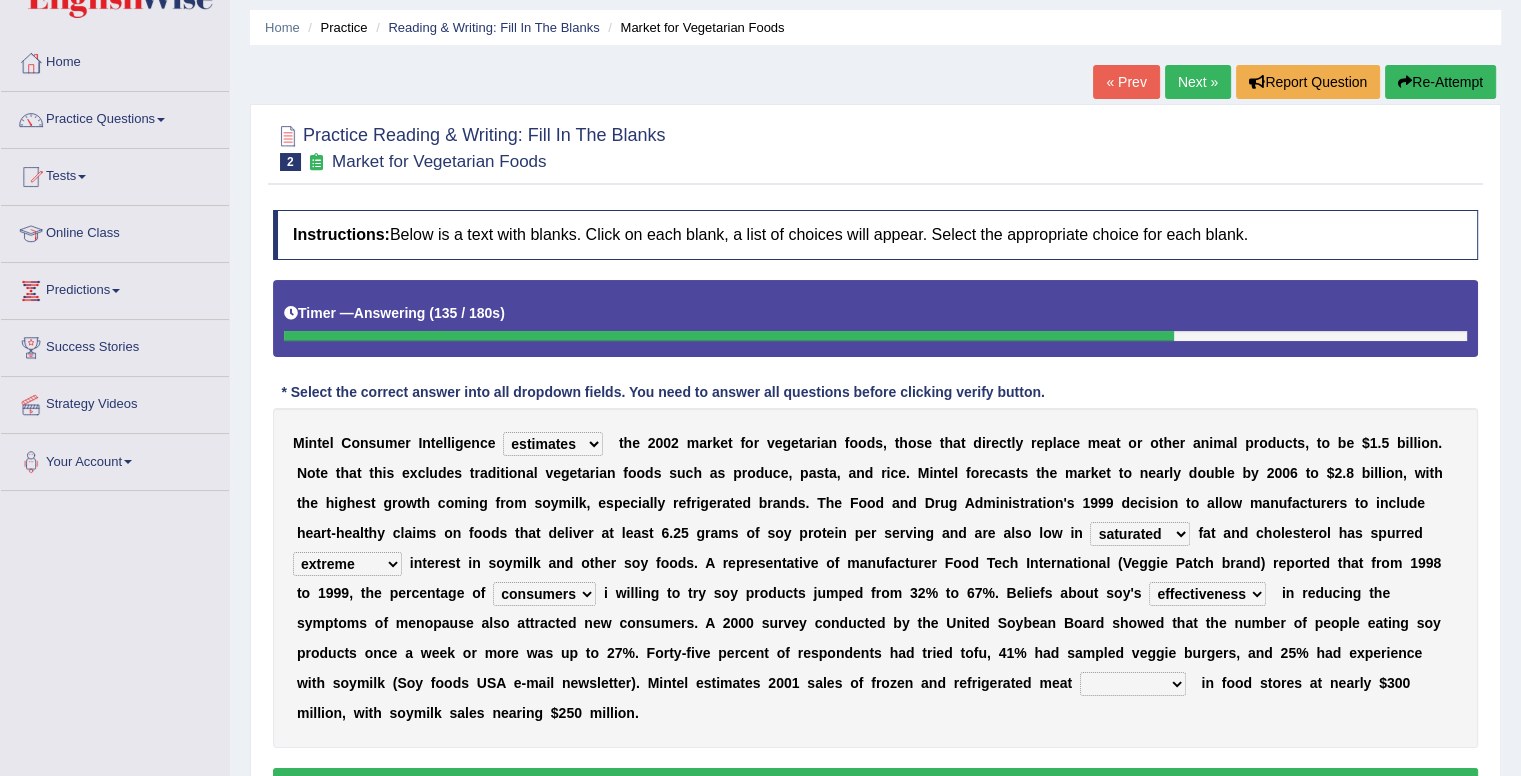 select on "alternatives" 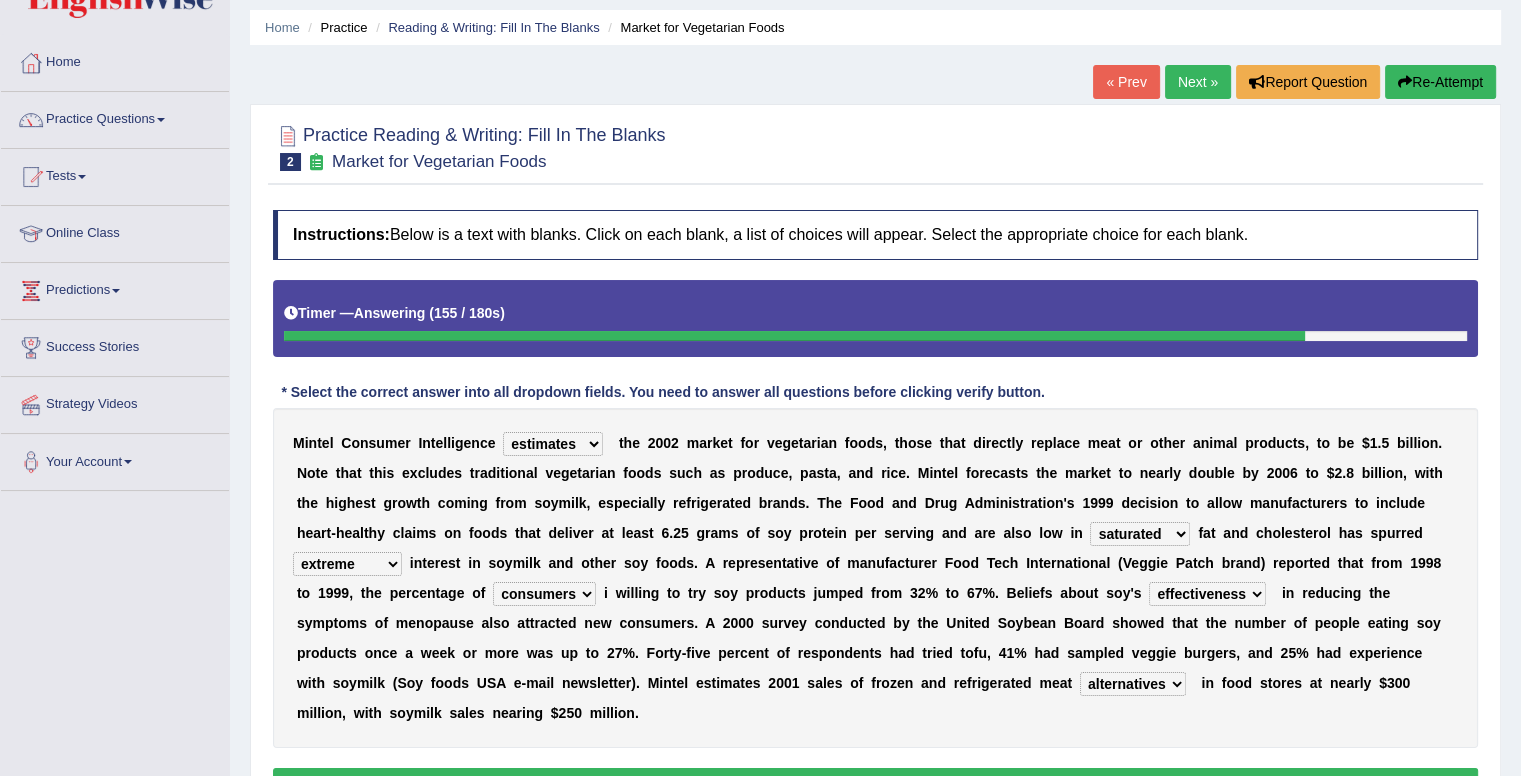 click on "foods choices staffs alternatives" at bounding box center [1133, 684] 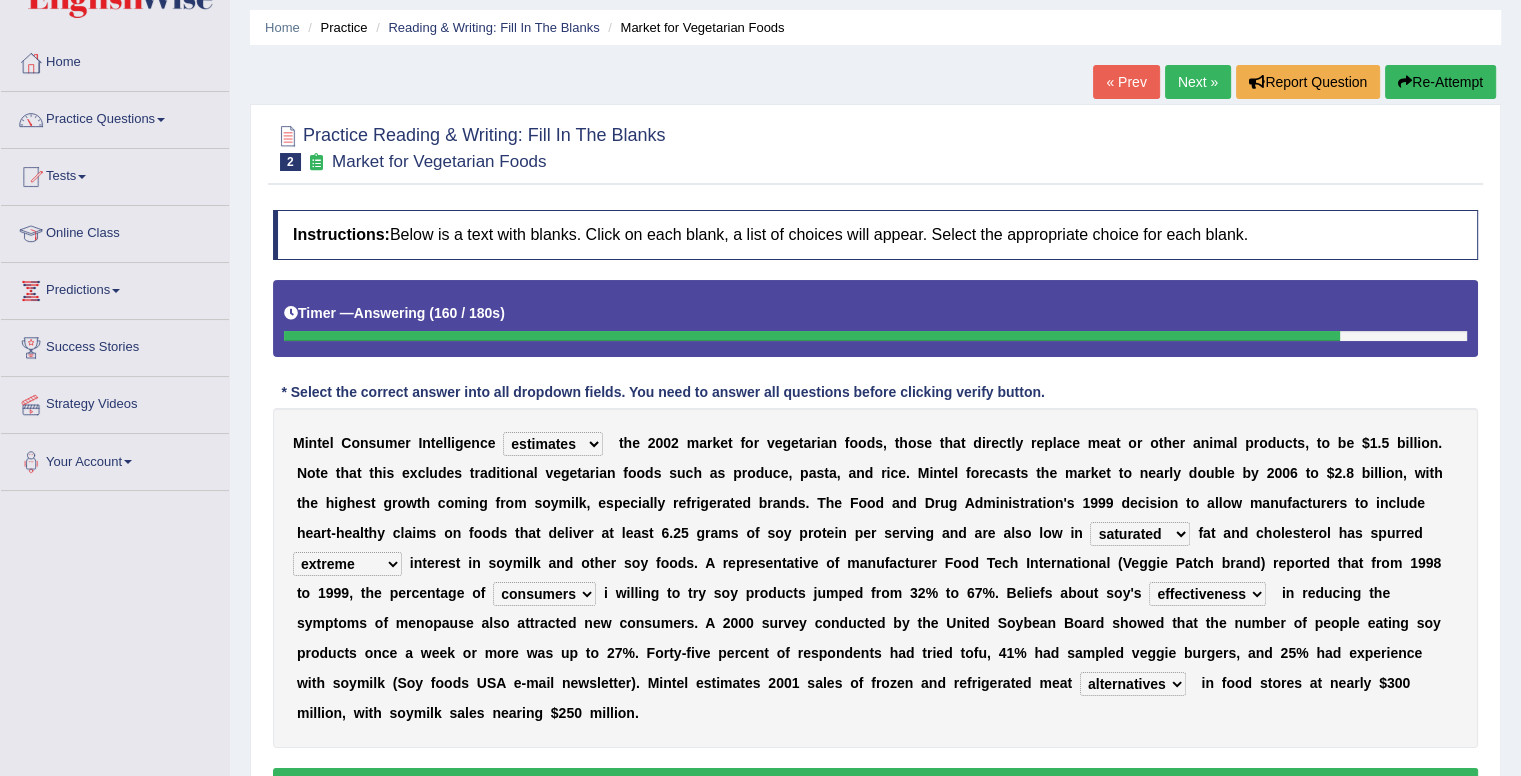 click on "foods choices staffs alternatives" at bounding box center [1133, 684] 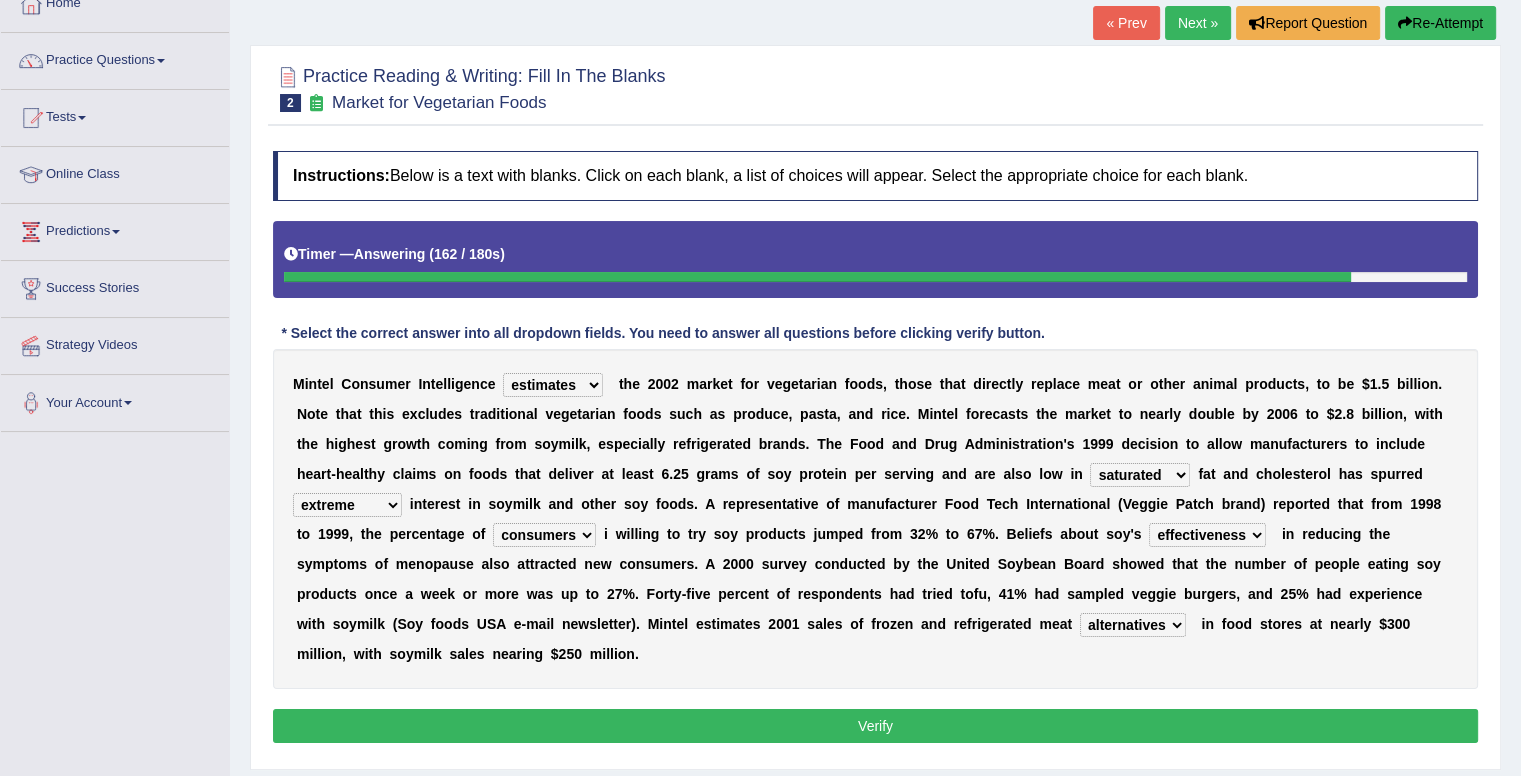 scroll, scrollTop: 148, scrollLeft: 0, axis: vertical 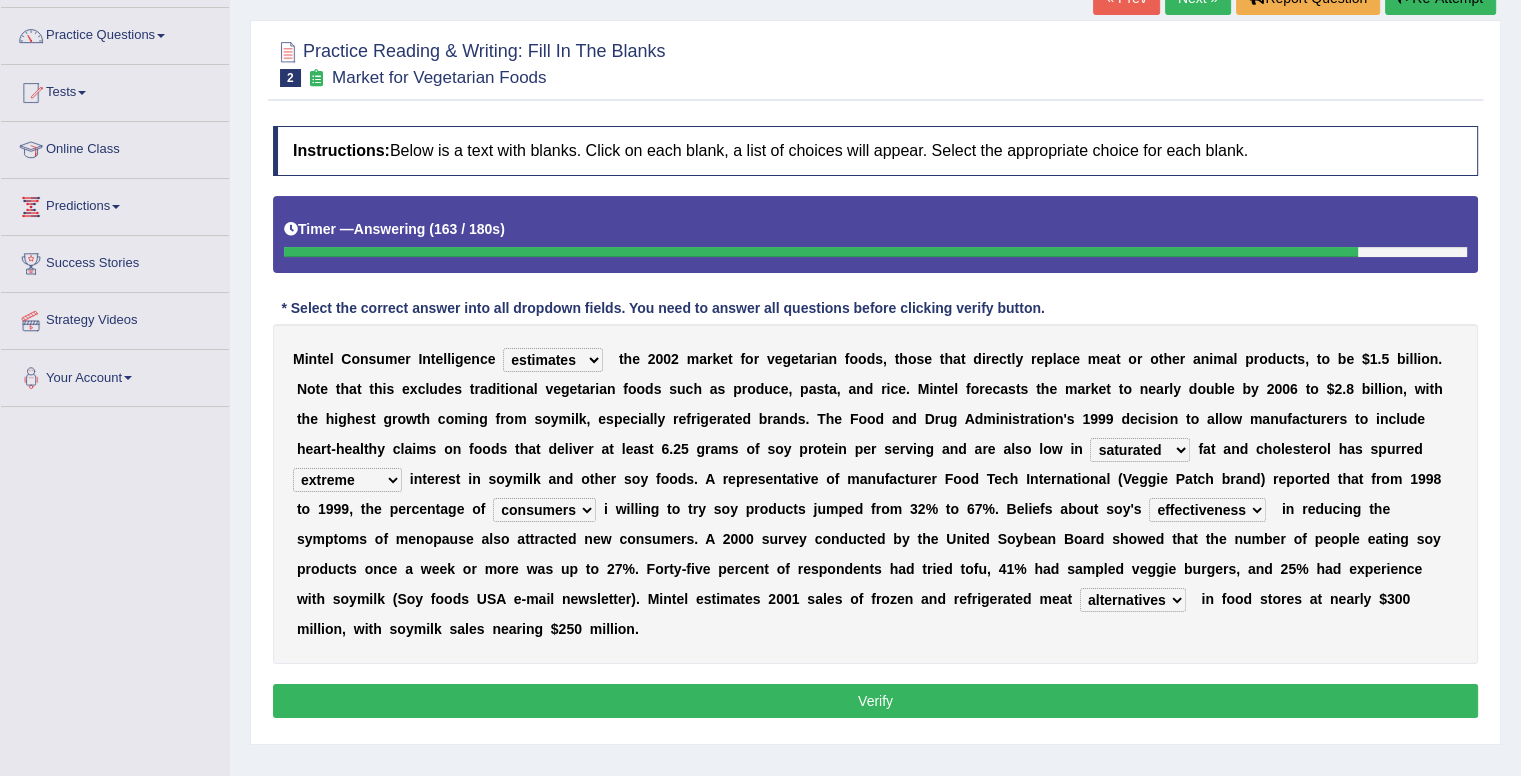 click on "Verify" at bounding box center [875, 701] 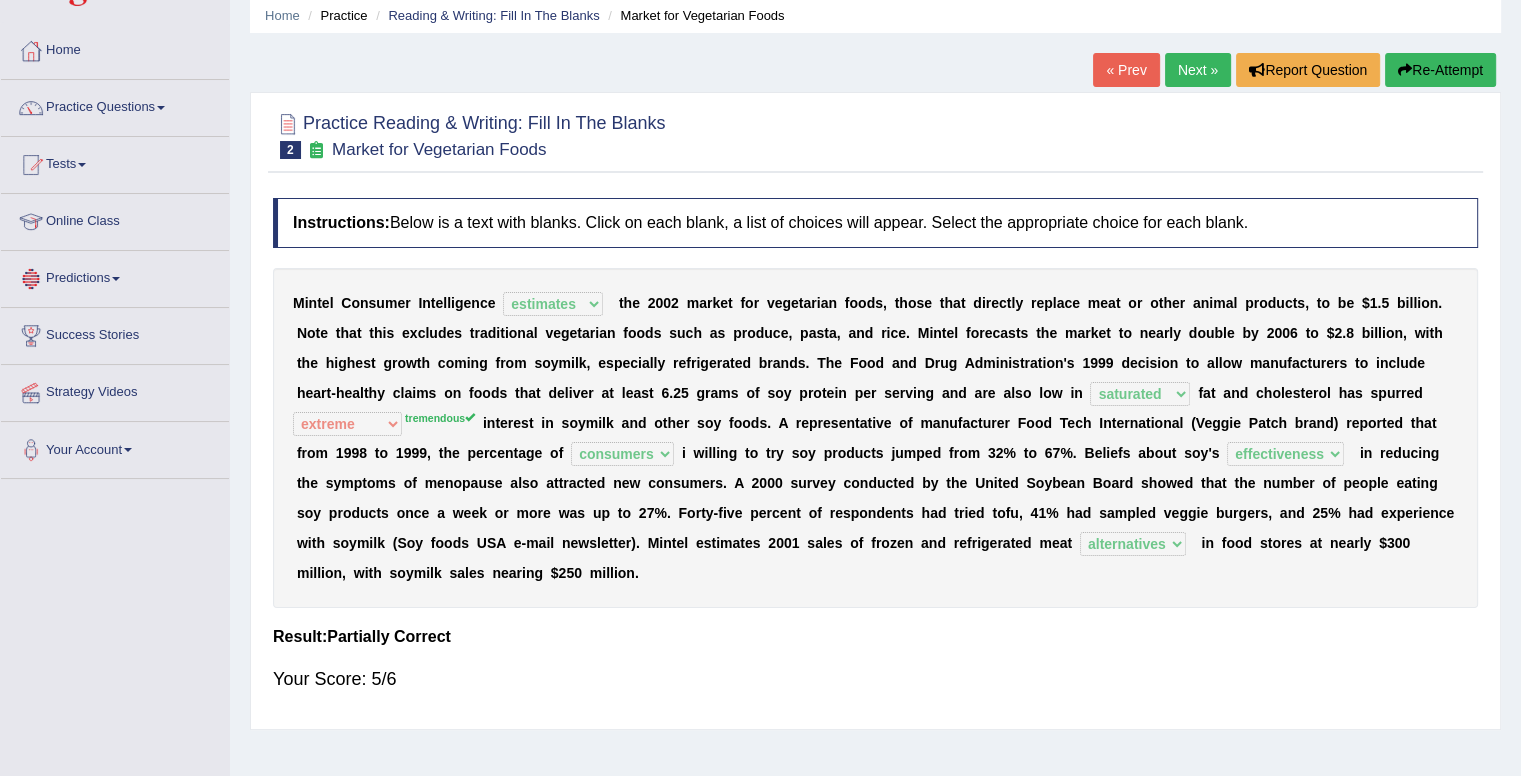 scroll, scrollTop: 0, scrollLeft: 0, axis: both 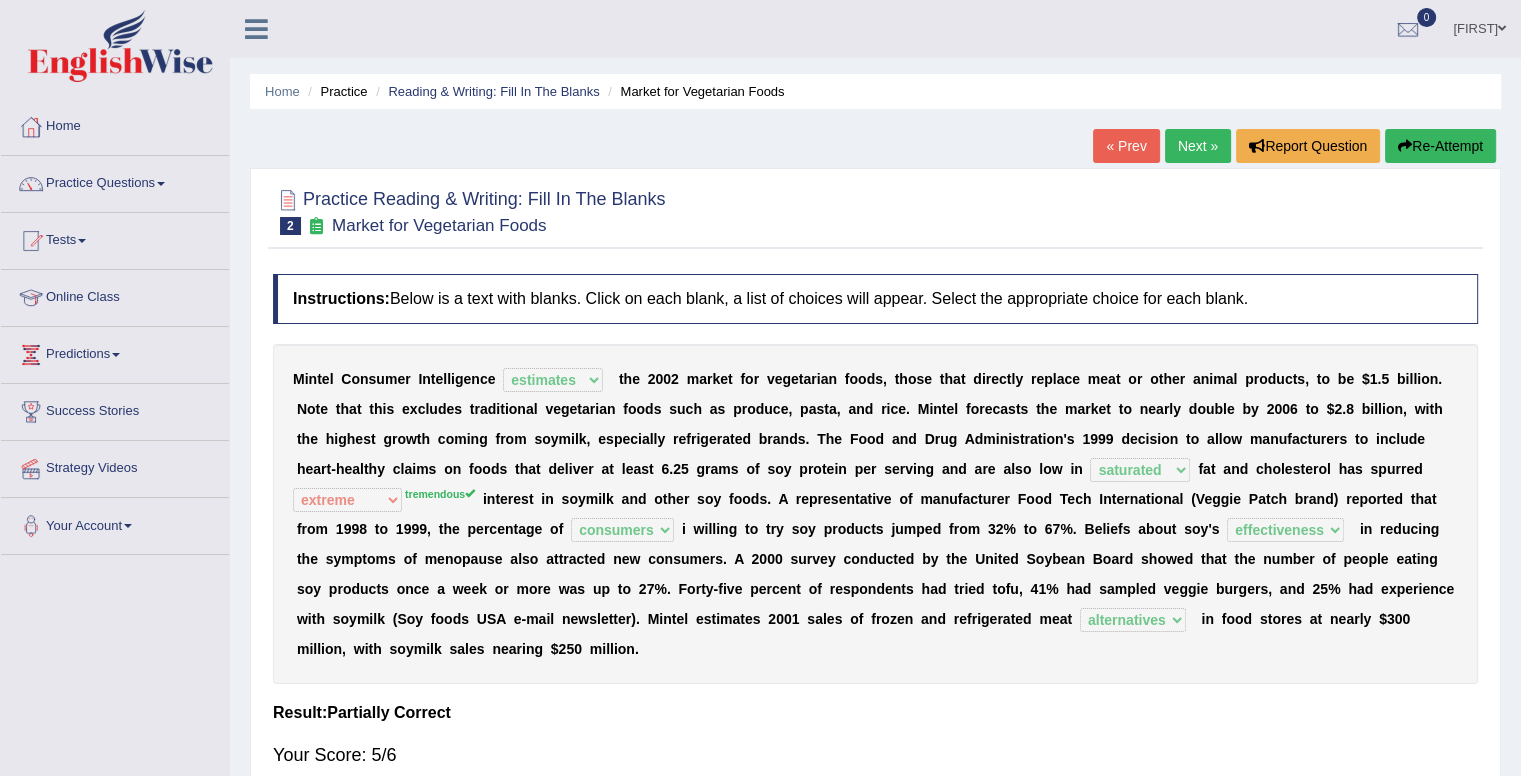 click on "Next »" at bounding box center [1198, 146] 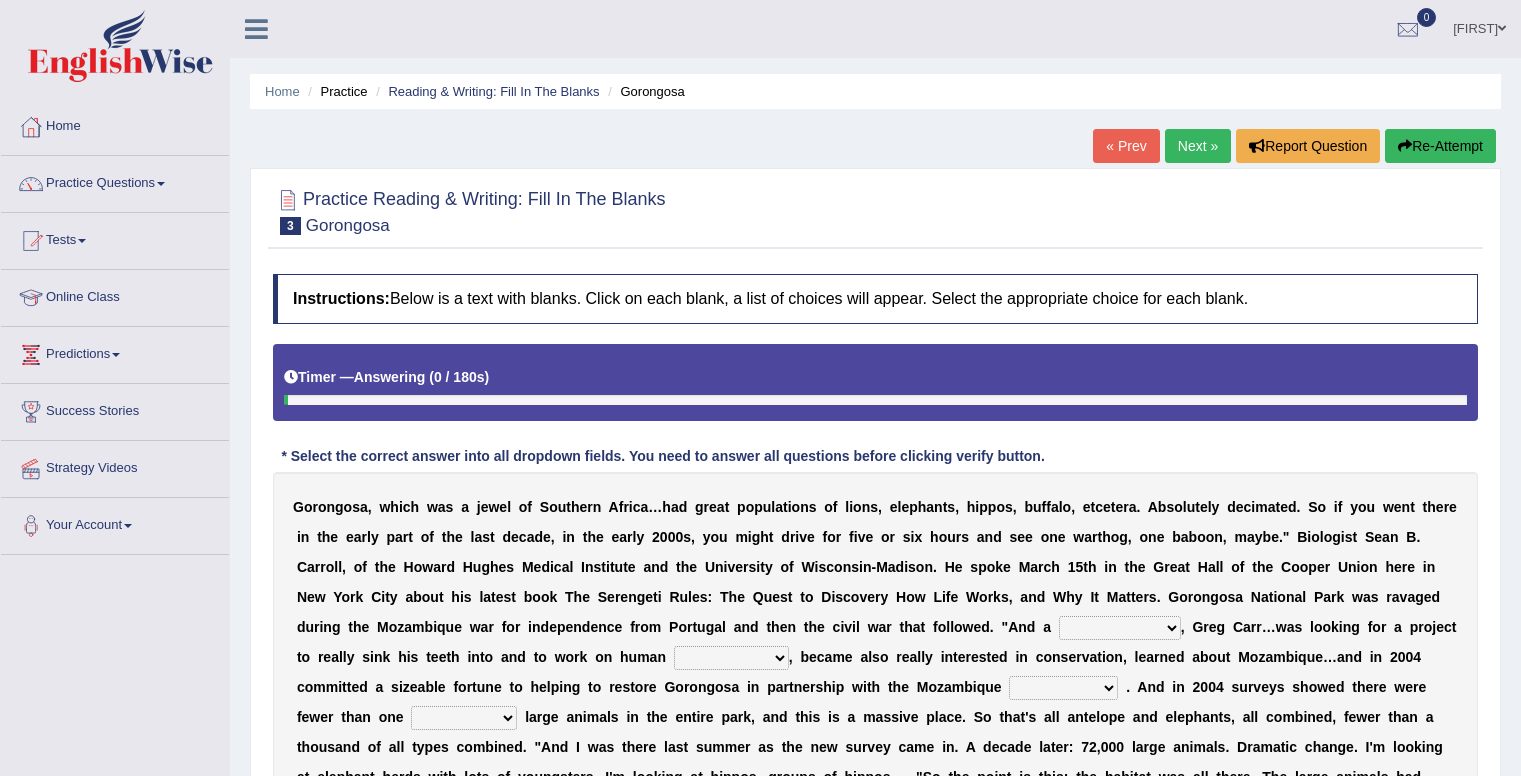 scroll, scrollTop: 0, scrollLeft: 0, axis: both 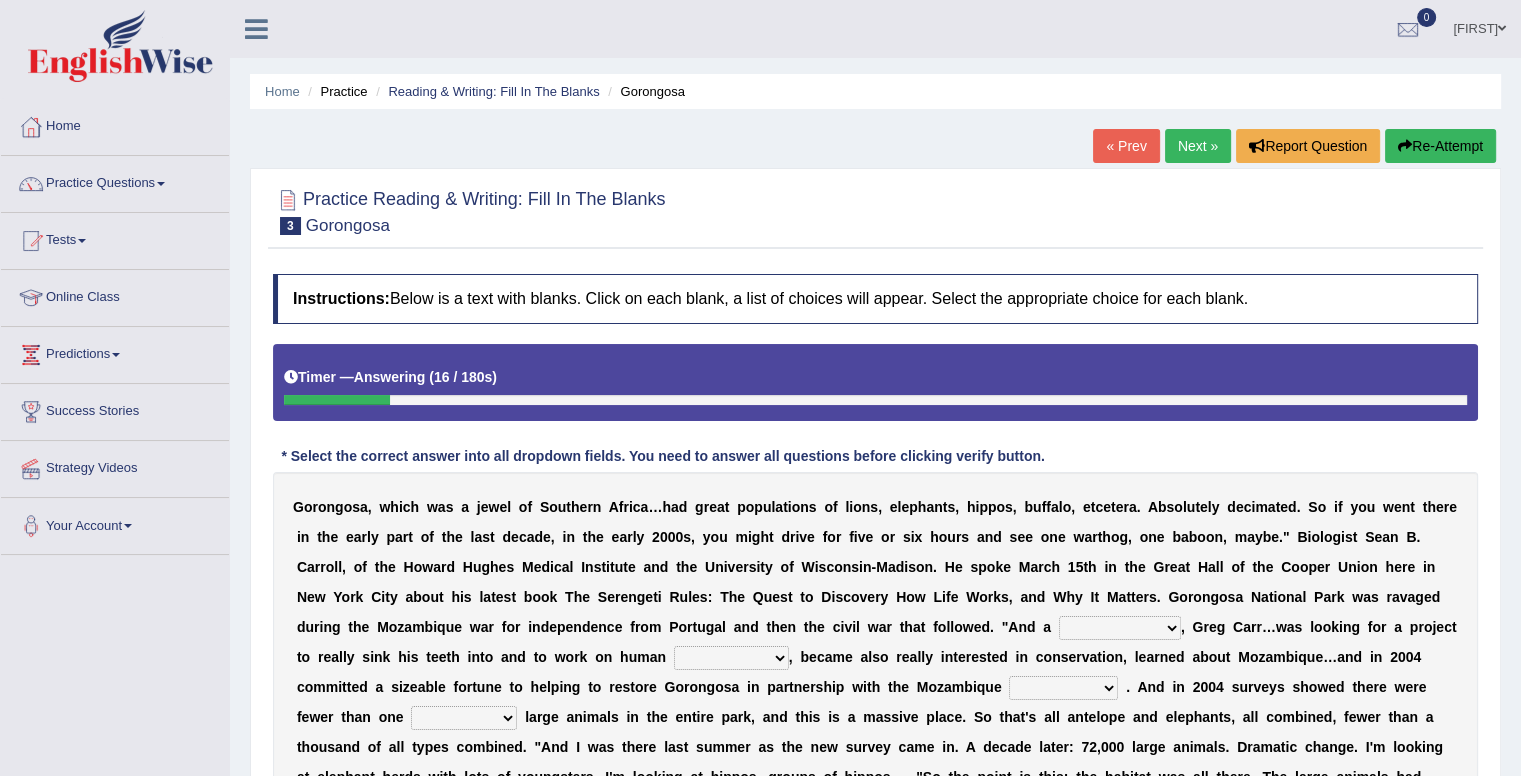 click on "passion solstice ballast philanthropist" at bounding box center [1120, 628] 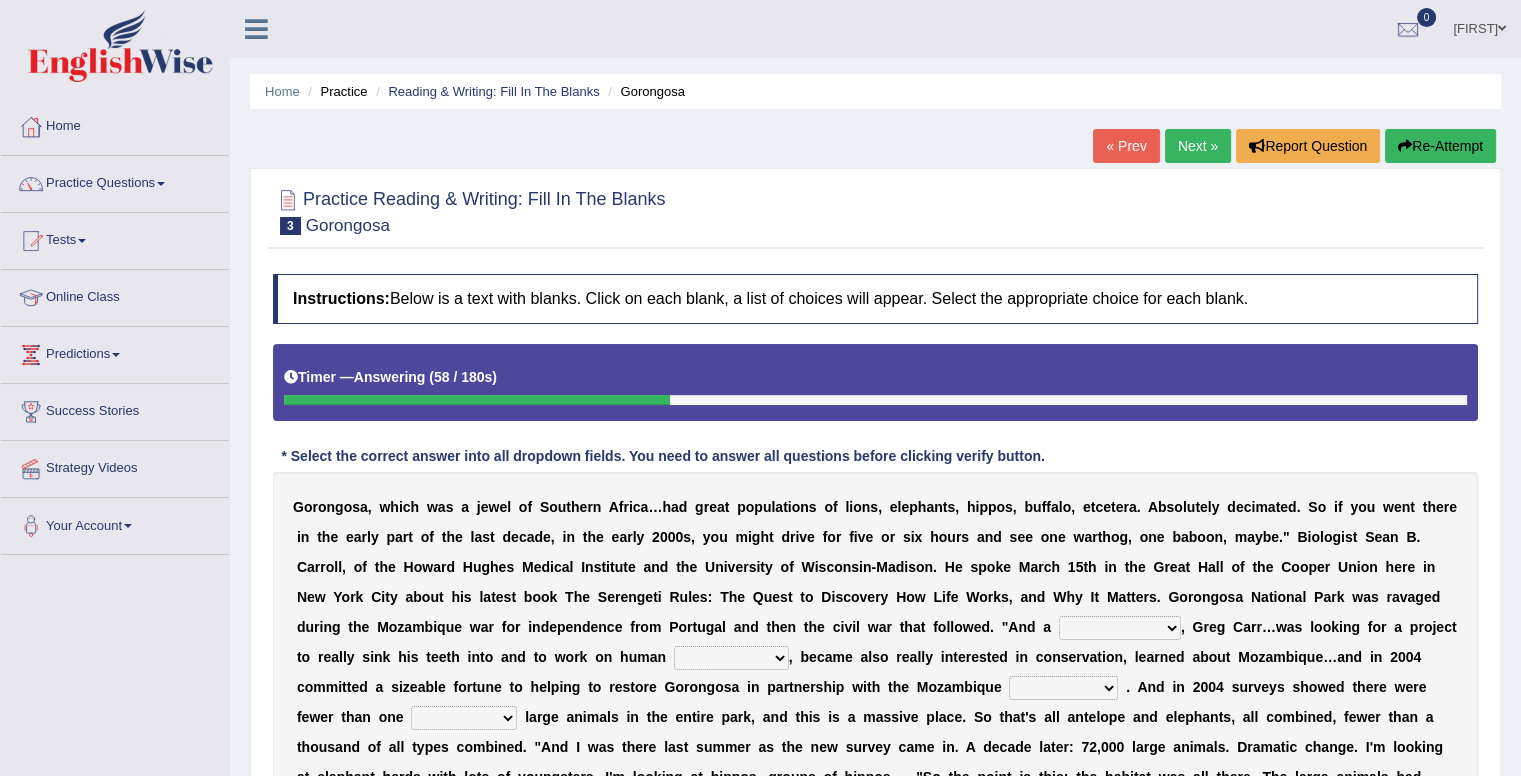 select on "philanthropist" 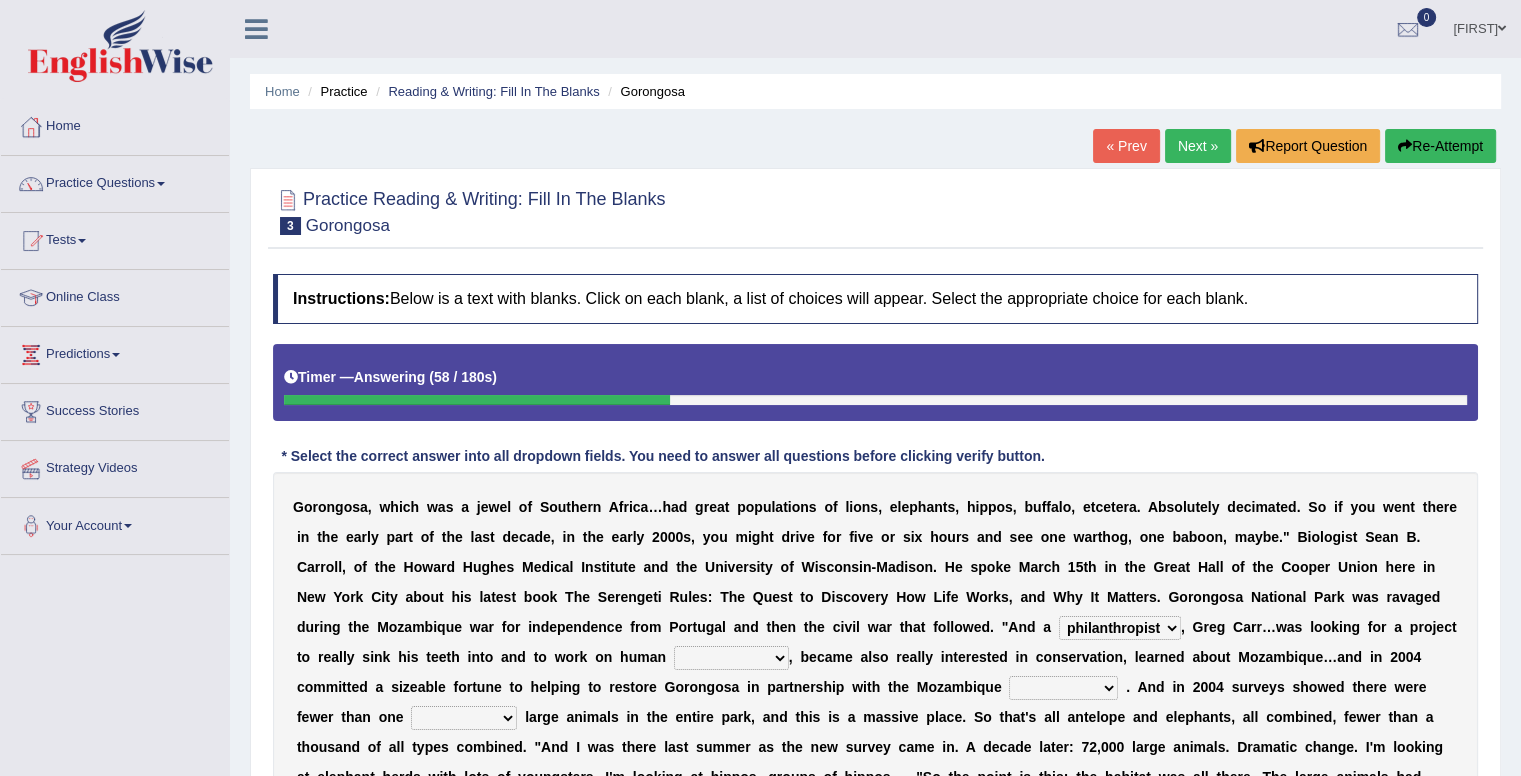 click on "passion solstice ballast philanthropist" at bounding box center (1120, 628) 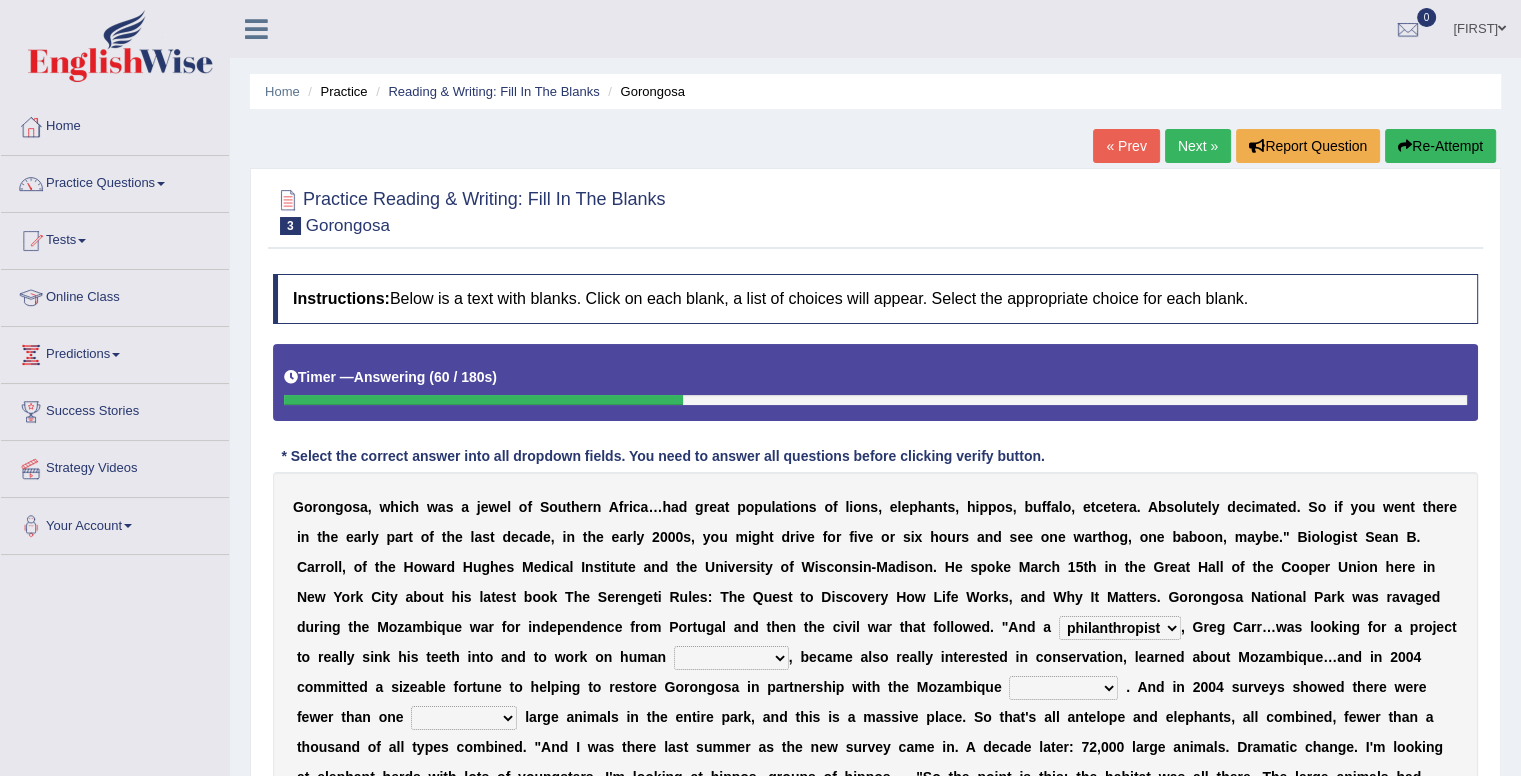 click on "negligence prevalence development malevolence" at bounding box center [731, 658] 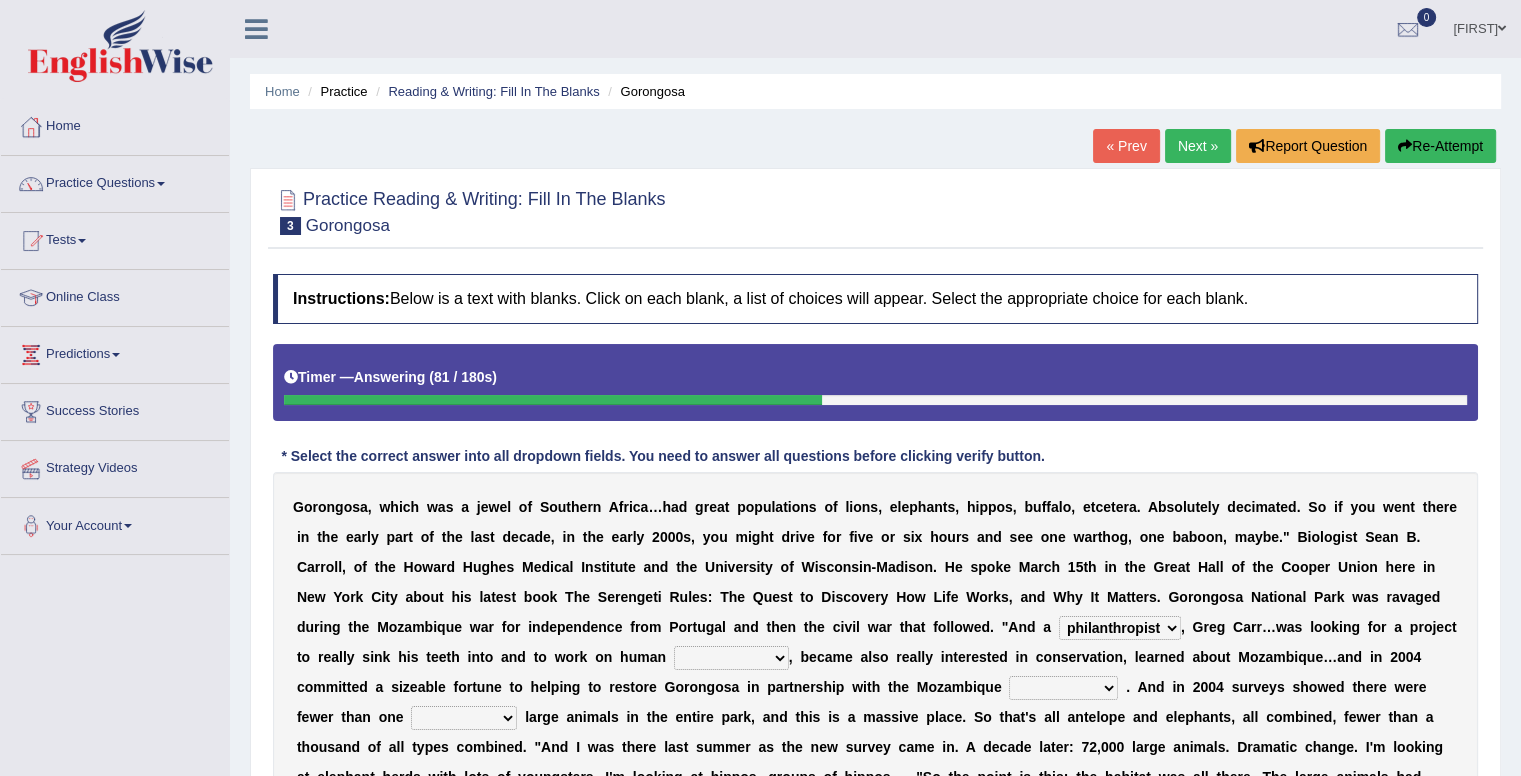 select on "negligence" 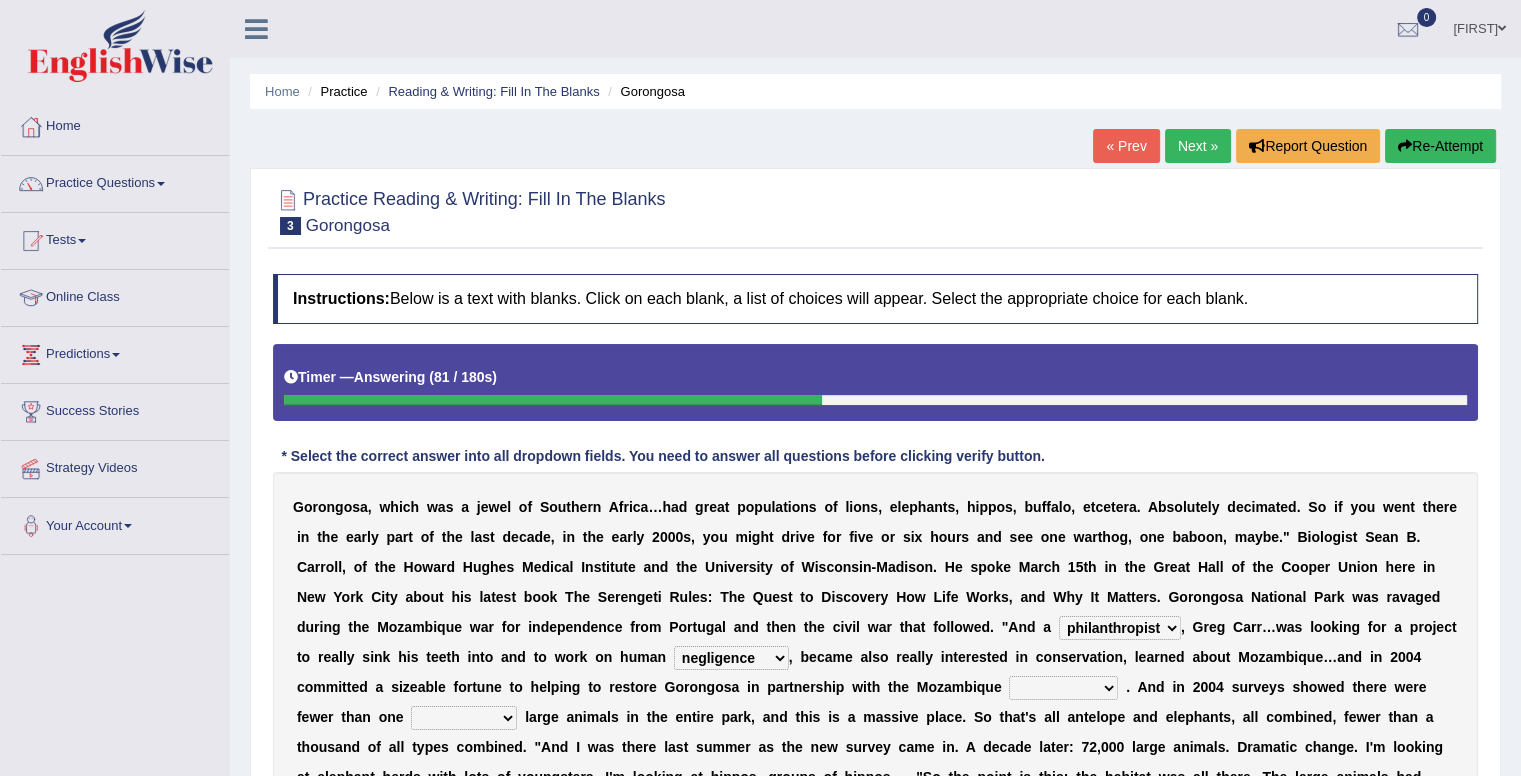 click on "negligence prevalence development malevolence" at bounding box center [731, 658] 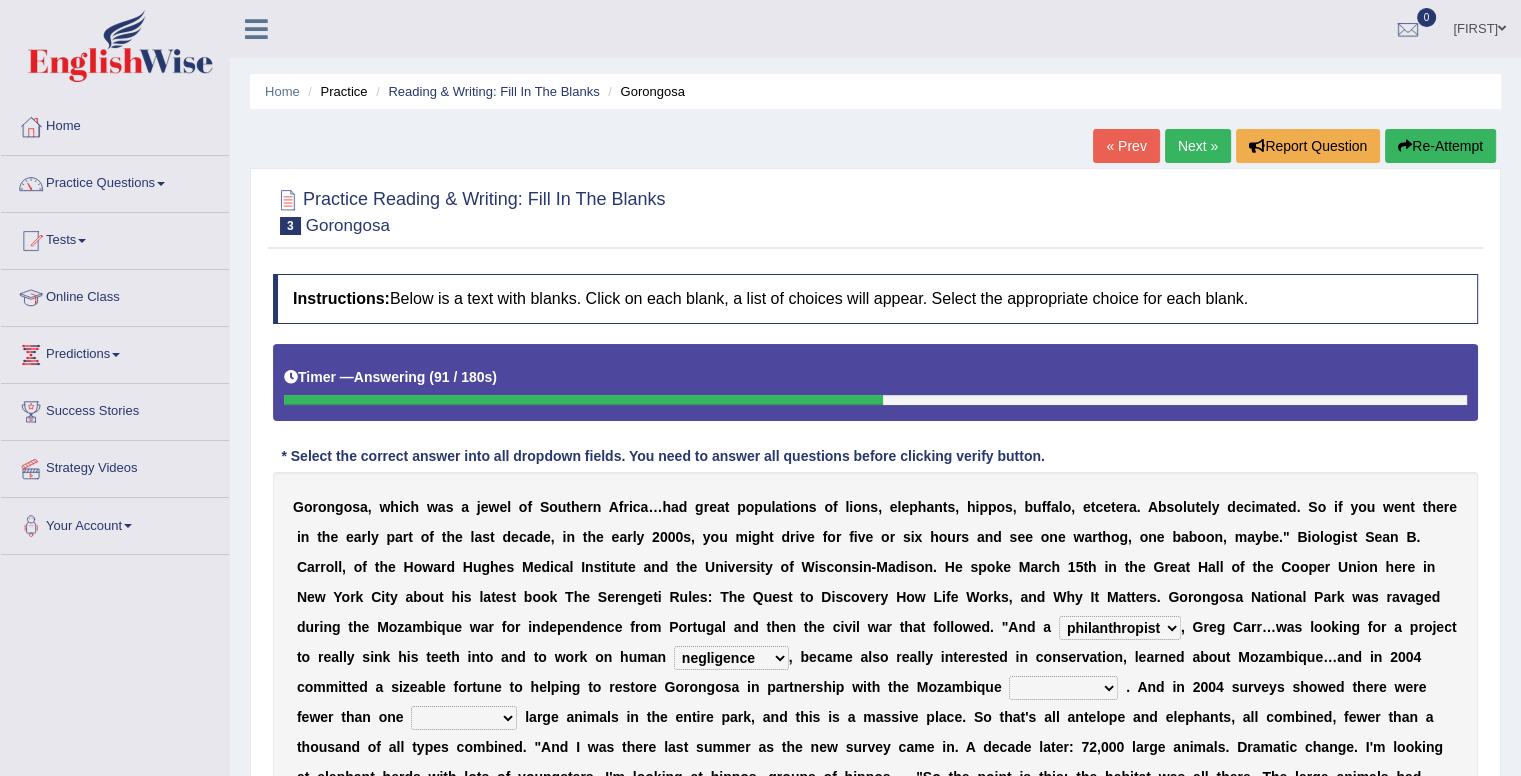 click on "parliament semanticist government journalist" at bounding box center (1063, 688) 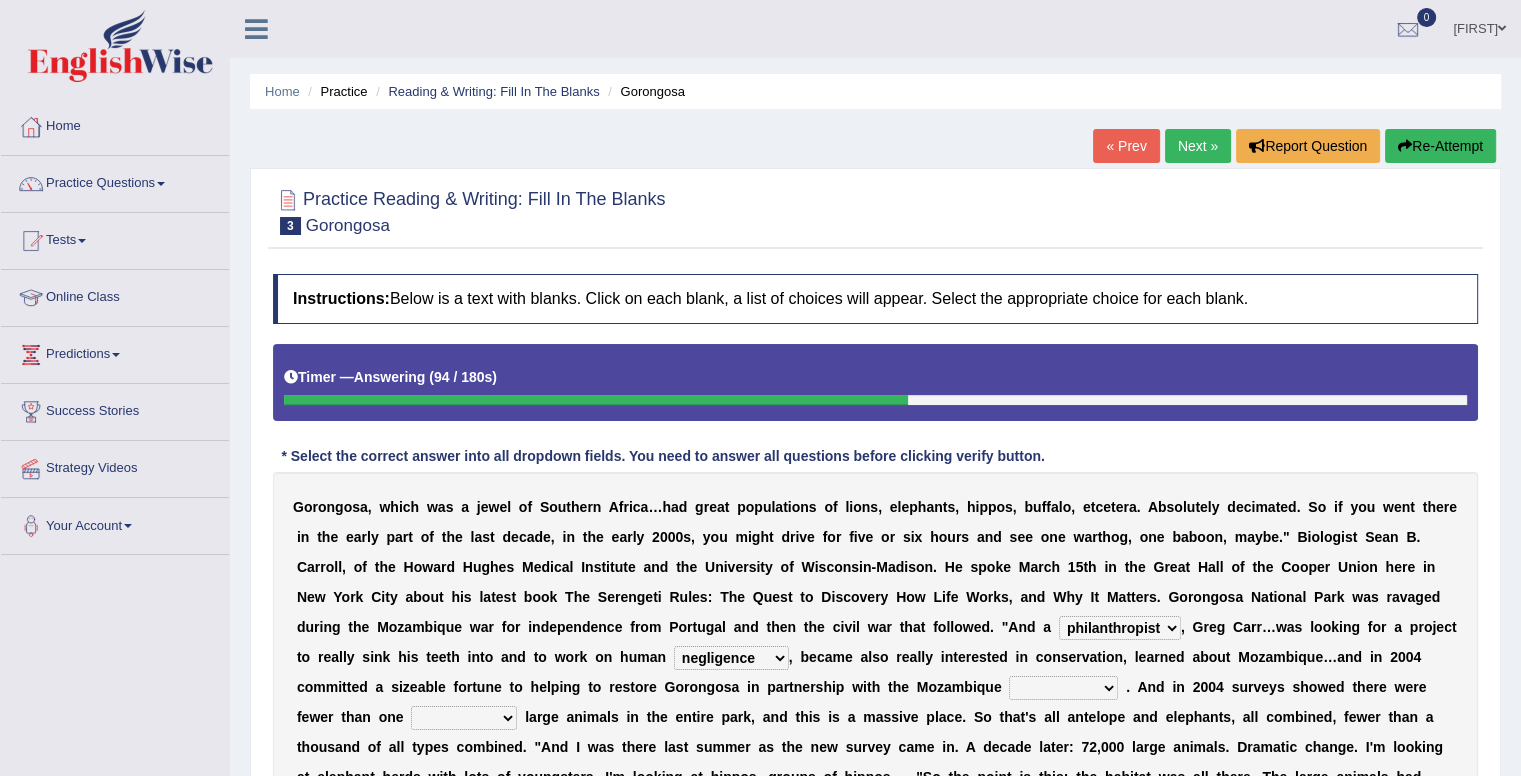 select on "government" 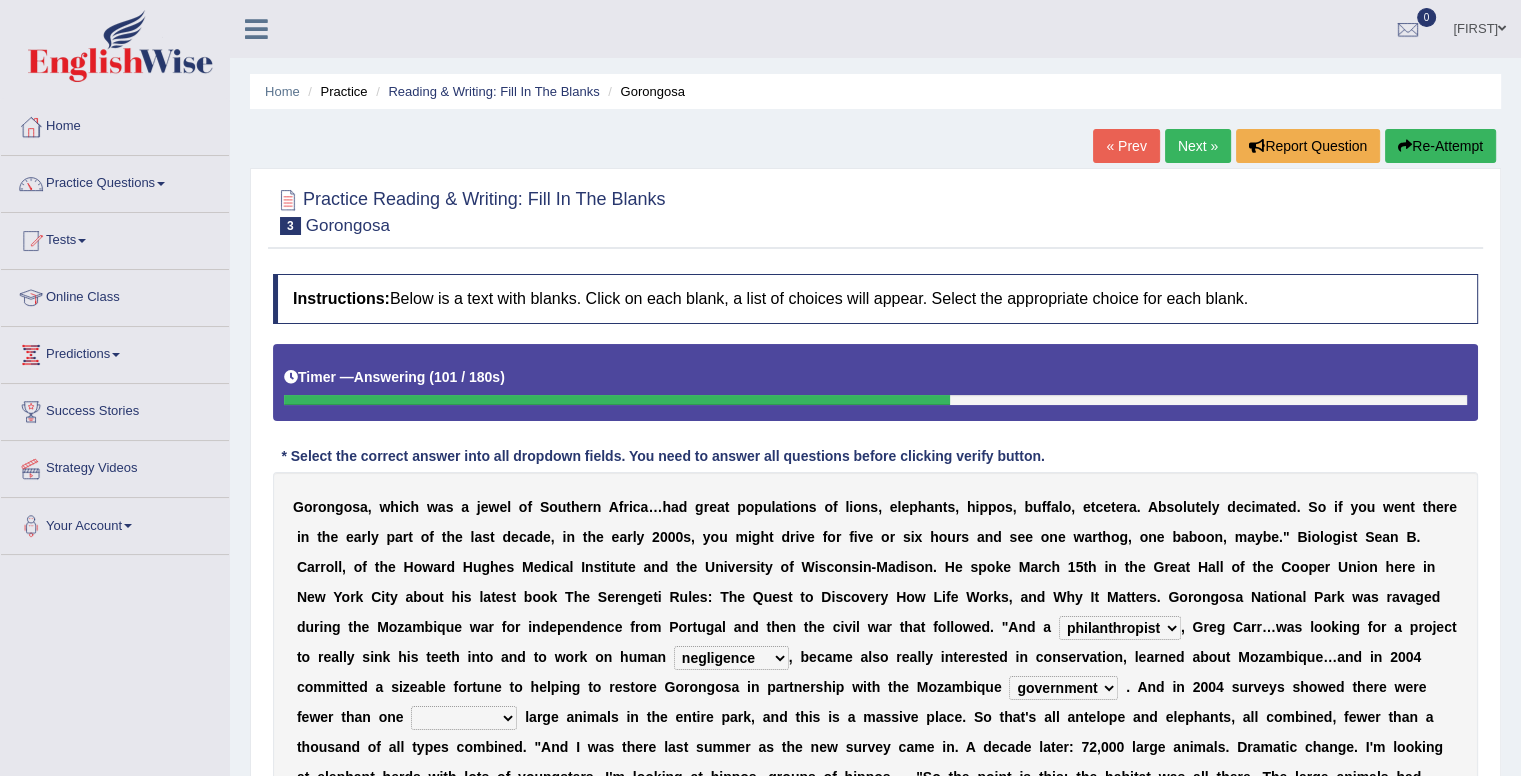 click on "deflowered embowered roundest thousand" at bounding box center [464, 718] 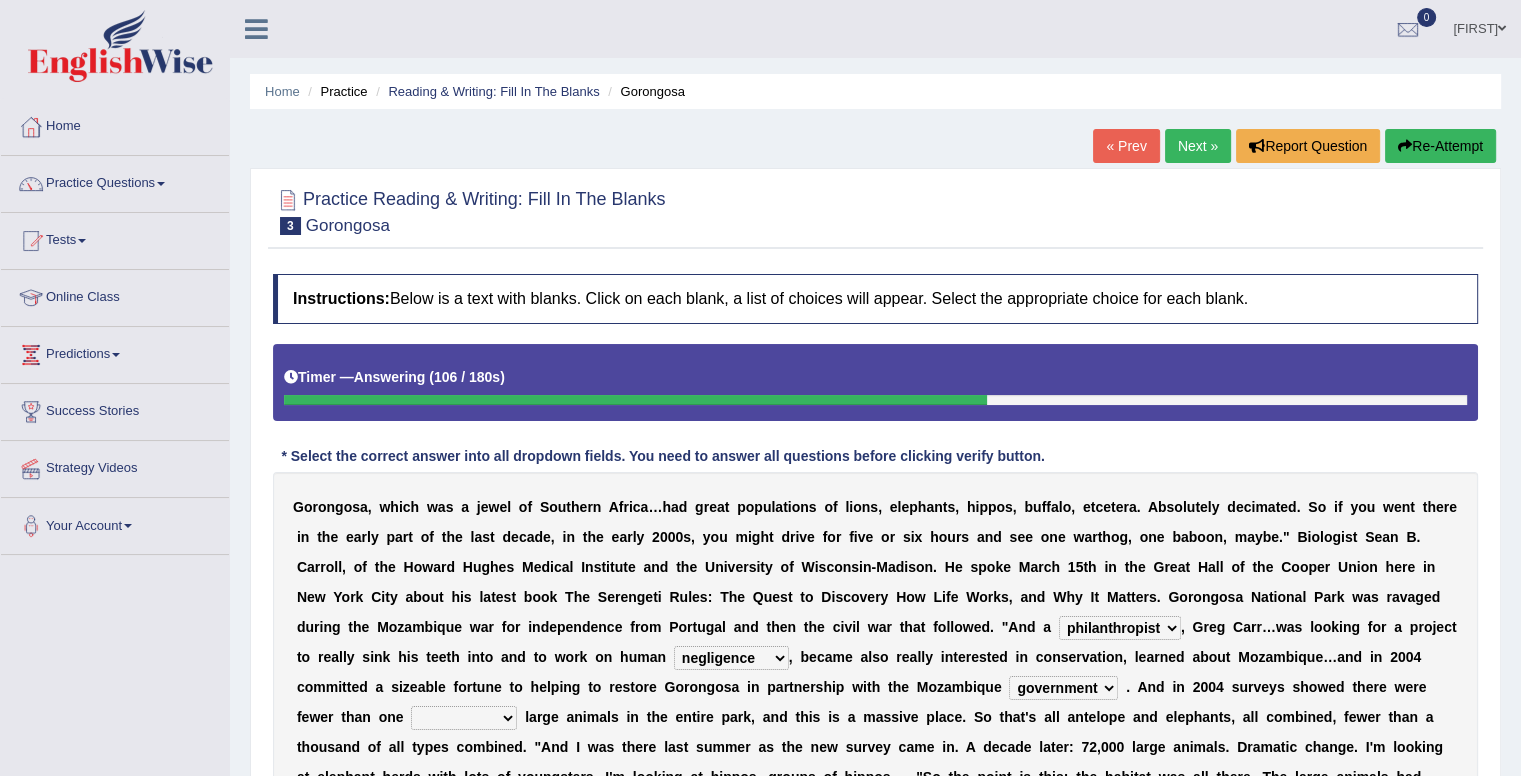 select on "thousand" 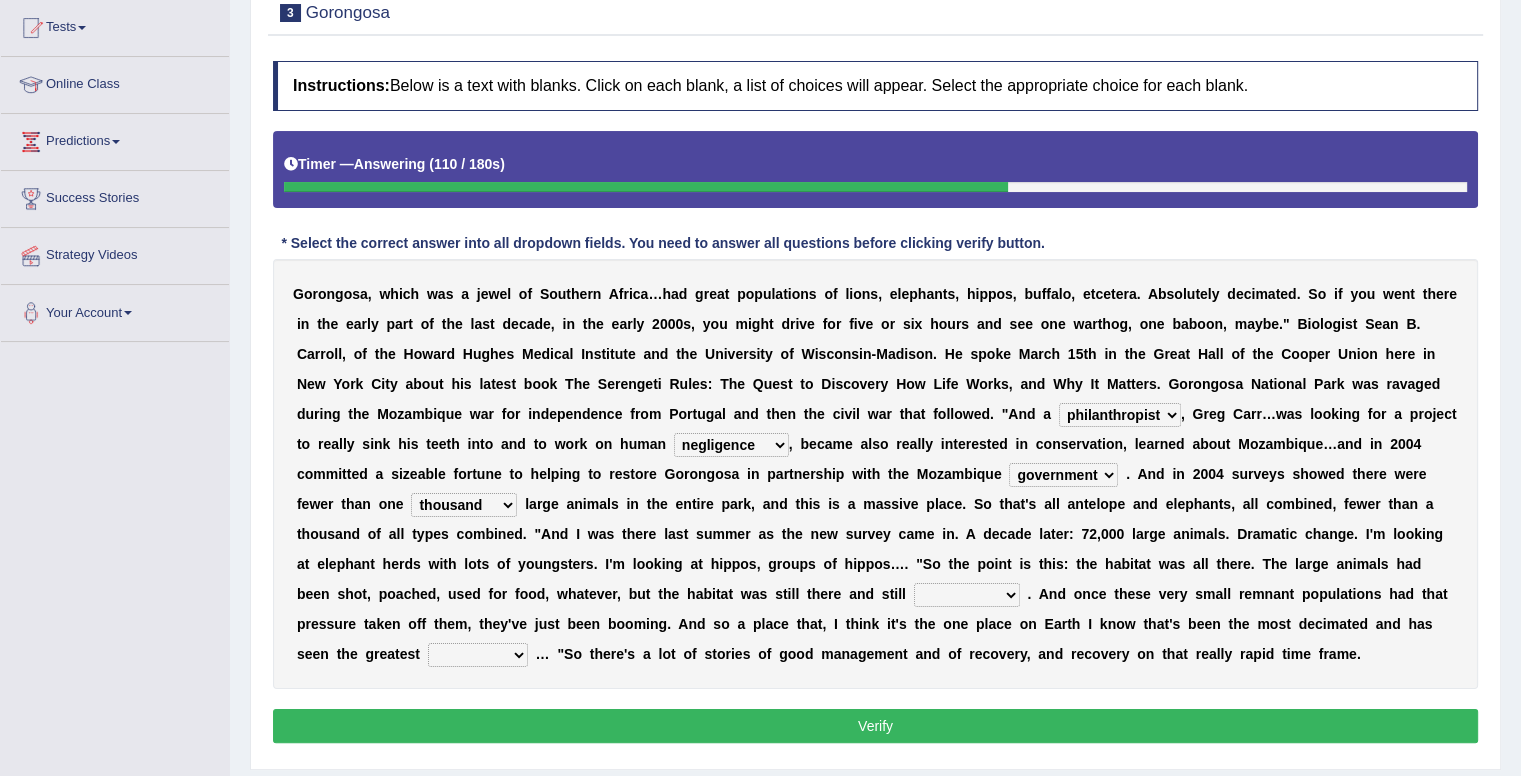 scroll, scrollTop: 215, scrollLeft: 0, axis: vertical 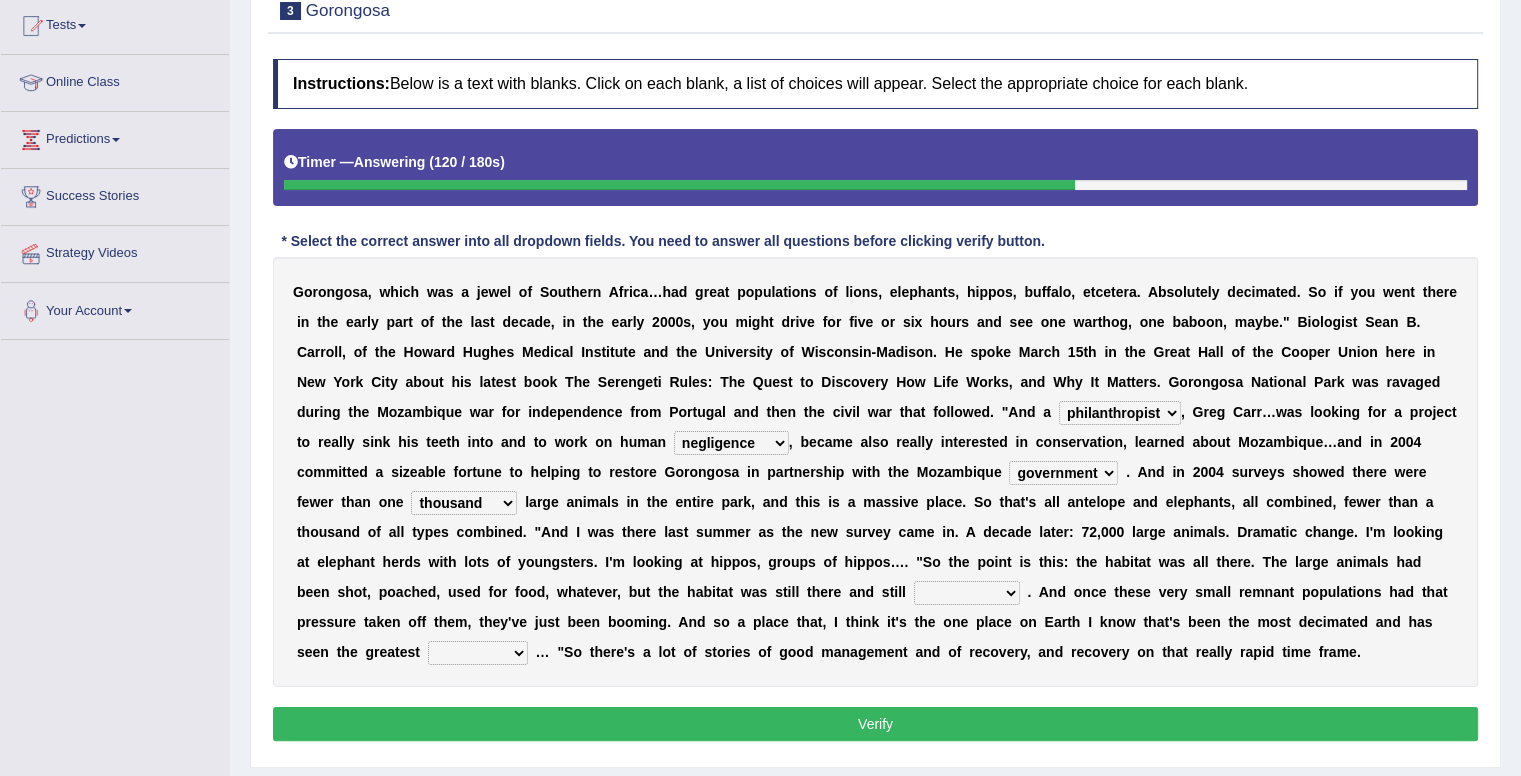 click on "assertive incidental compulsive productive" at bounding box center [967, 593] 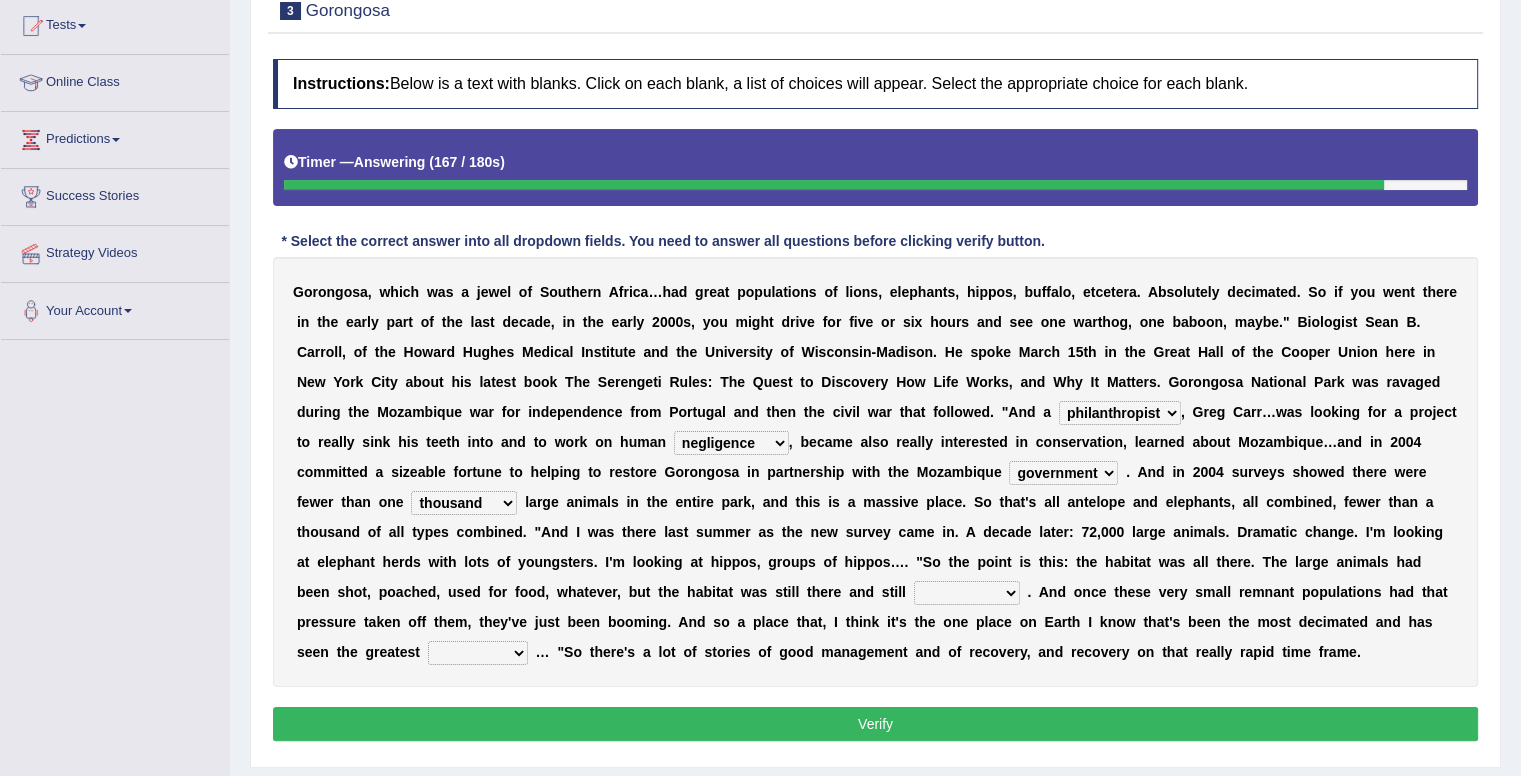 select on "productive" 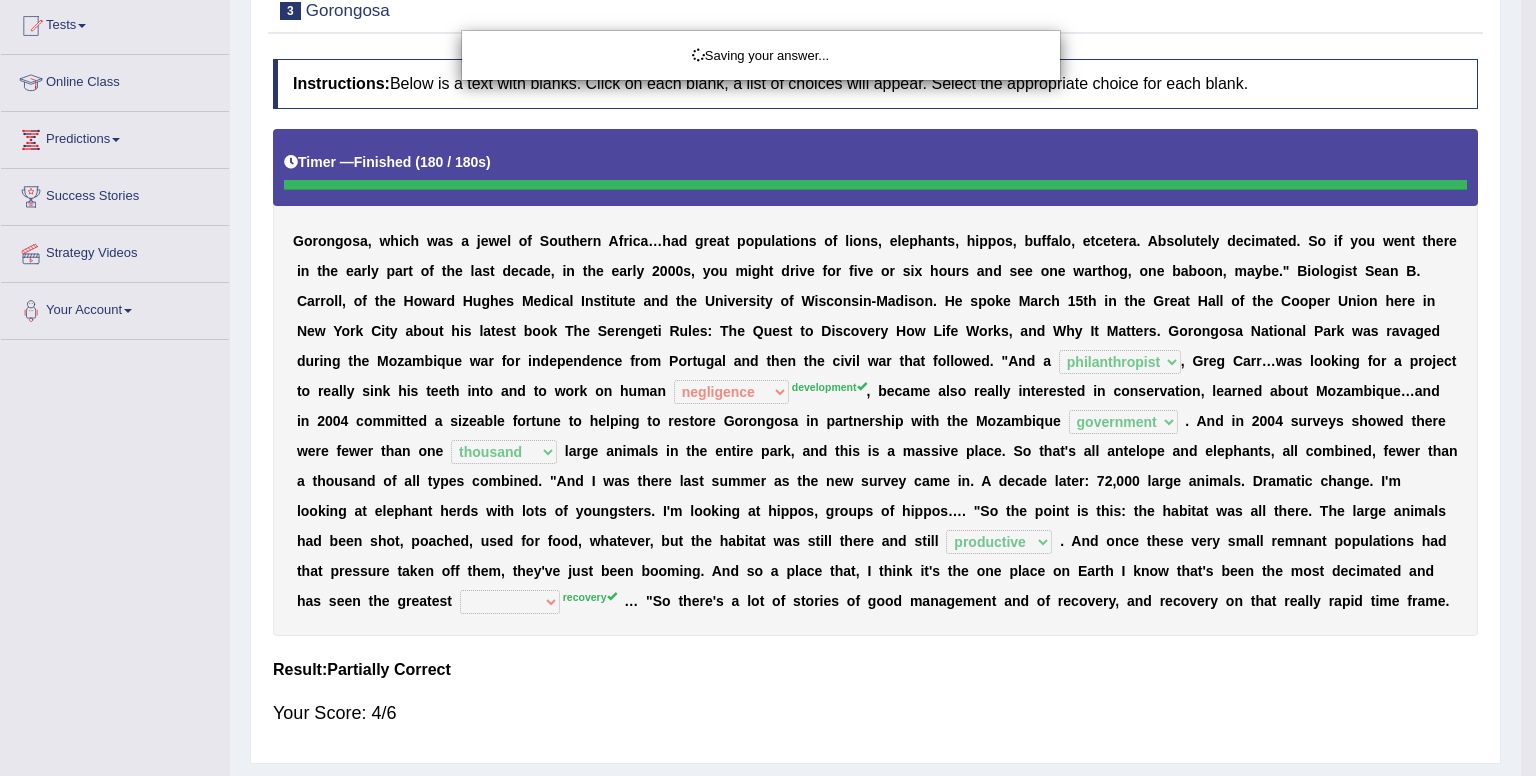 click on "Toggle navigation
Home
Practice Questions   Speaking Practice Read Aloud
Repeat Sentence
Describe Image
Re-tell Lecture
Answer Short Question
Summarize Group Discussion
Respond To A Situation
Writing Practice  Summarize Written Text
Write Essay
Reading Practice  Reading & Writing: Fill In The Blanks
Choose Multiple Answers
Re-order Paragraphs
Fill In The Blanks
Choose Single Answer
Listening Practice  Summarize Spoken Text
Highlight Incorrect Words
Highlight Correct Summary
Select Missing Word
Choose Single Answer
Choose Multiple Answers
Fill In The Blanks
Write From Dictation
Pronunciation
Tests  Take Practice Sectional Test" at bounding box center (768, 173) 